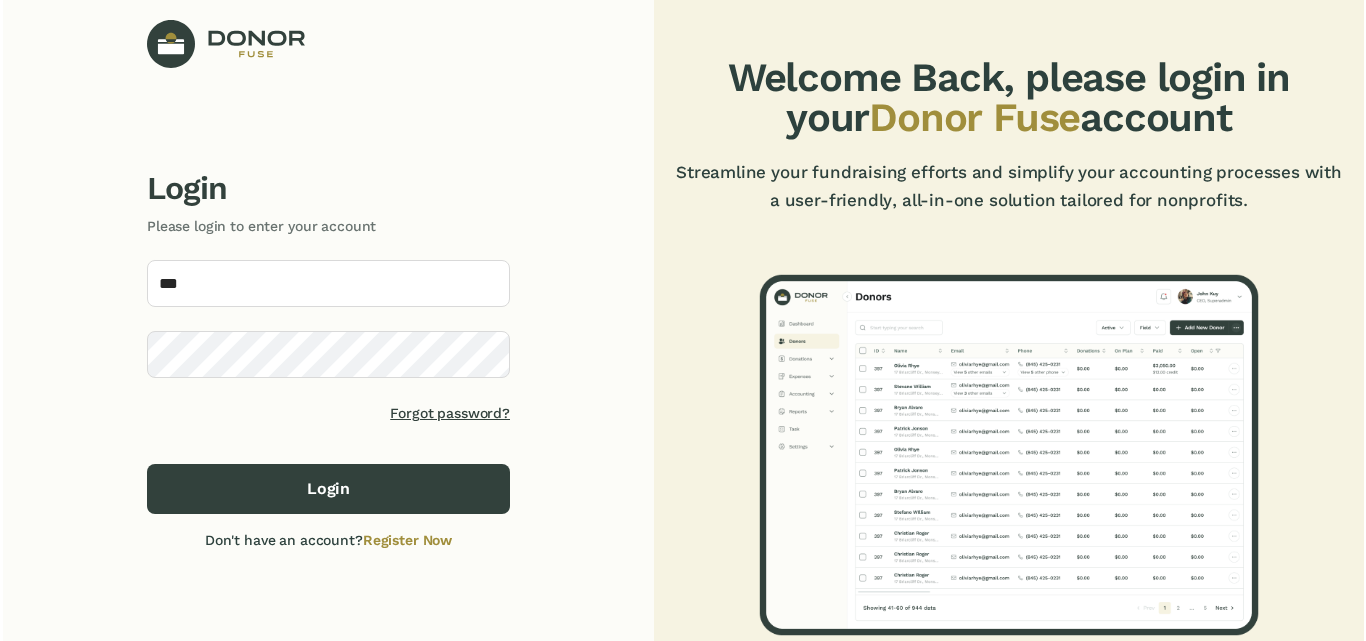 scroll, scrollTop: 0, scrollLeft: 0, axis: both 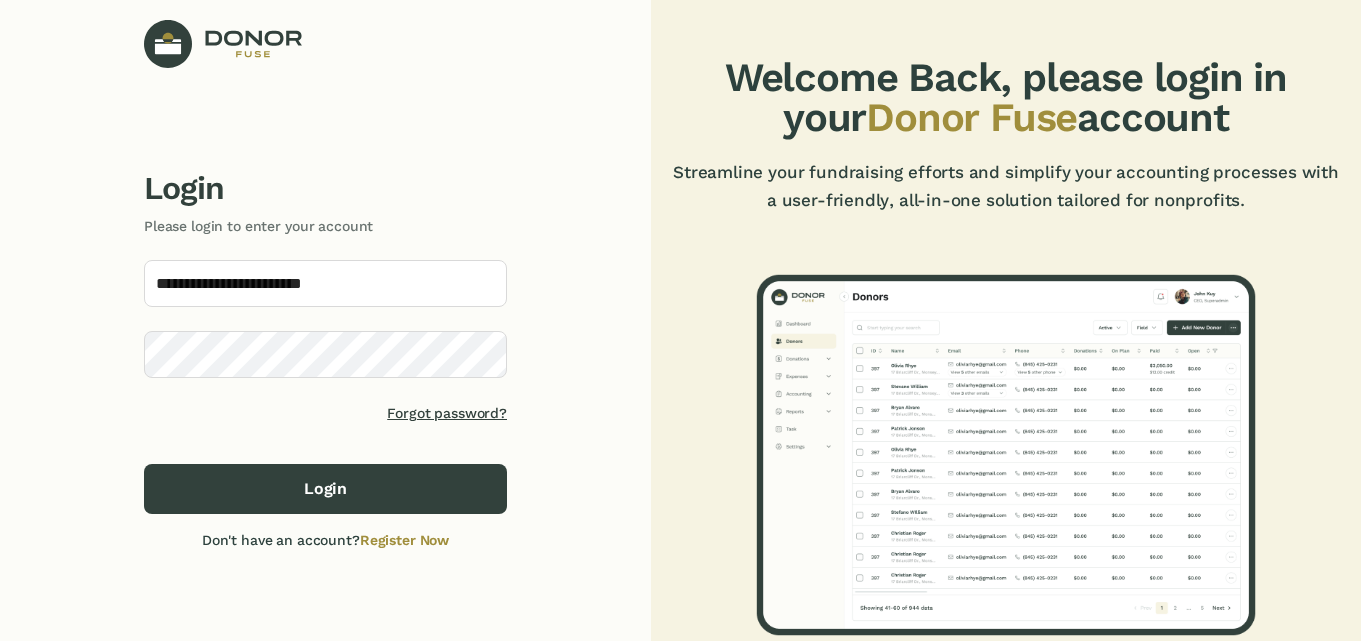type on "**********" 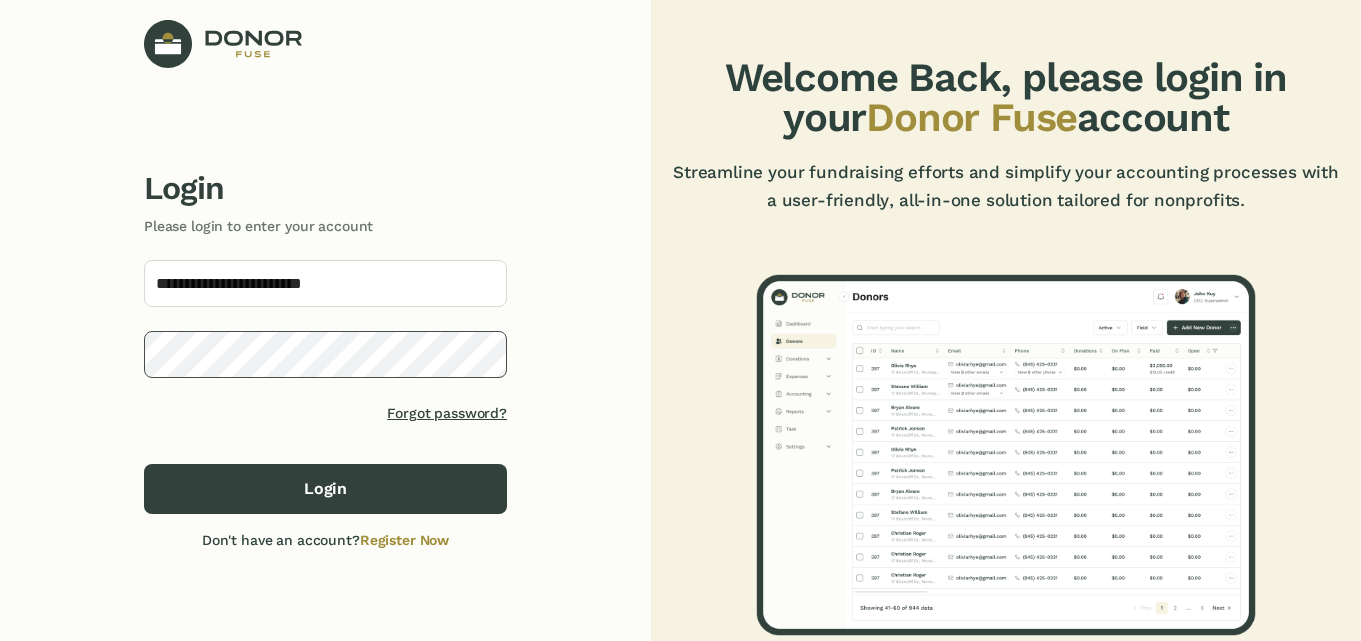 click on "Login" at bounding box center [325, 489] 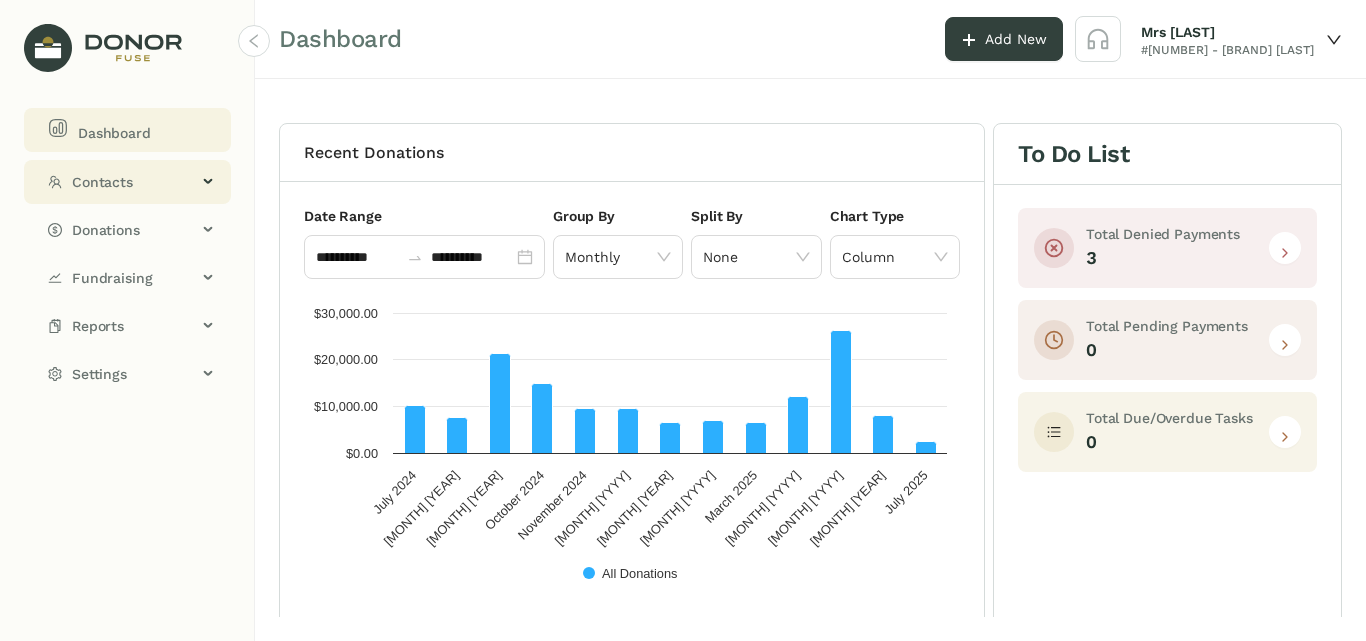 click on "Contacts" at bounding box center [134, 182] 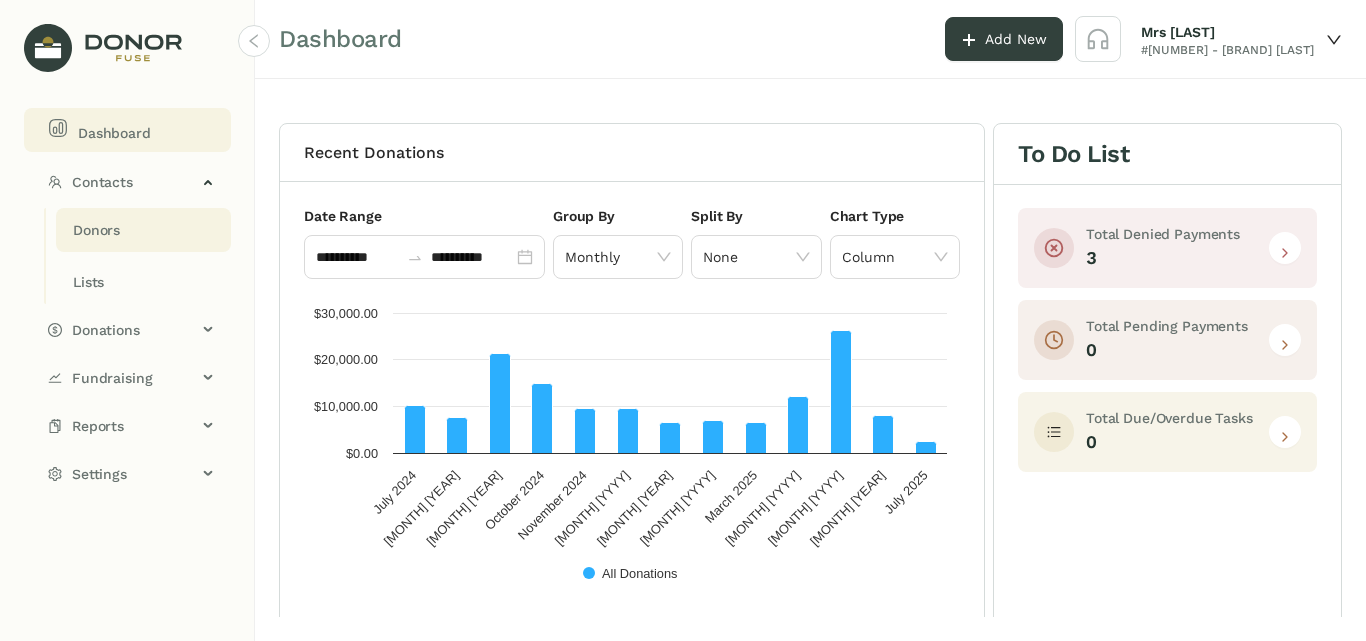 click on "Donors" at bounding box center [96, 230] 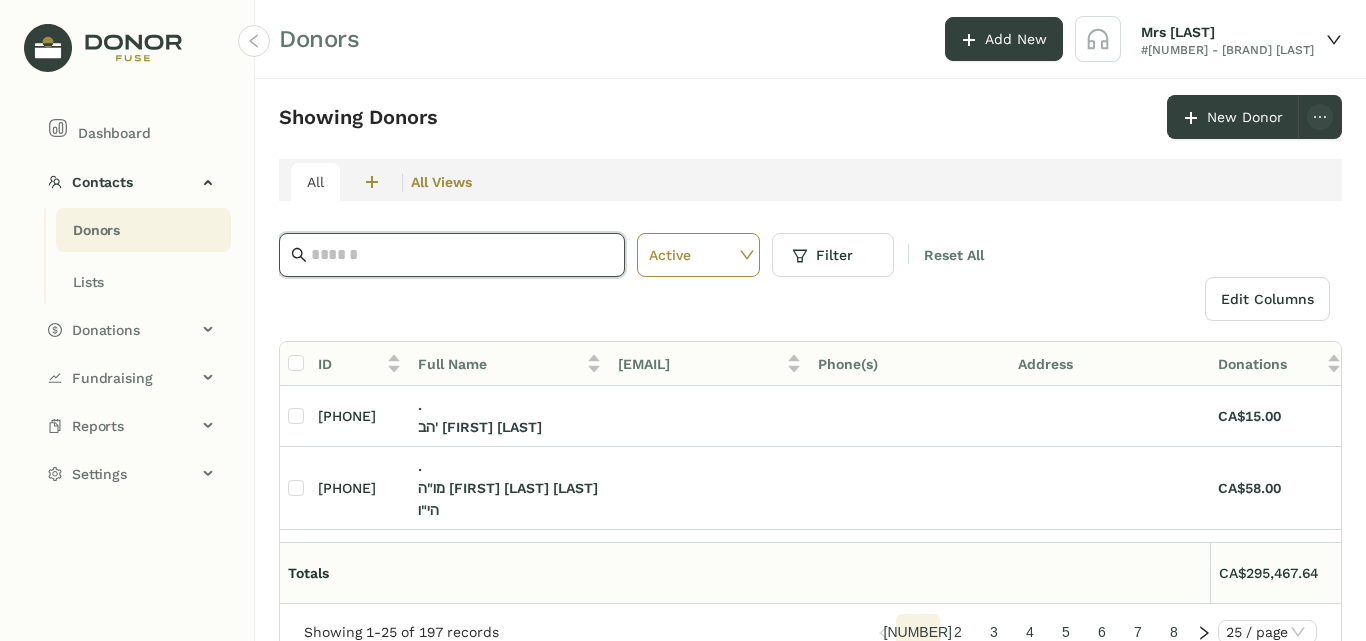 click at bounding box center [462, 255] 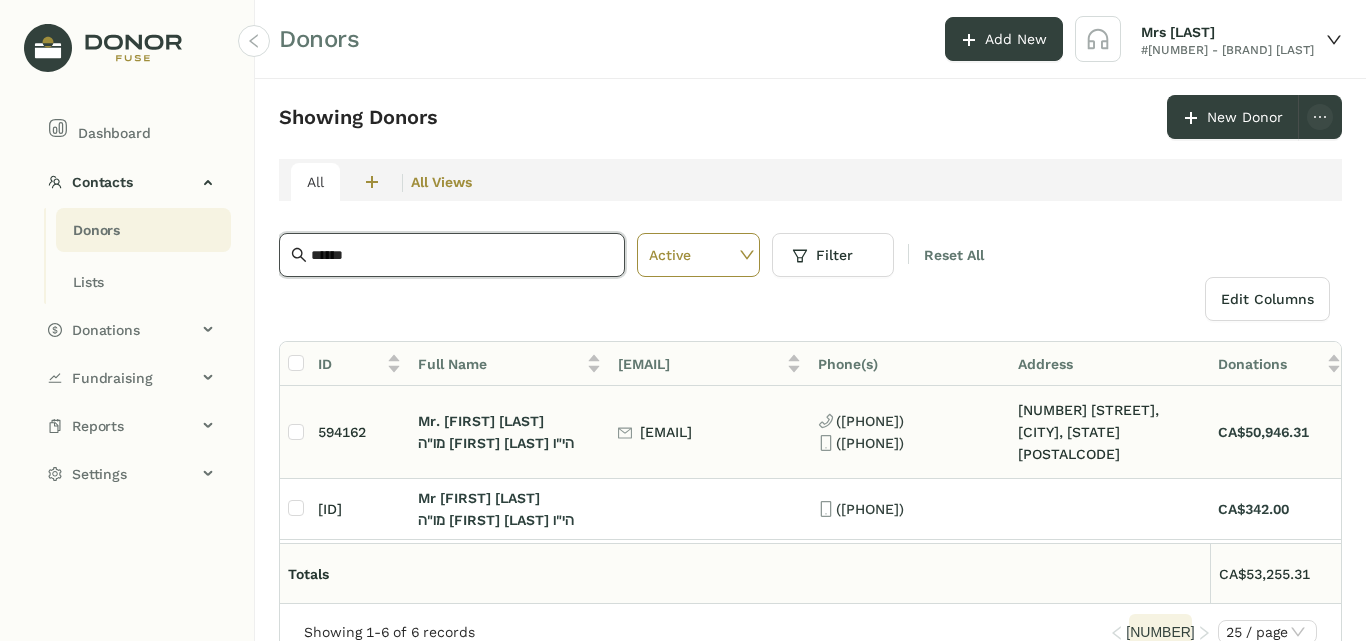 type on "******" 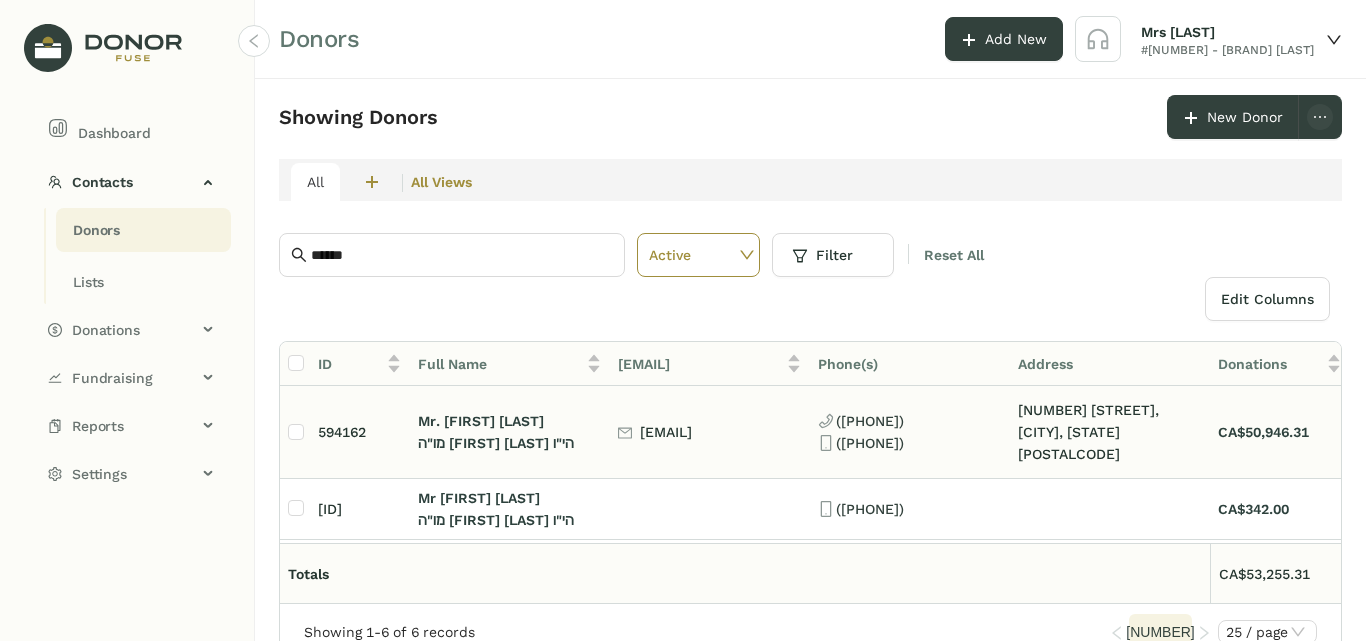click on "מו"ה [FIRST] [LAST] הי"ו" at bounding box center (510, 443) 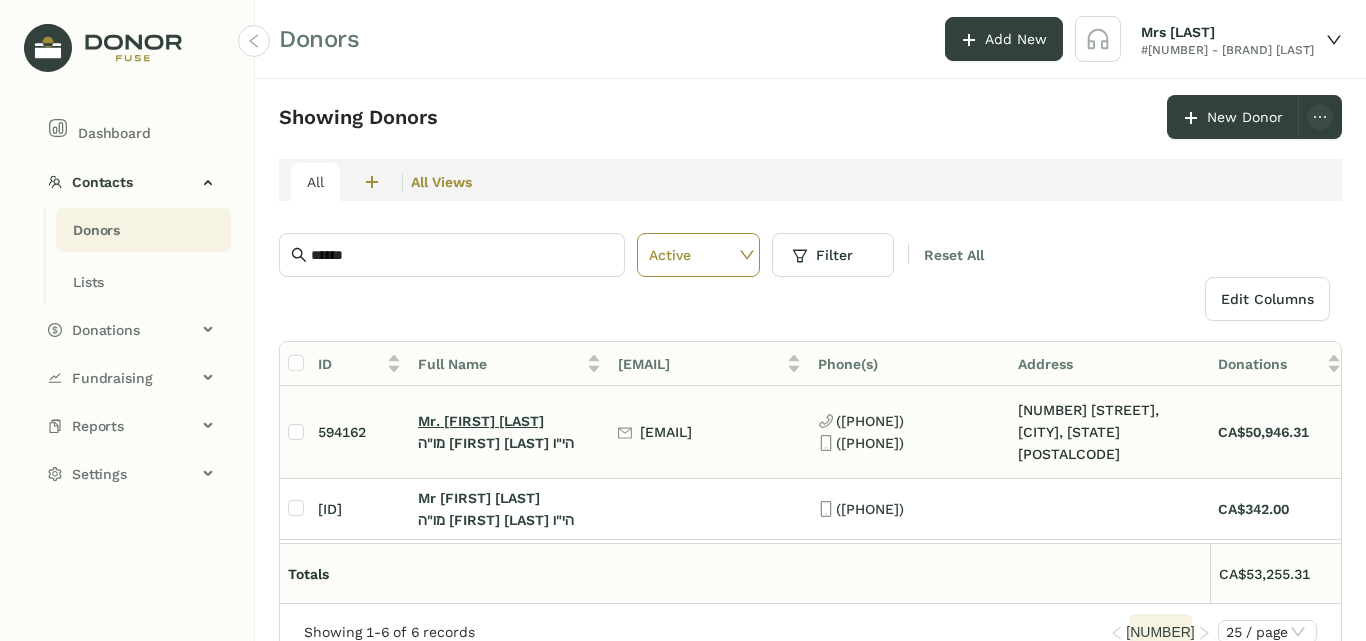 click on "Mr. [FIRST] [LAST]" at bounding box center (481, 421) 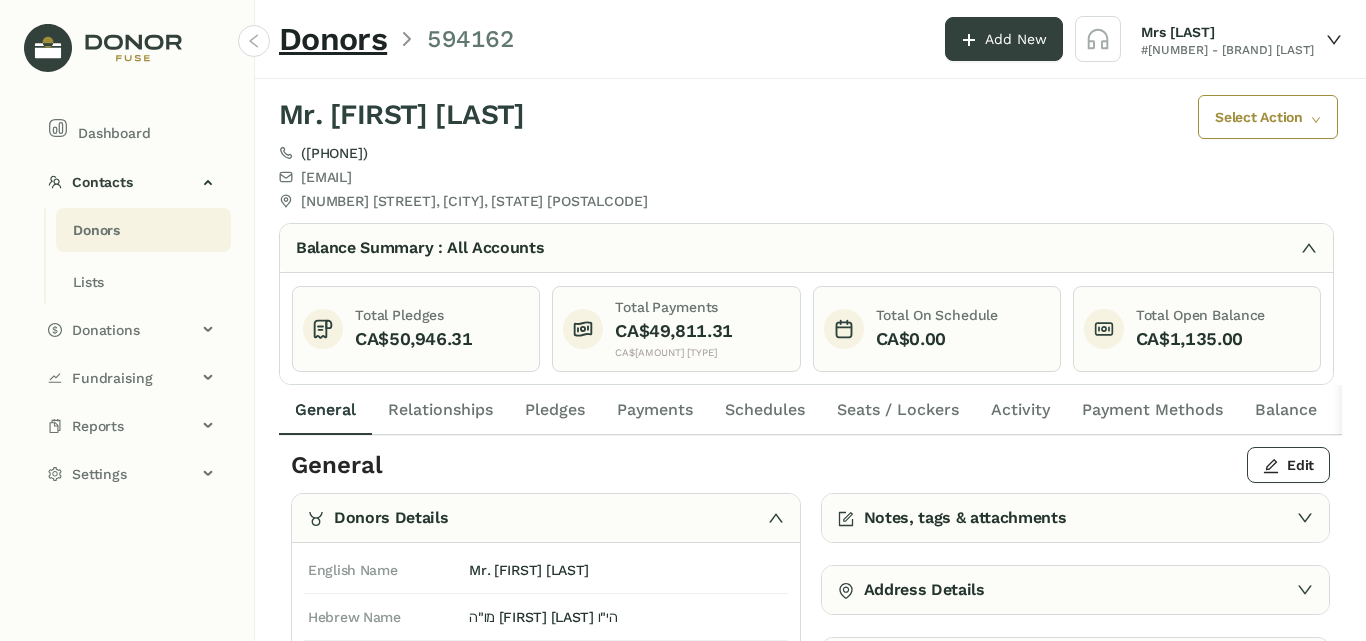 scroll, scrollTop: 0, scrollLeft: 0, axis: both 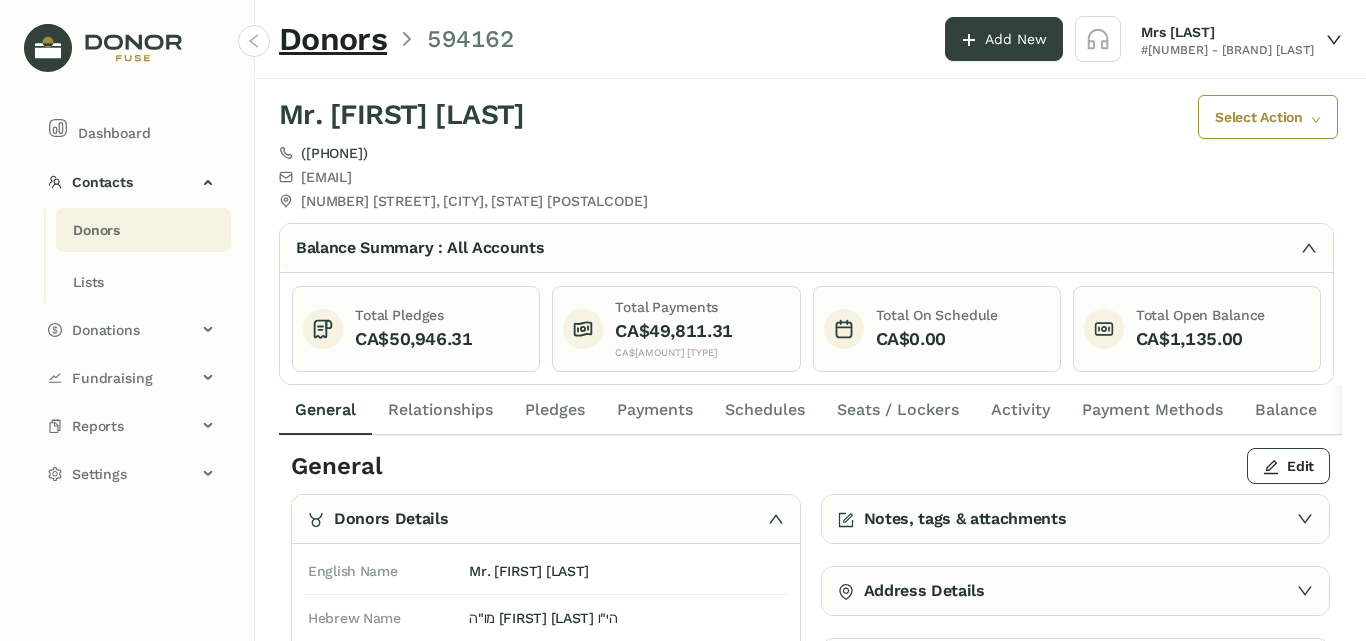 click on "Payments" at bounding box center (655, 410) 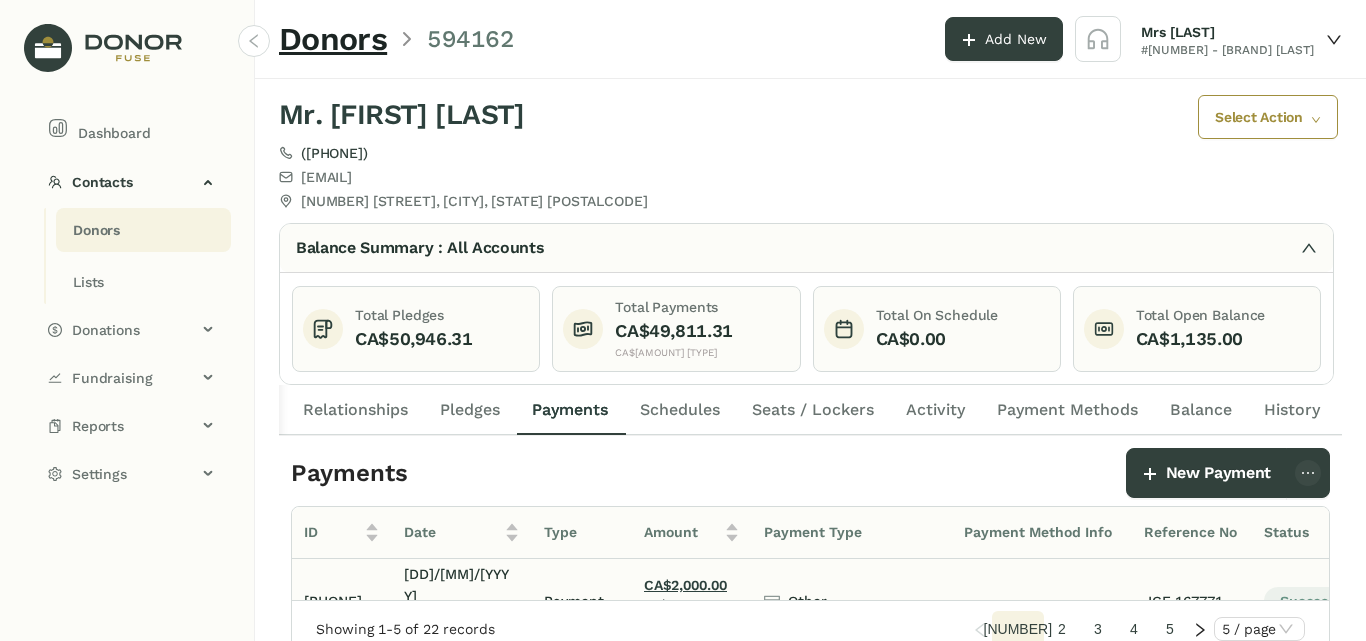scroll, scrollTop: 0, scrollLeft: 0, axis: both 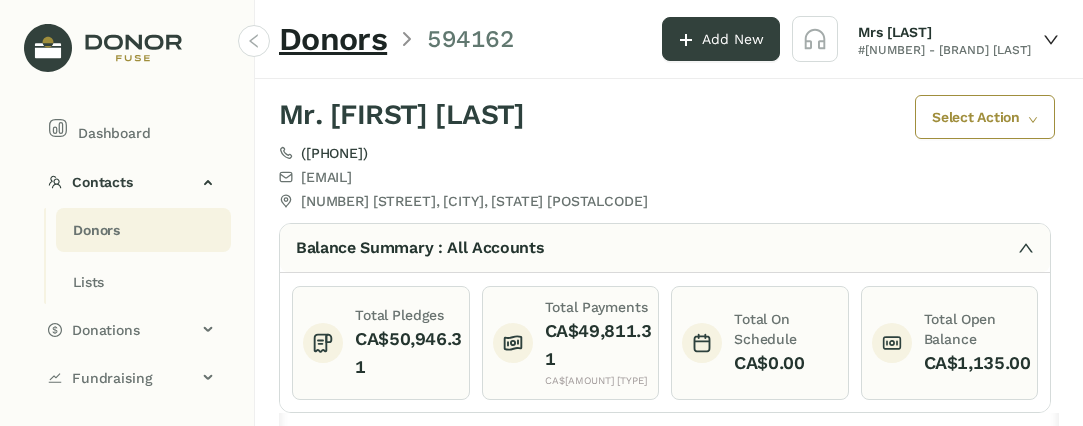 click on "([PHONE])" at bounding box center [502, 153] 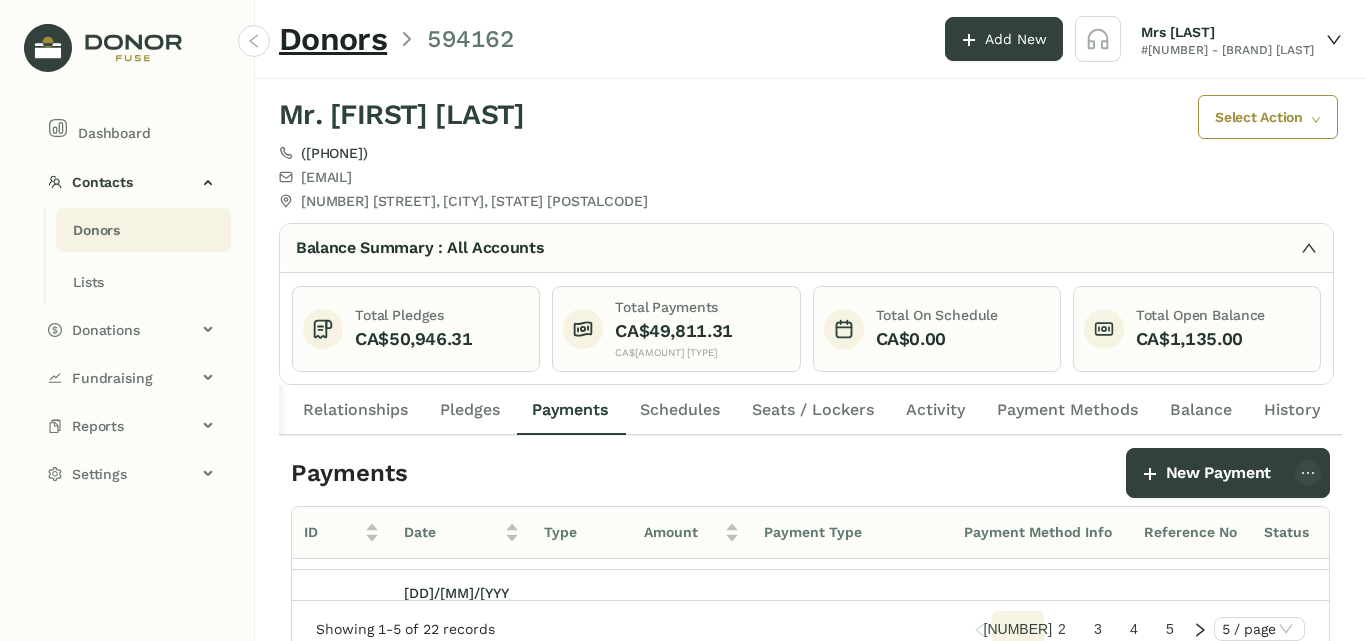 scroll, scrollTop: 0, scrollLeft: 0, axis: both 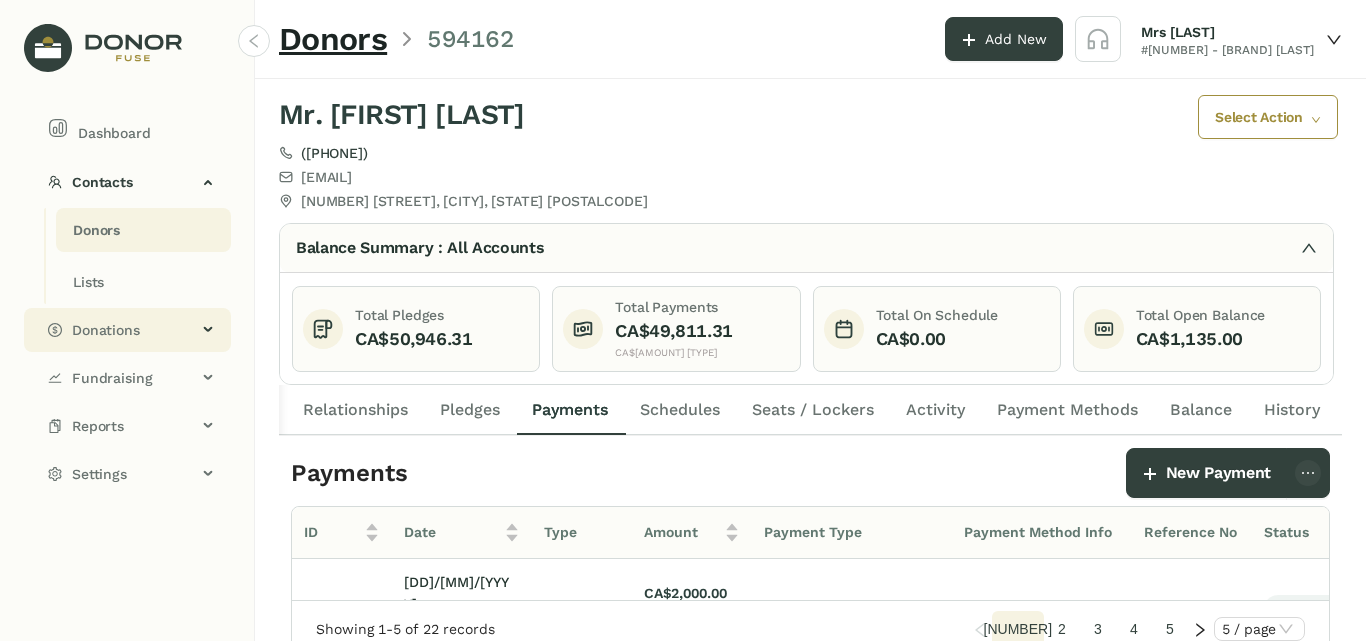 click on "Donations" at bounding box center [134, 330] 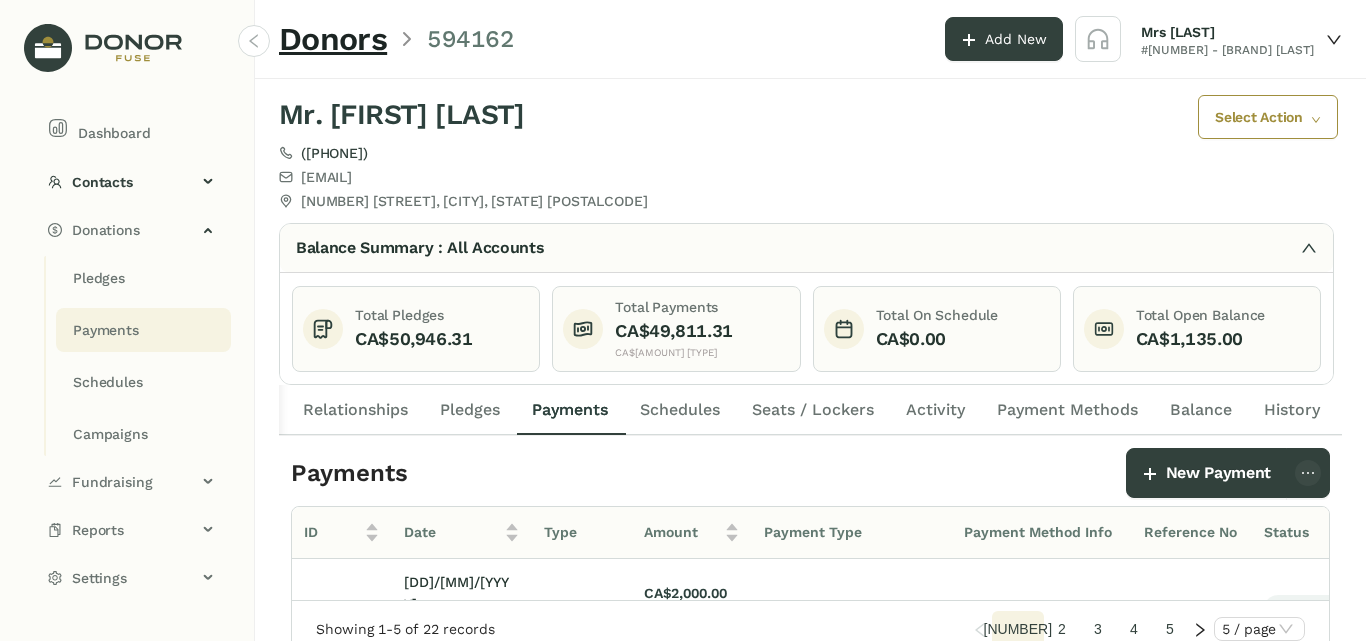 click on "Payments" at bounding box center [99, 278] 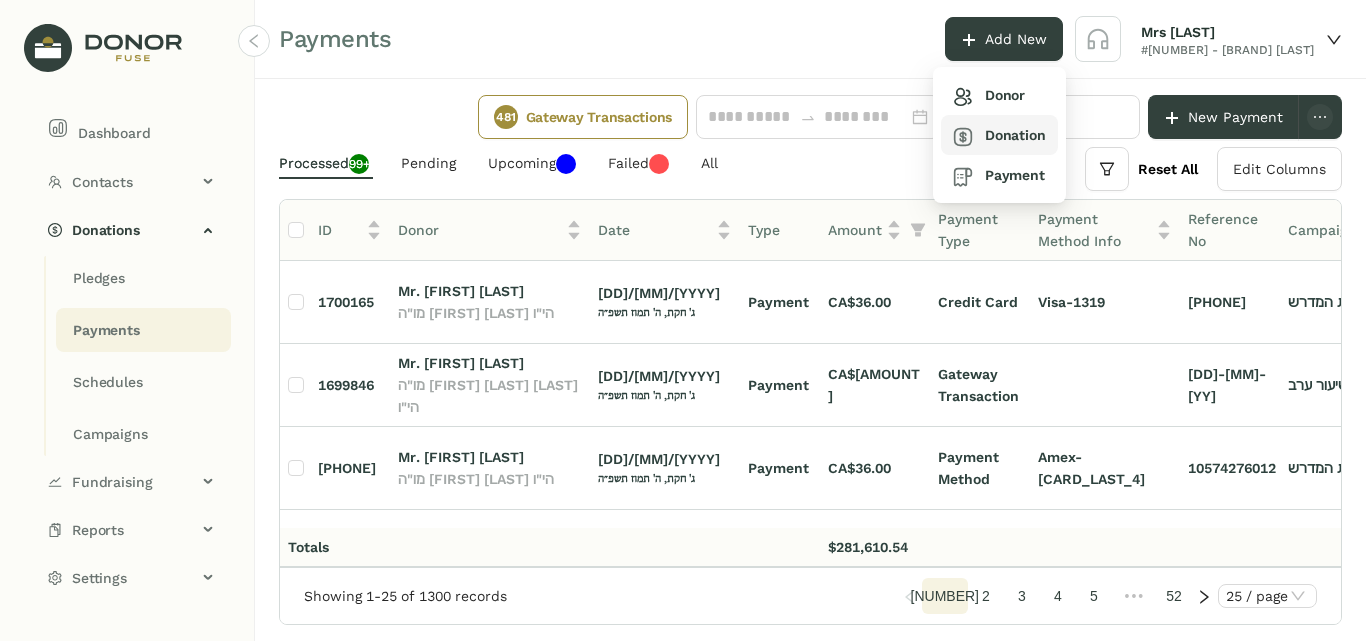 click on "Donation" at bounding box center (989, 95) 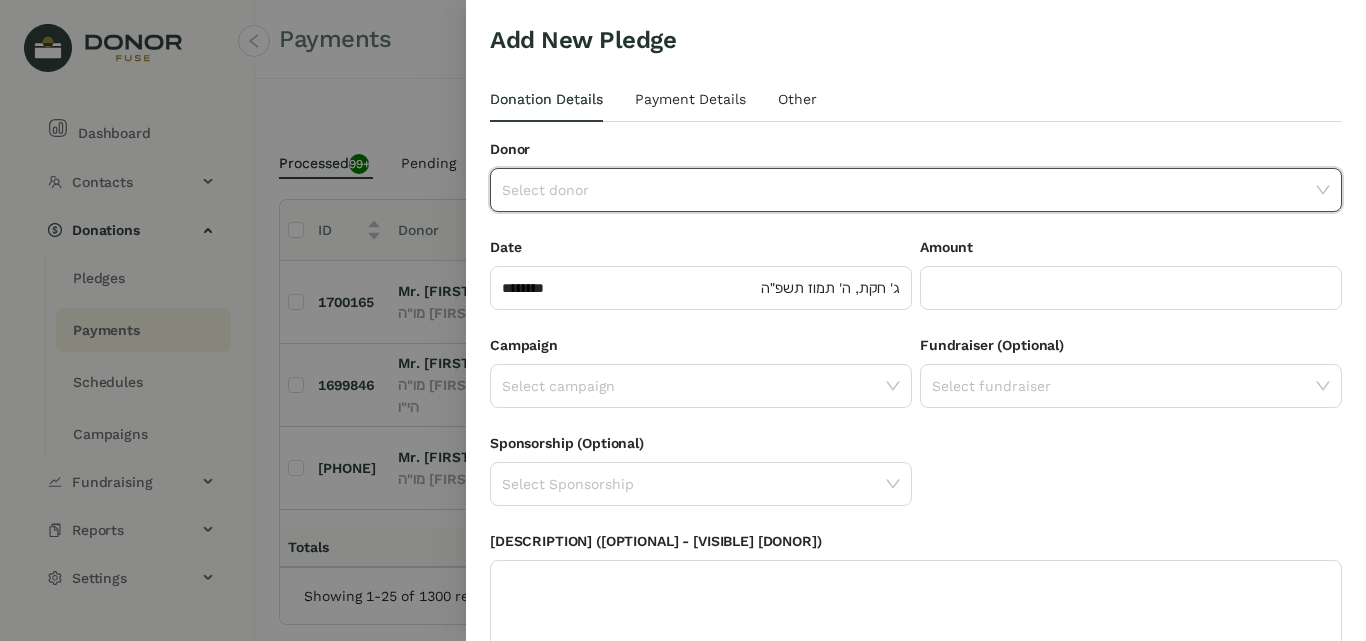 click at bounding box center [909, 190] 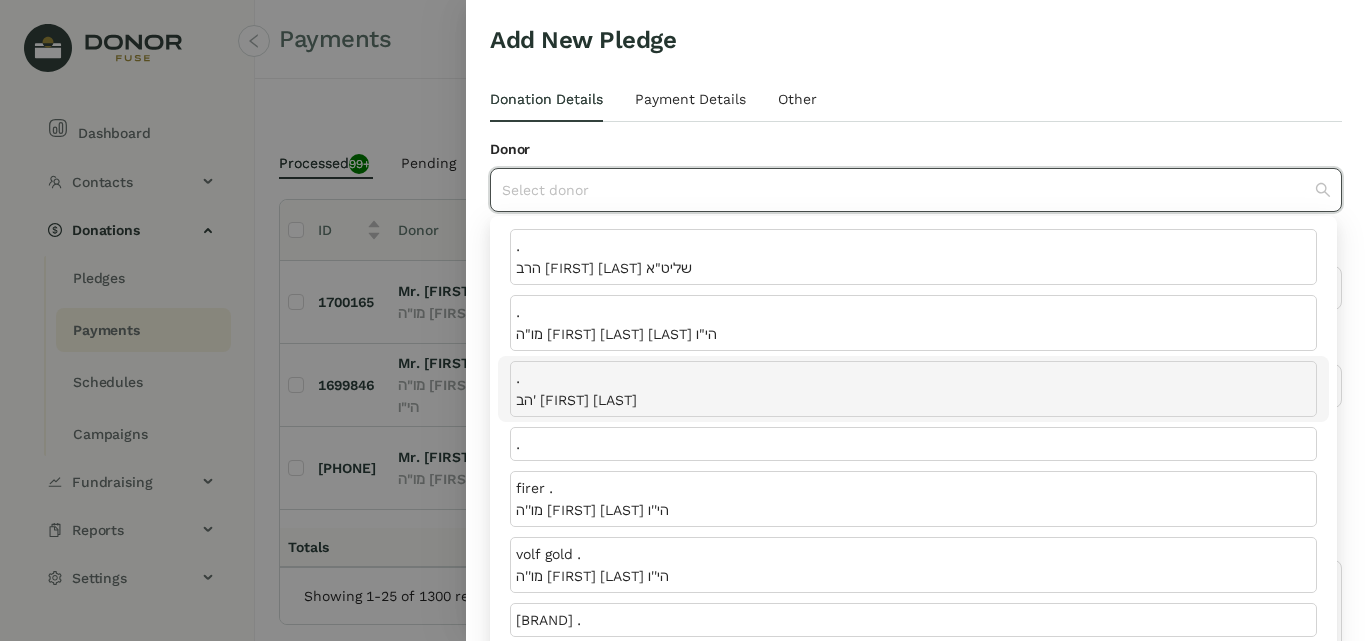 click on "הב' [FIRST] [LAST]" at bounding box center (913, 400) 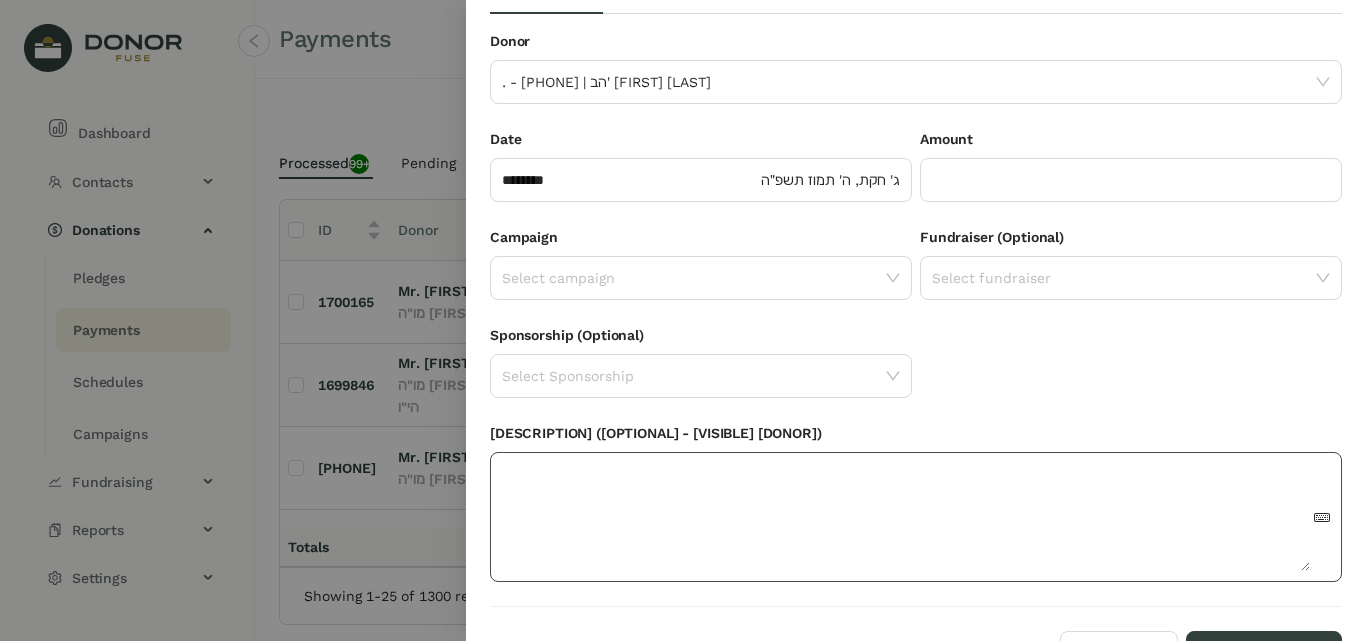 scroll, scrollTop: 144, scrollLeft: 0, axis: vertical 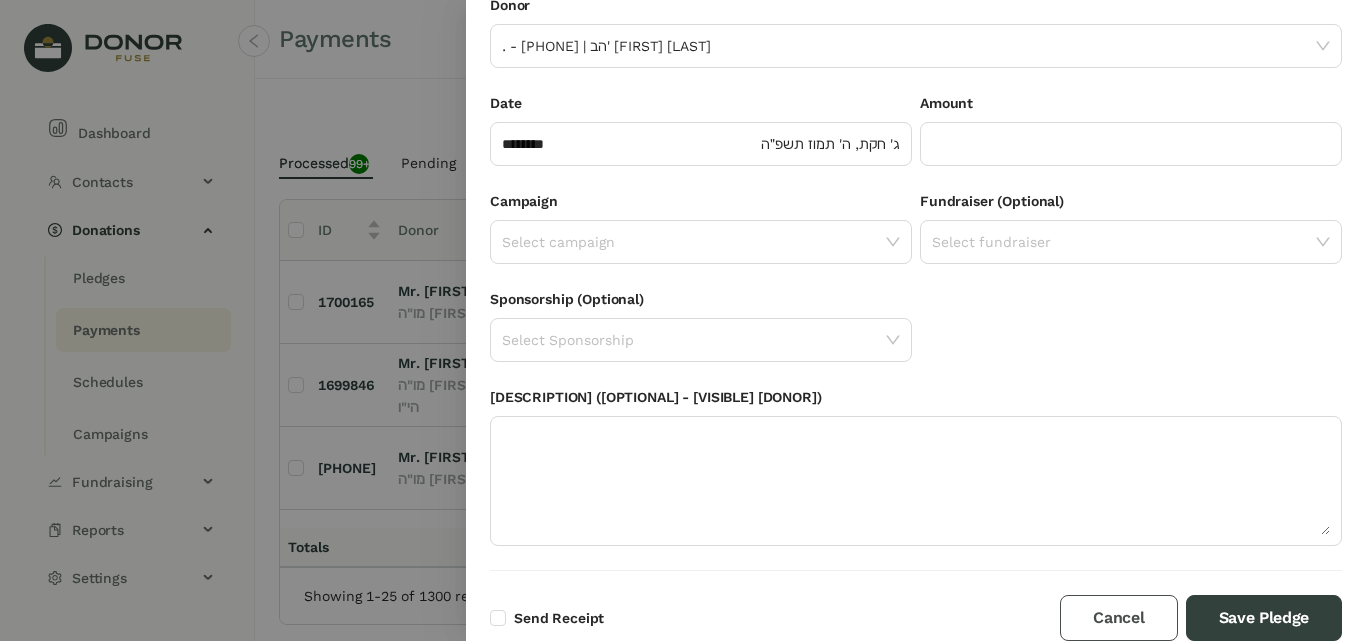click on "Cancel" at bounding box center (1118, 618) 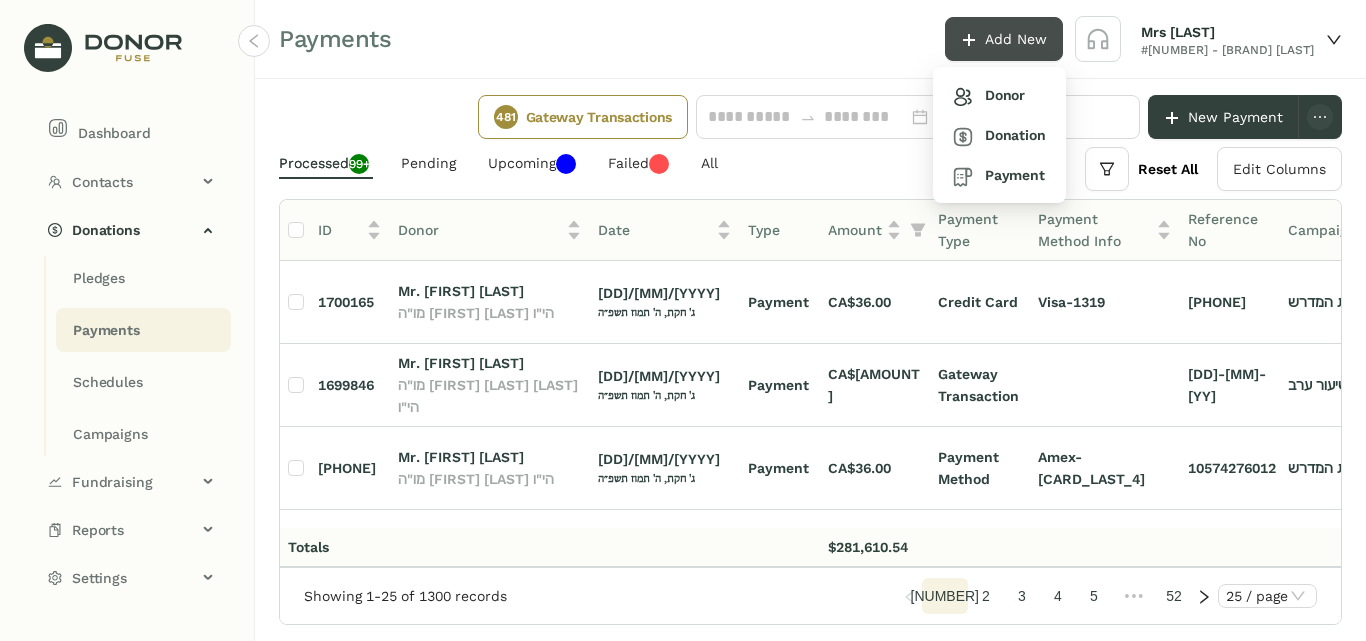 click at bounding box center (968, 40) 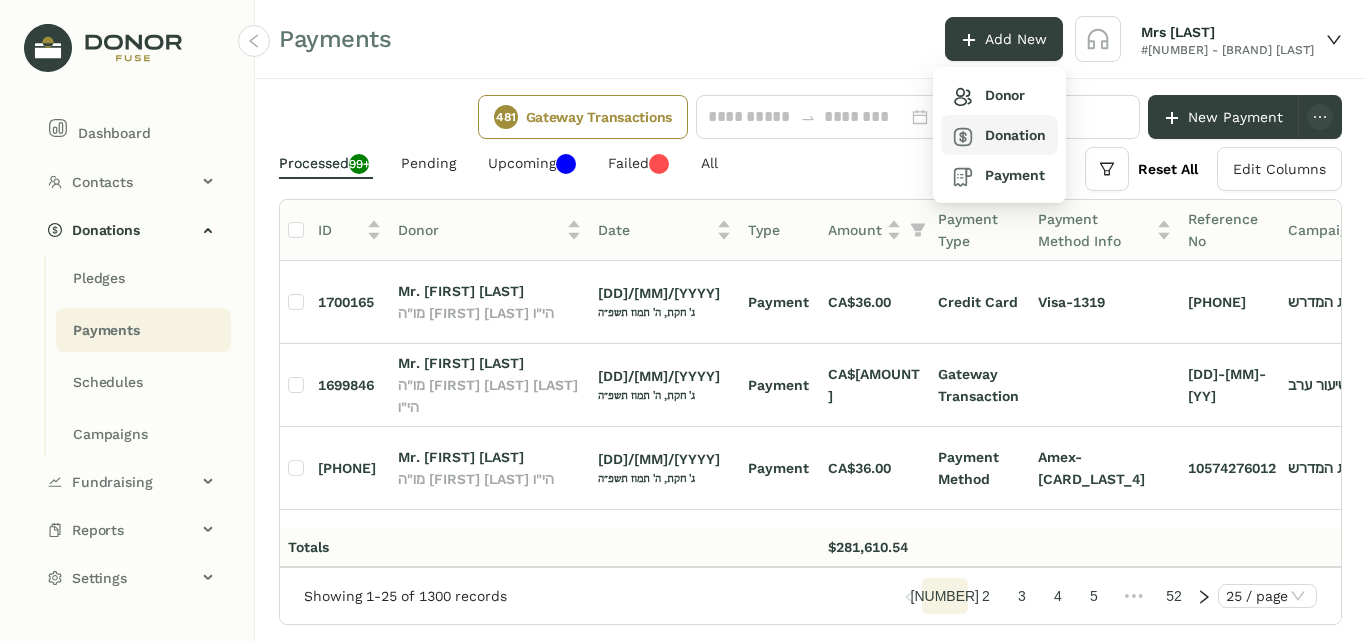 click on "Donation" at bounding box center [989, 95] 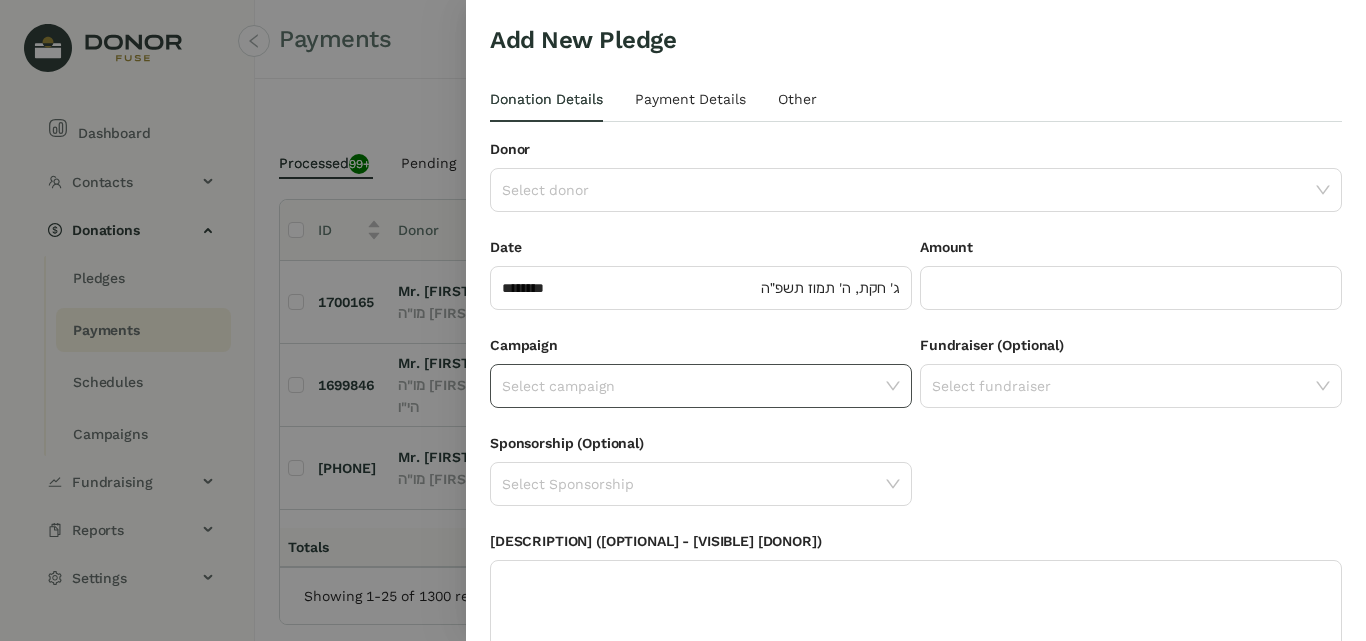 click at bounding box center [694, 386] 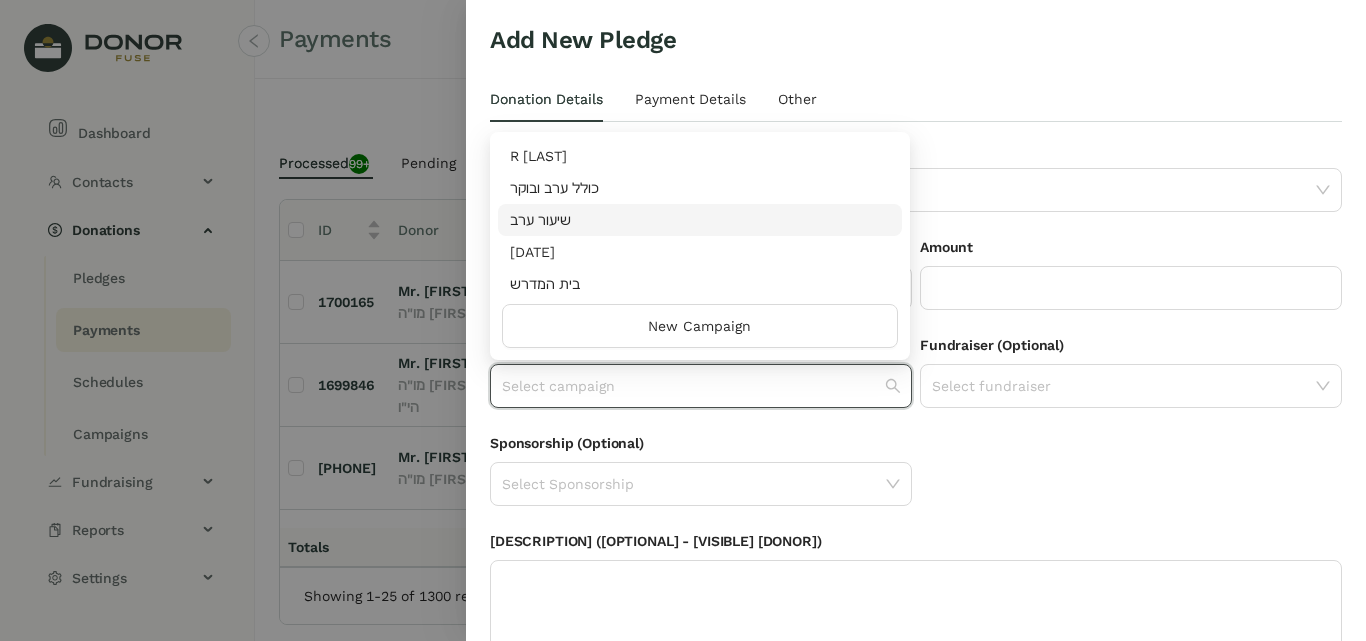 click at bounding box center [683, 320] 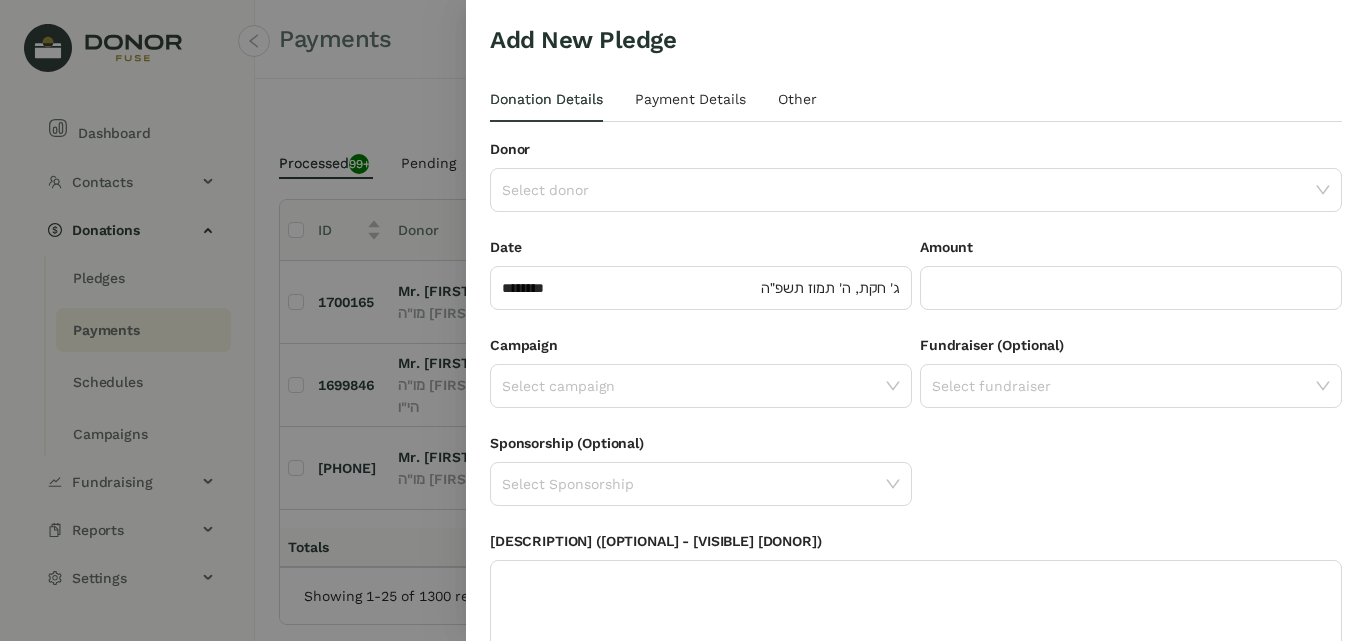 click at bounding box center (683, 320) 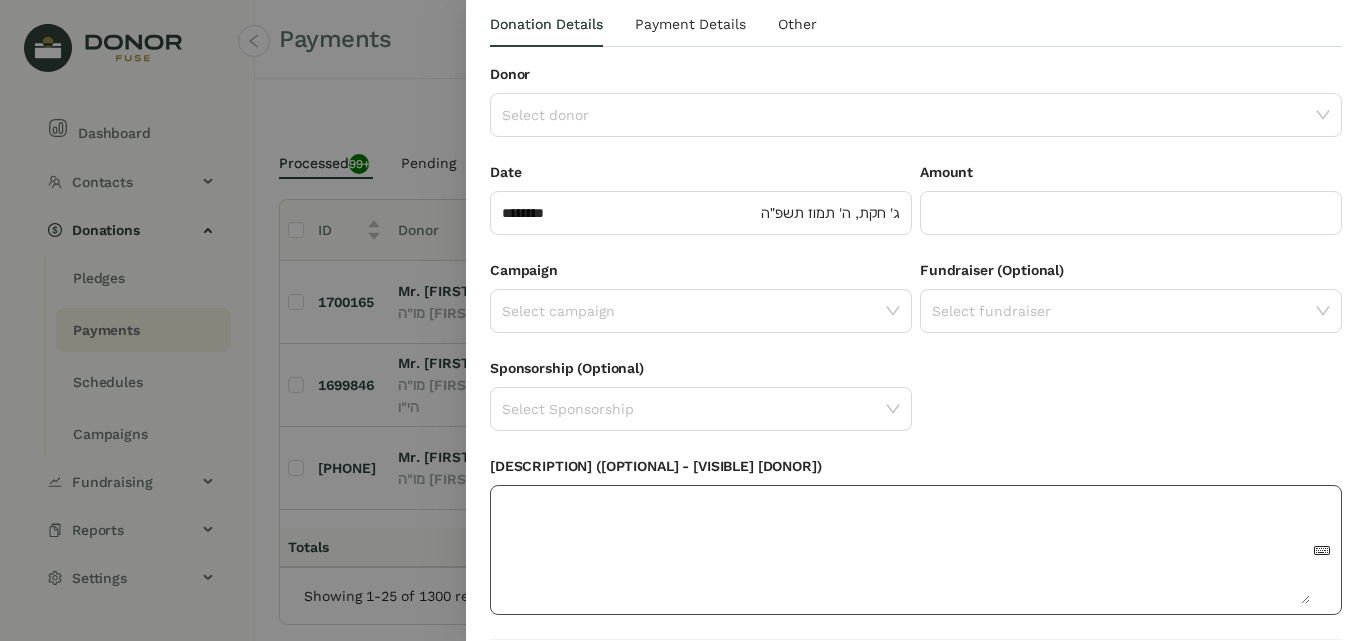 scroll, scrollTop: 144, scrollLeft: 0, axis: vertical 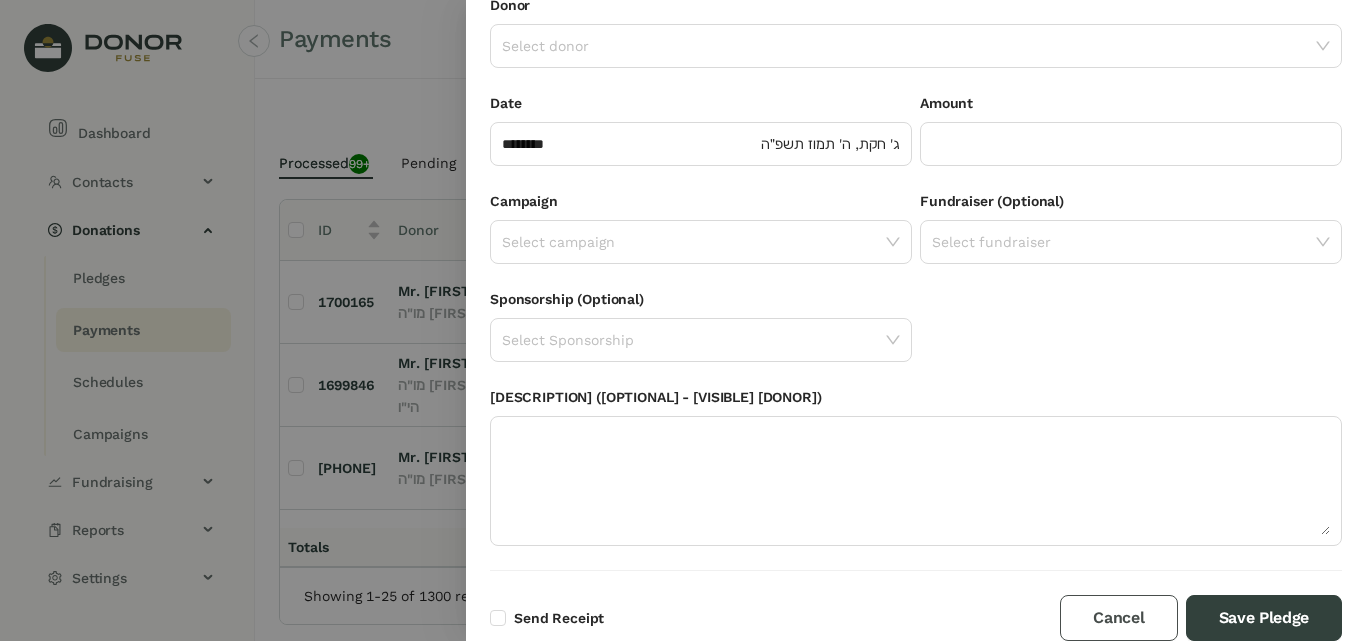 click on "Cancel" at bounding box center [1118, 618] 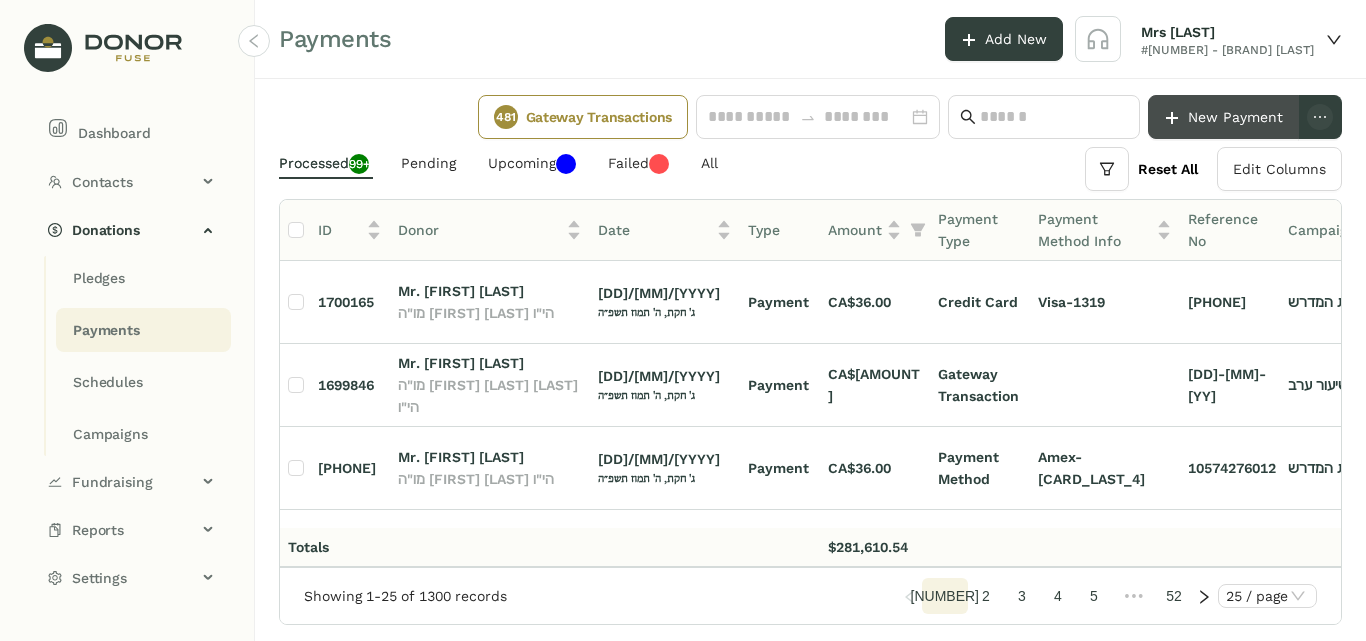 click on "New Payment" at bounding box center [1235, 117] 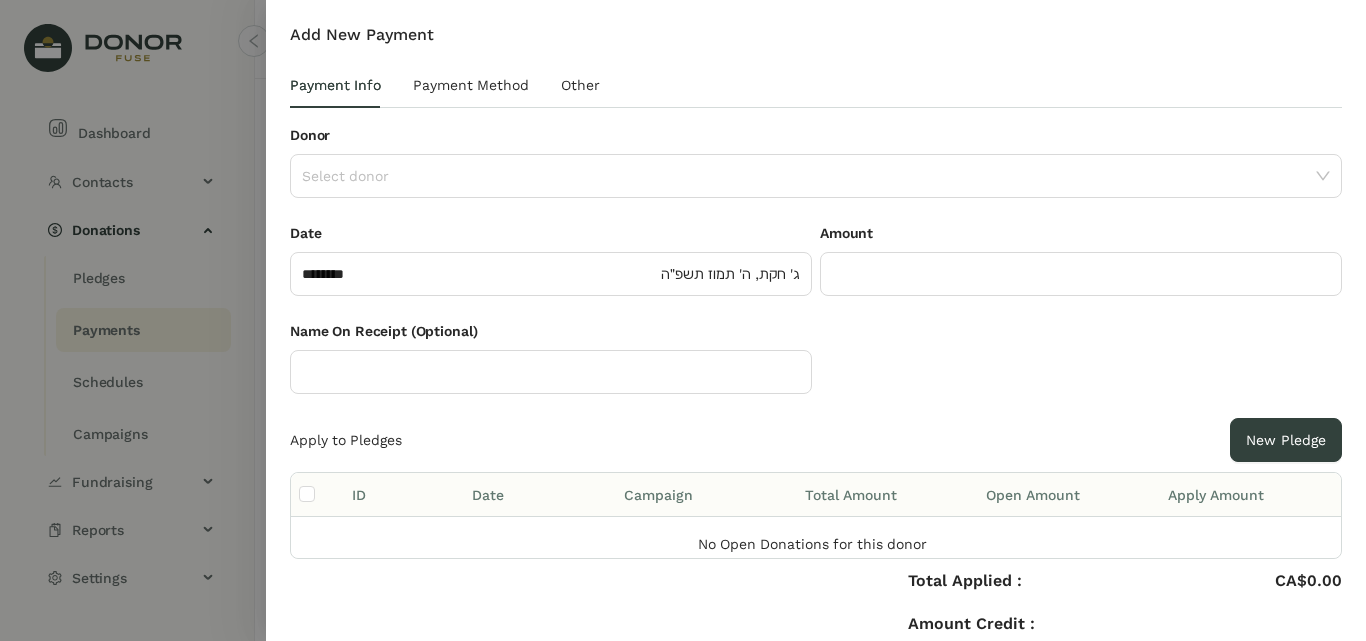 click at bounding box center (683, 320) 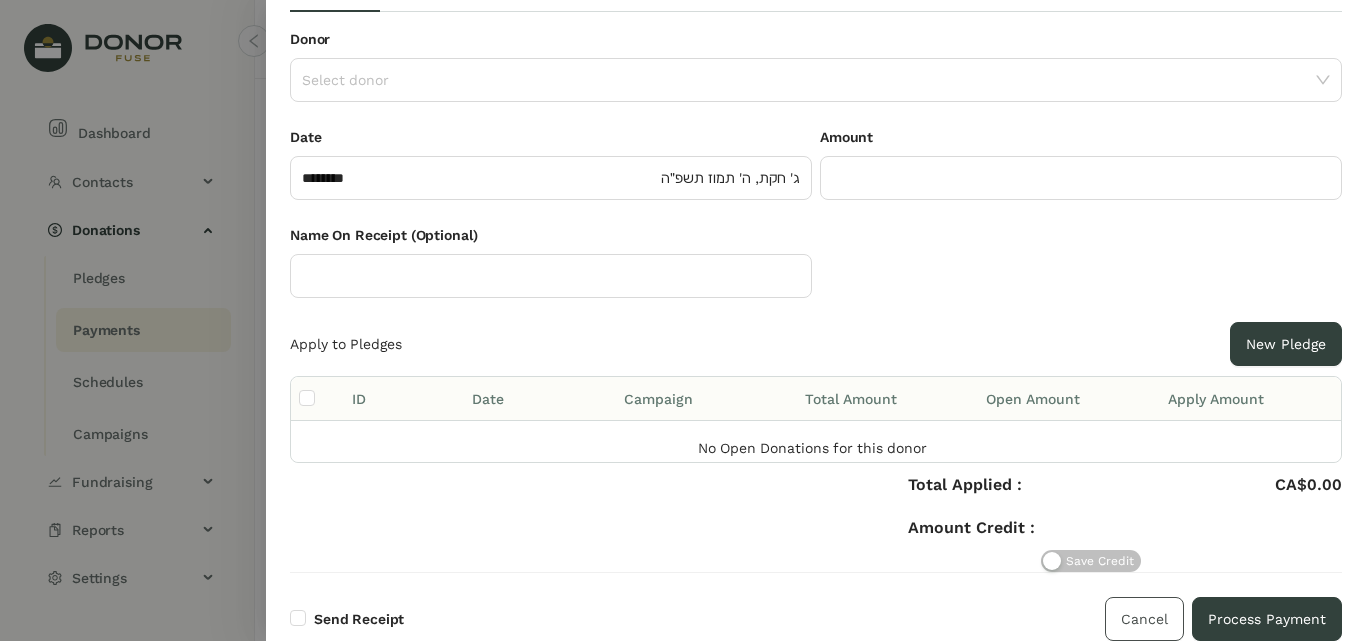 drag, startPoint x: 1136, startPoint y: 608, endPoint x: 1109, endPoint y: 593, distance: 30.88689 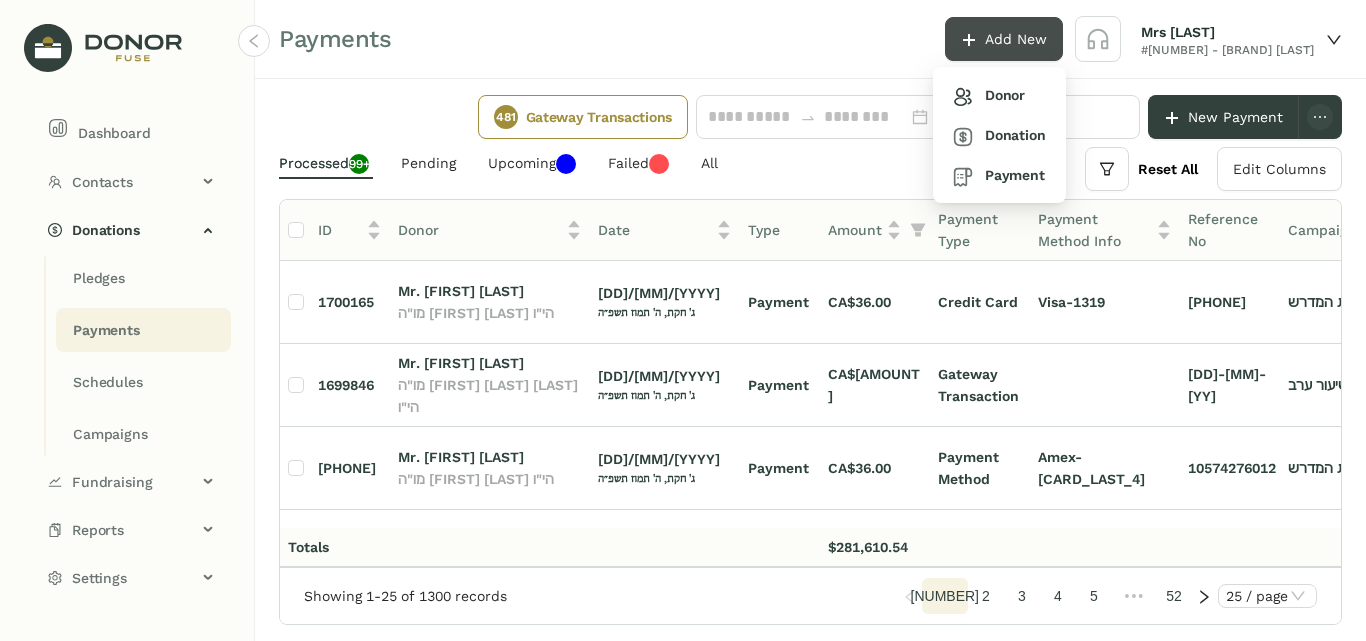 click at bounding box center (969, 40) 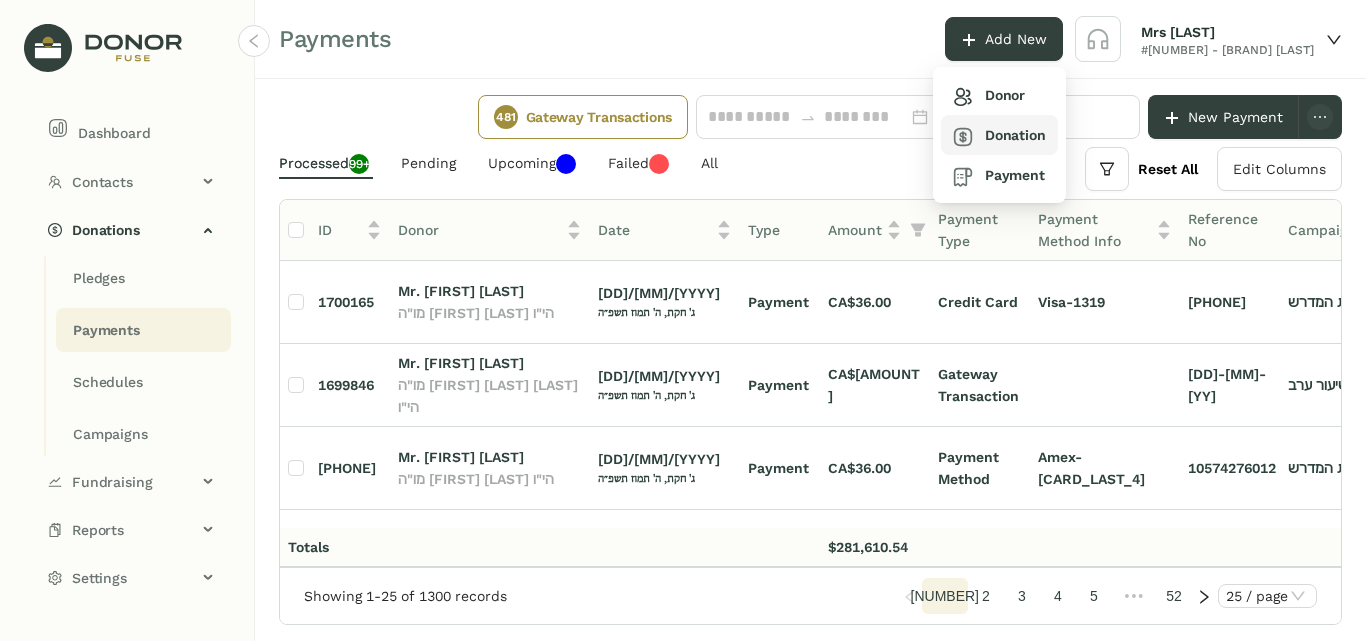 click on "Donation" at bounding box center (989, 95) 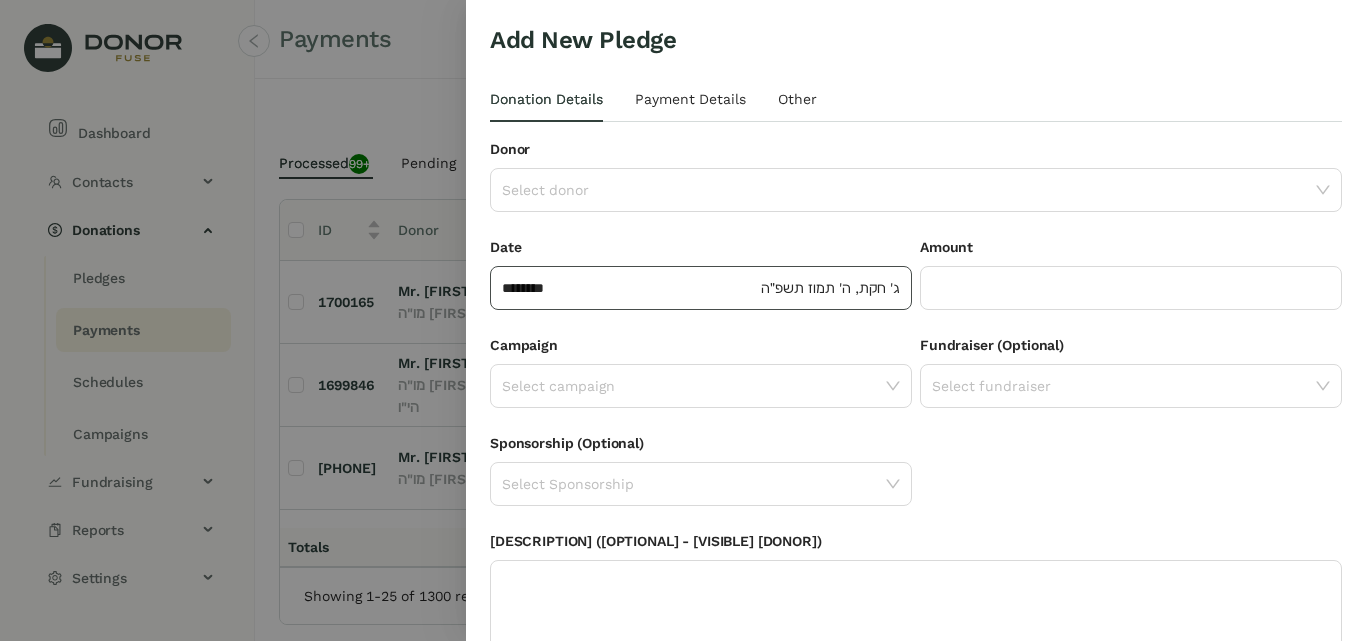 click on "********" at bounding box center (629, 288) 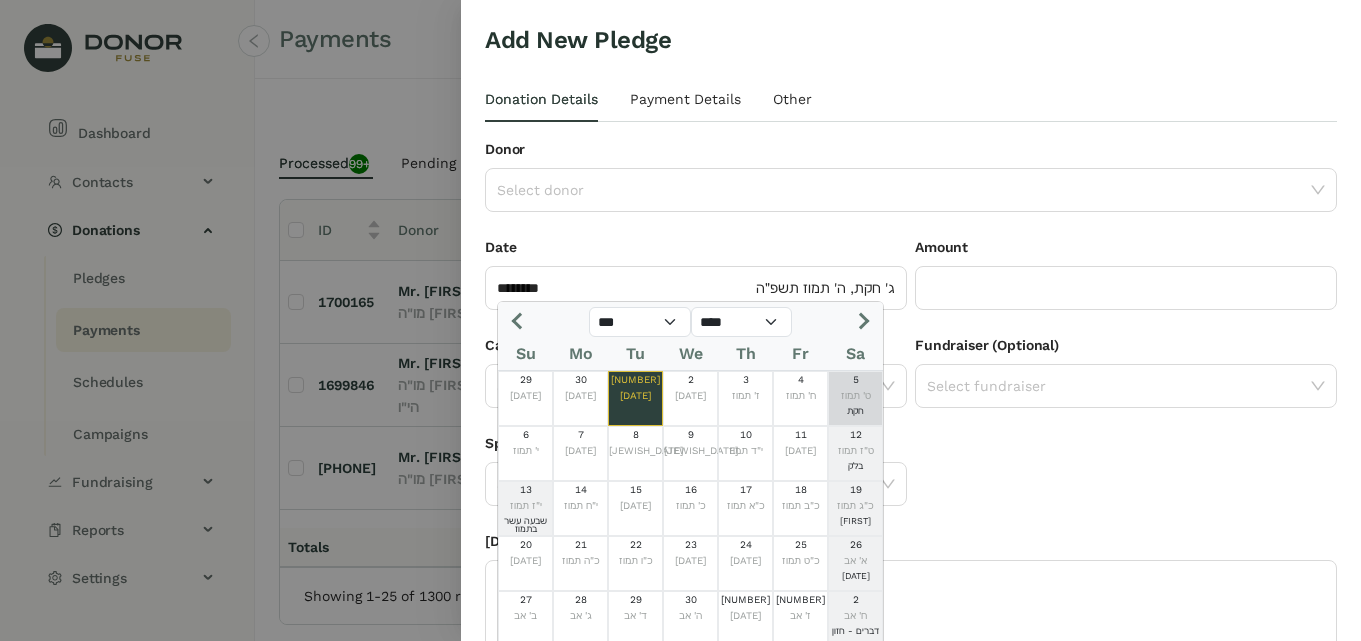 click at bounding box center (520, 321) 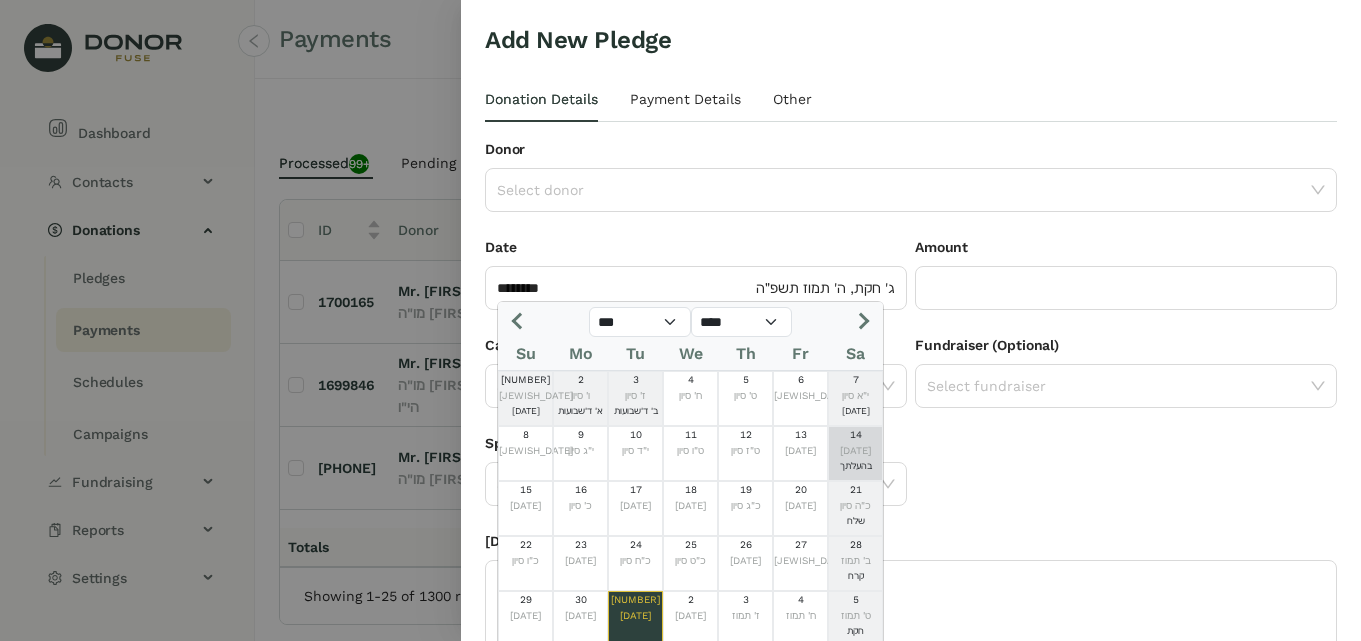click on "בהעלתך" at bounding box center [855, 464] 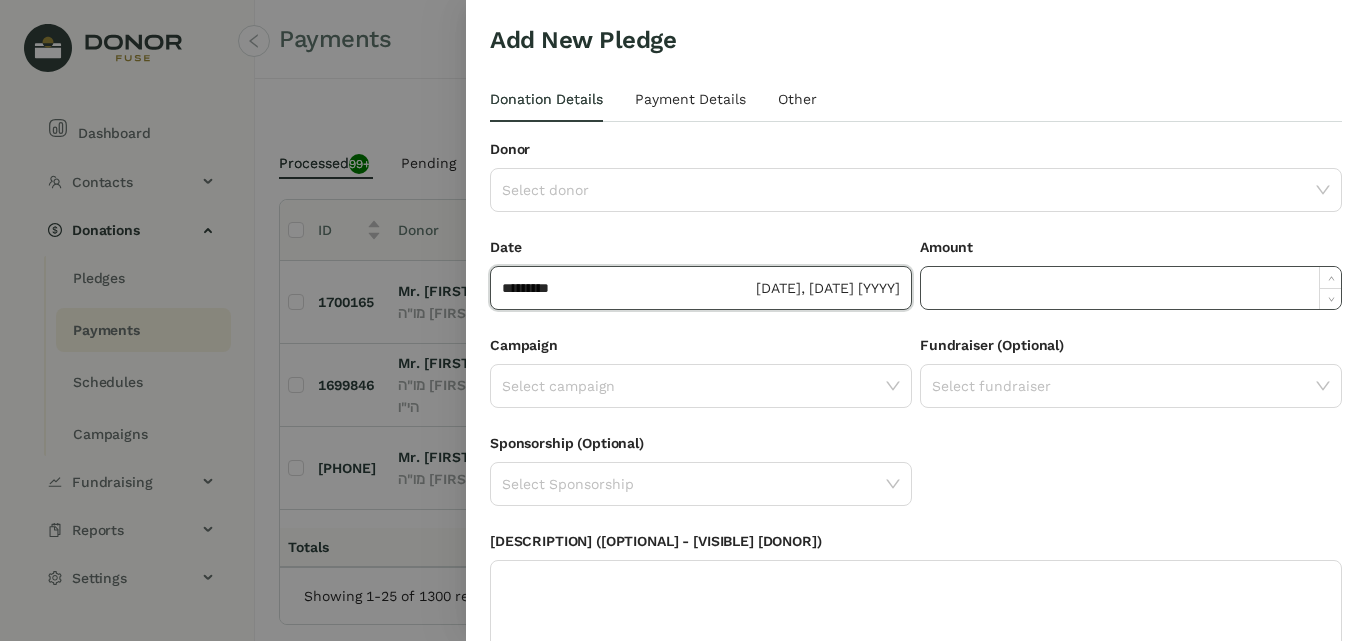 click at bounding box center (1131, 288) 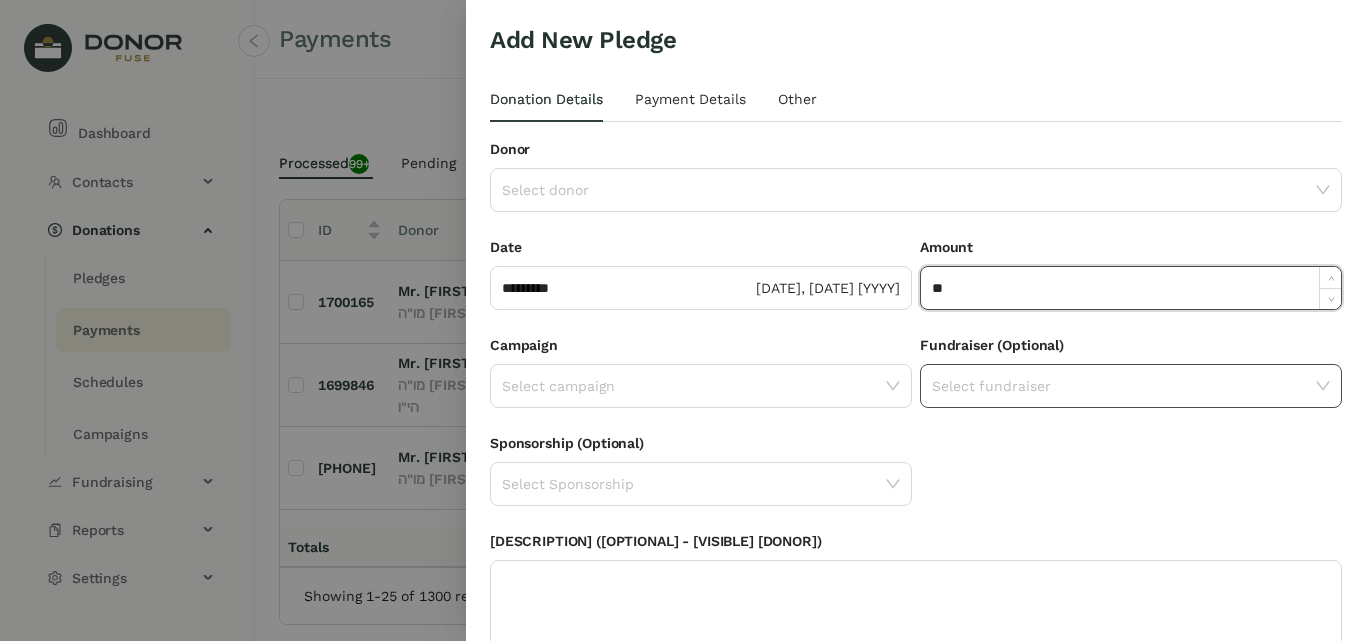 type on "**" 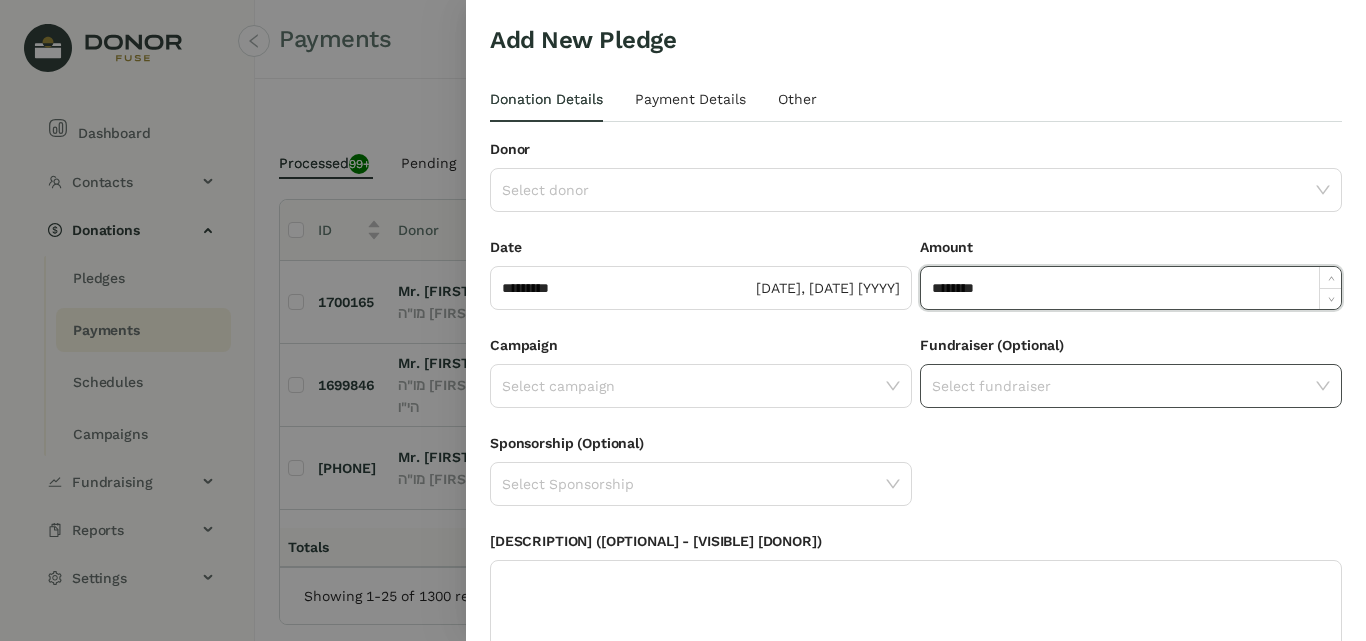 click at bounding box center [1124, 386] 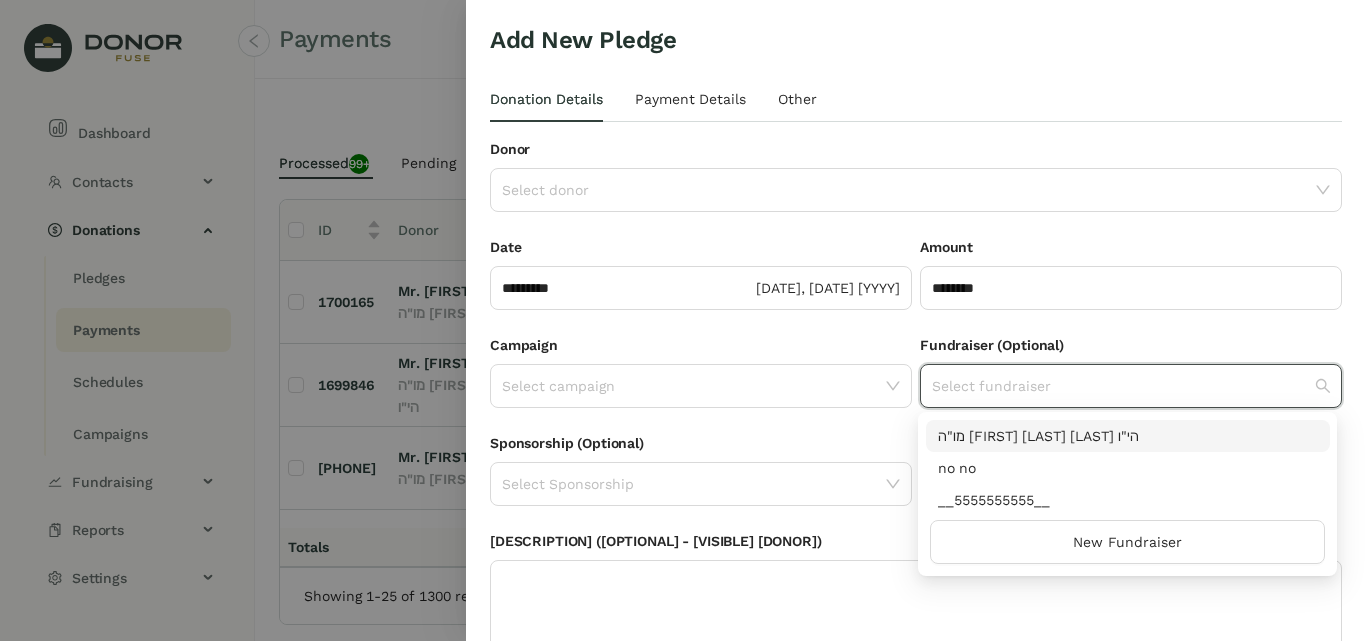 click on "מו"ה [FIRST] [LAST] [LAST] הי"ו" at bounding box center [1128, 436] 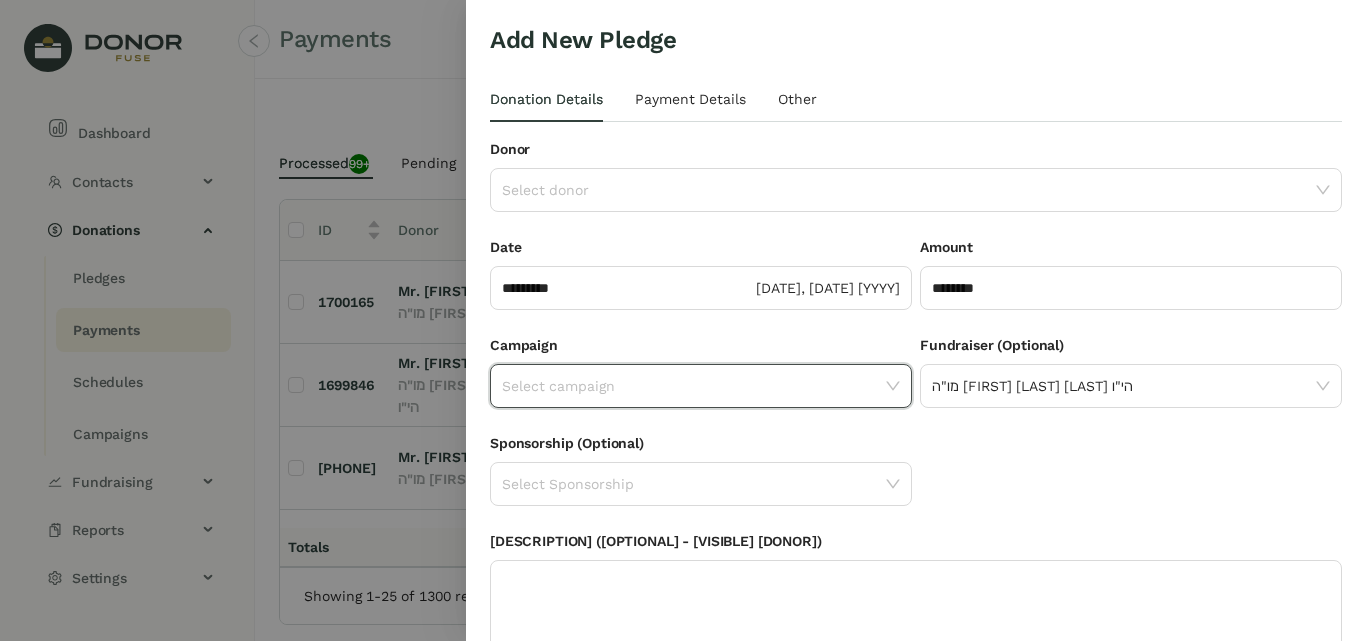 click at bounding box center [694, 386] 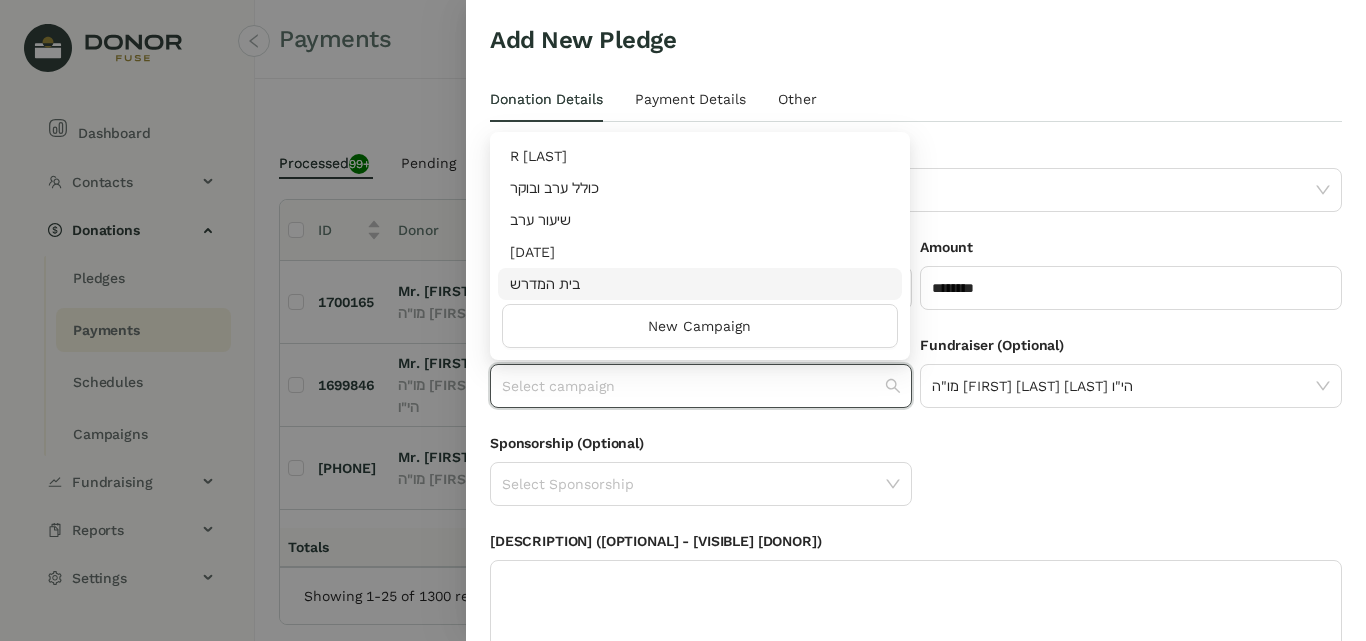 click on "בית המדרש" at bounding box center (700, 284) 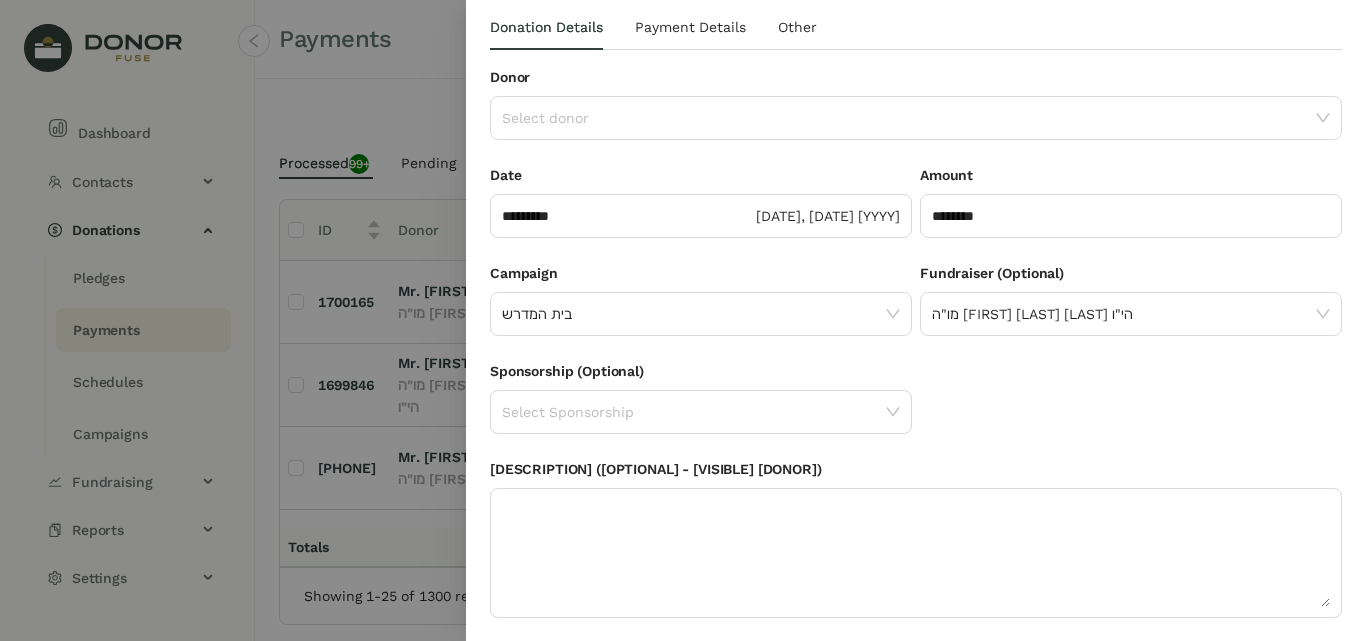 scroll, scrollTop: 0, scrollLeft: 0, axis: both 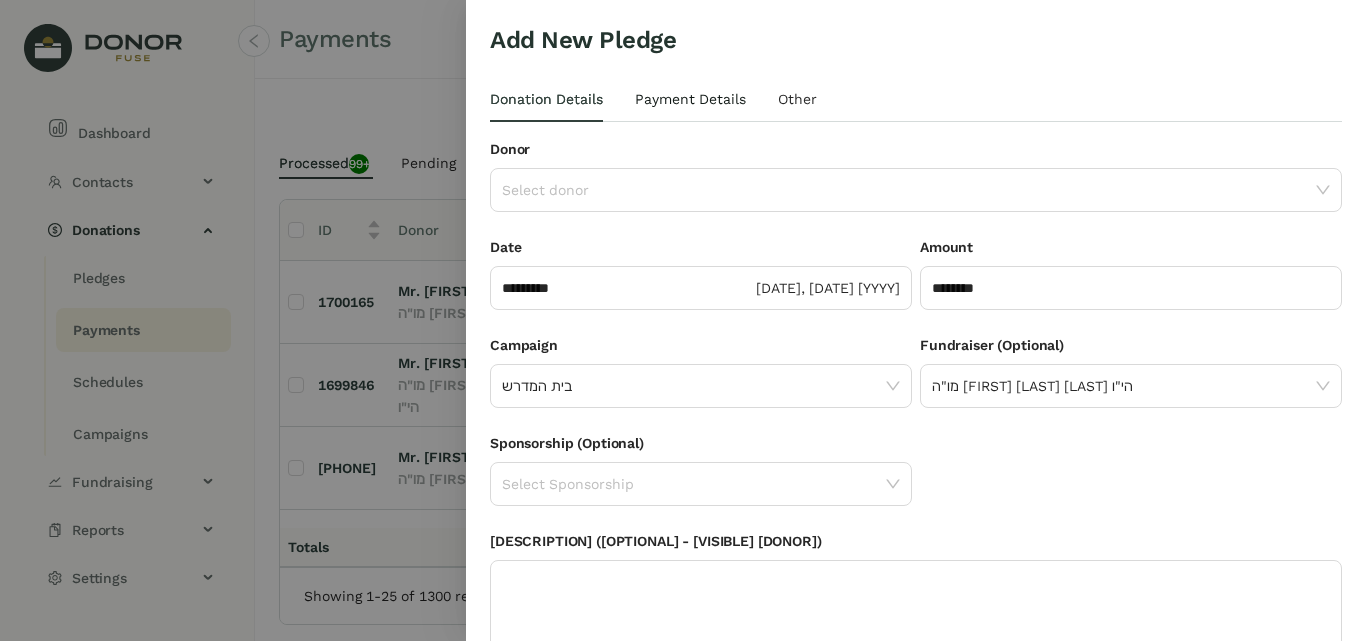 click on "Payment Details" at bounding box center (690, 99) 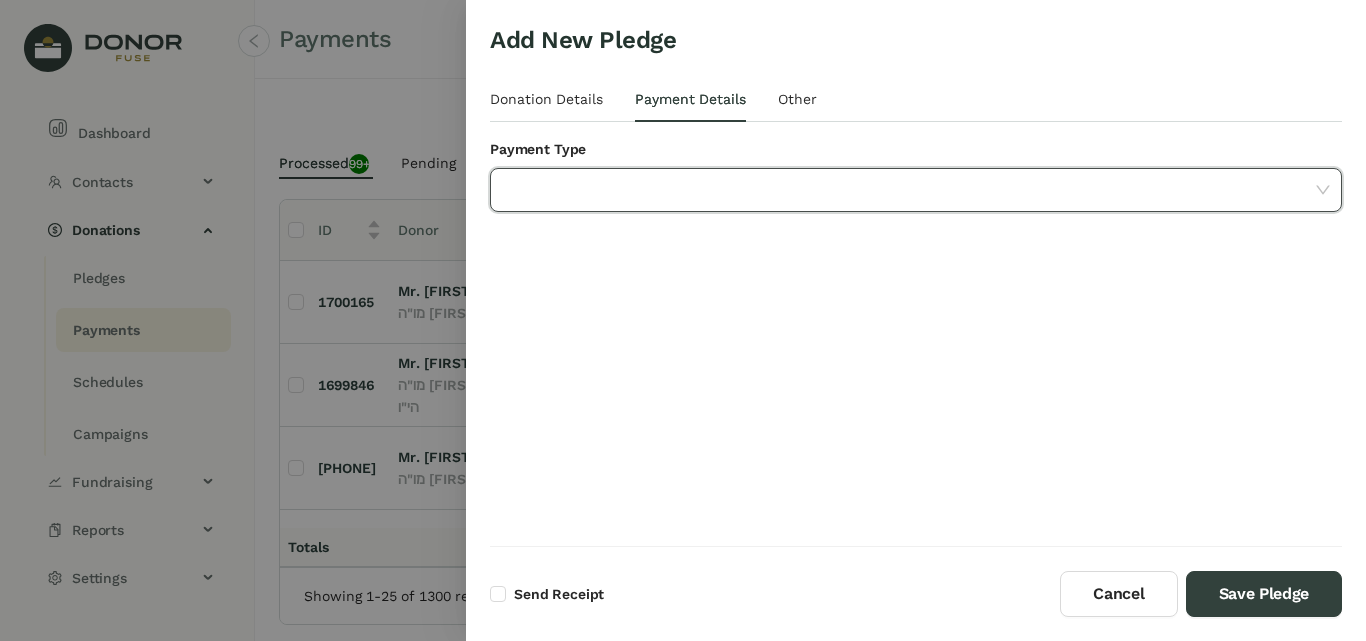 click at bounding box center [909, 190] 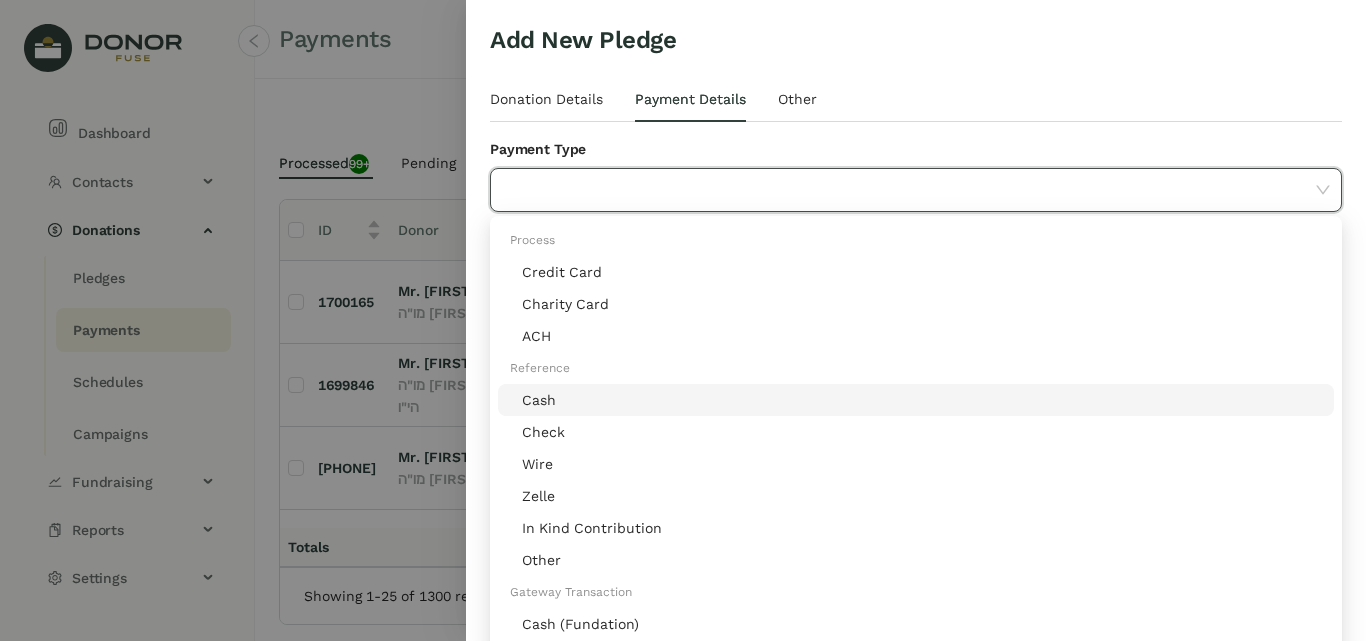 click on "Cash" at bounding box center (922, 400) 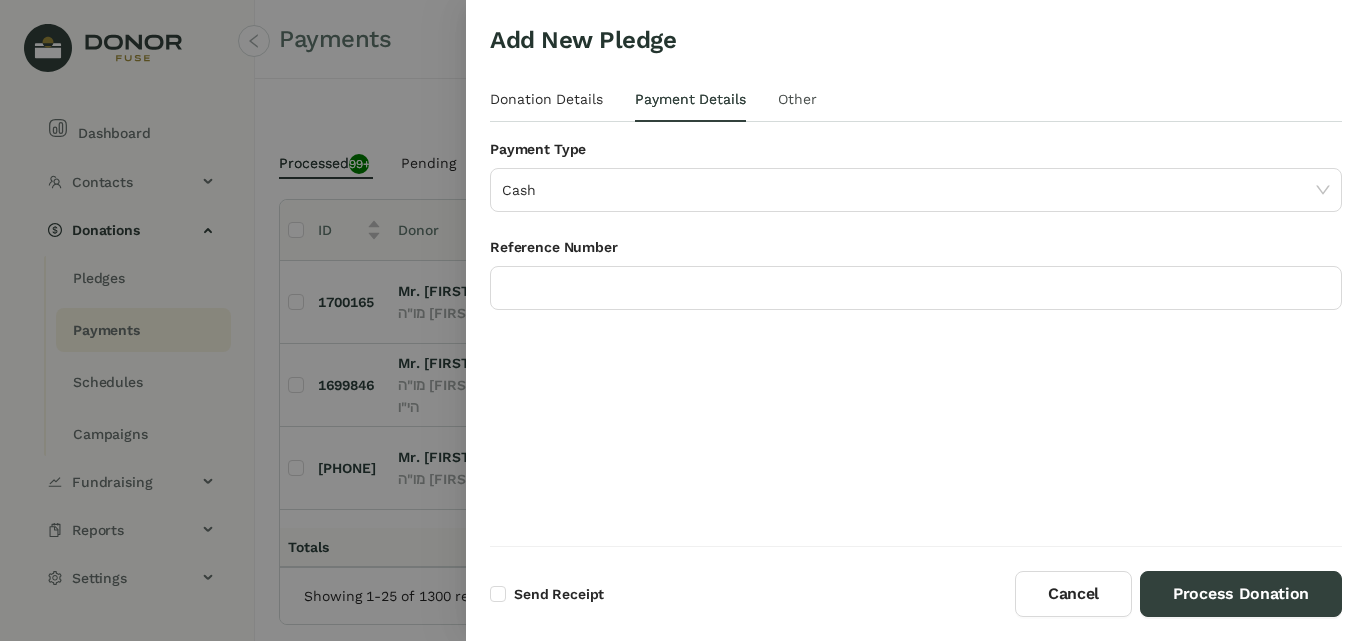 click on "Other" at bounding box center [797, 99] 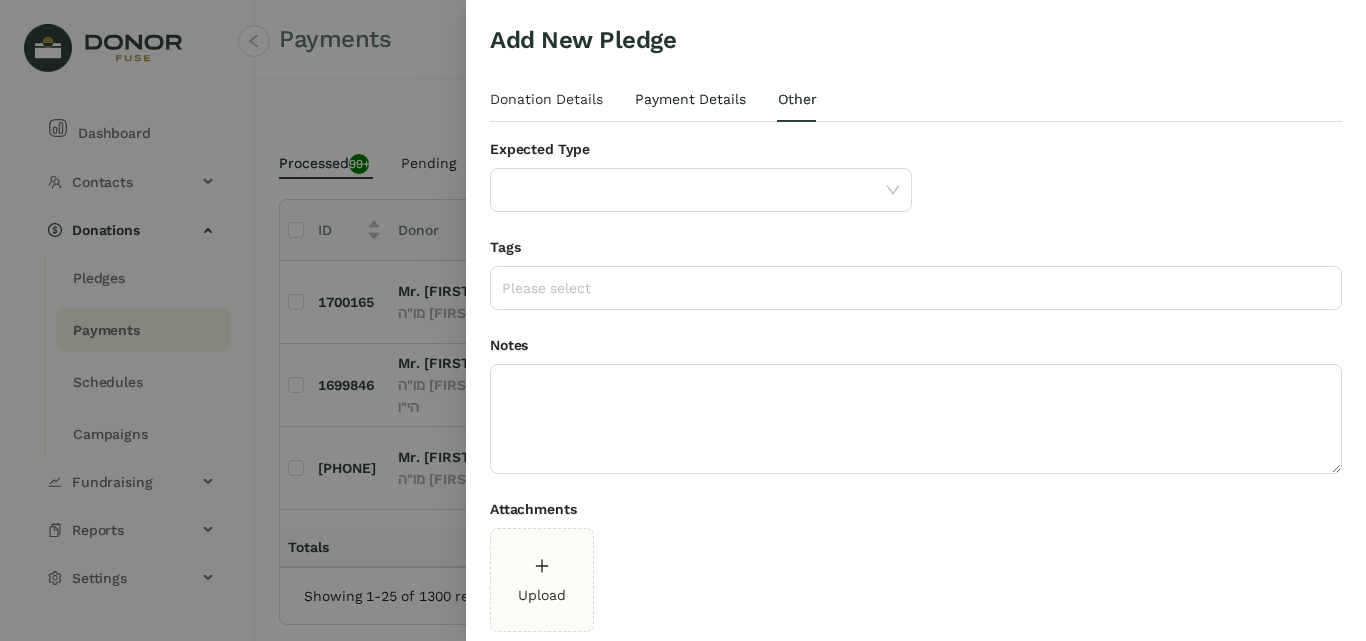 click on "Payment Details" at bounding box center (690, 99) 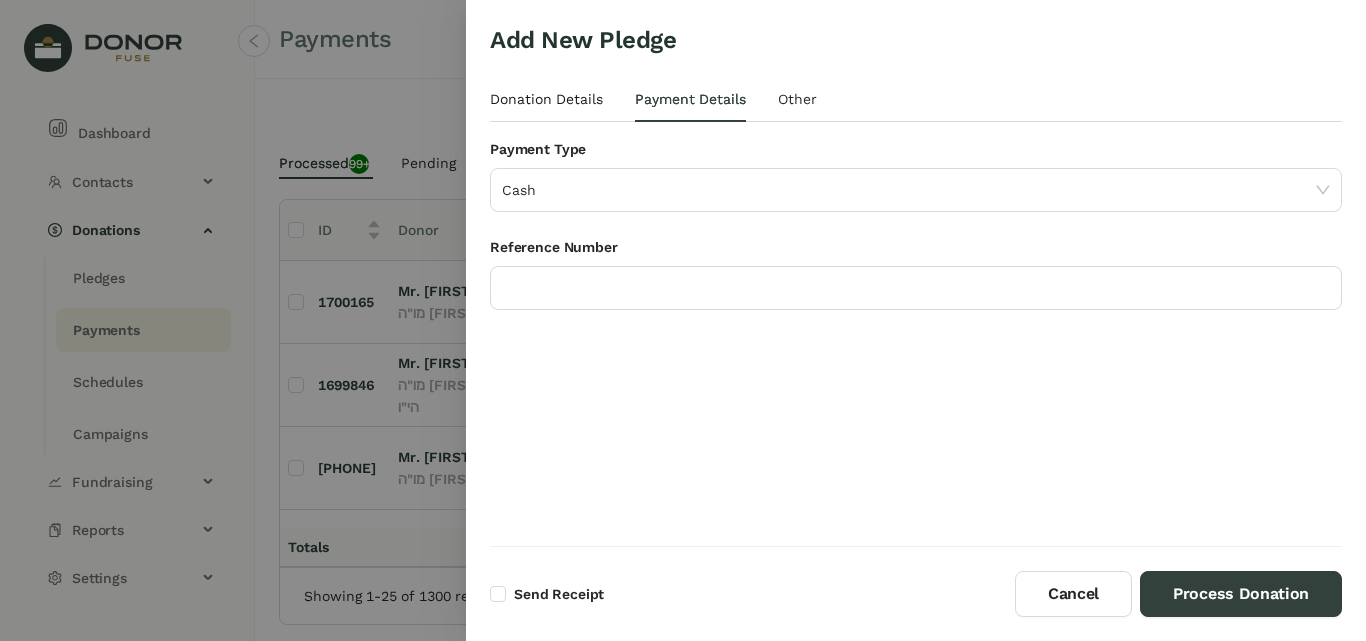 click on "Donation Details" at bounding box center [546, 99] 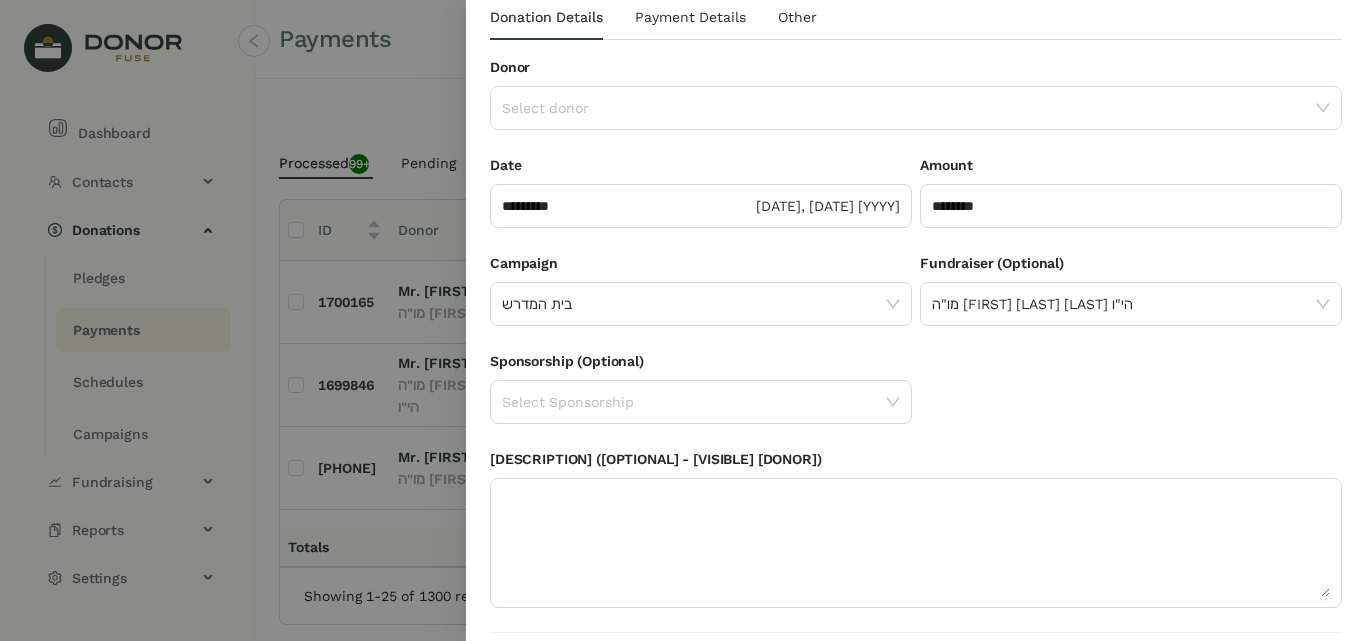 scroll, scrollTop: 144, scrollLeft: 0, axis: vertical 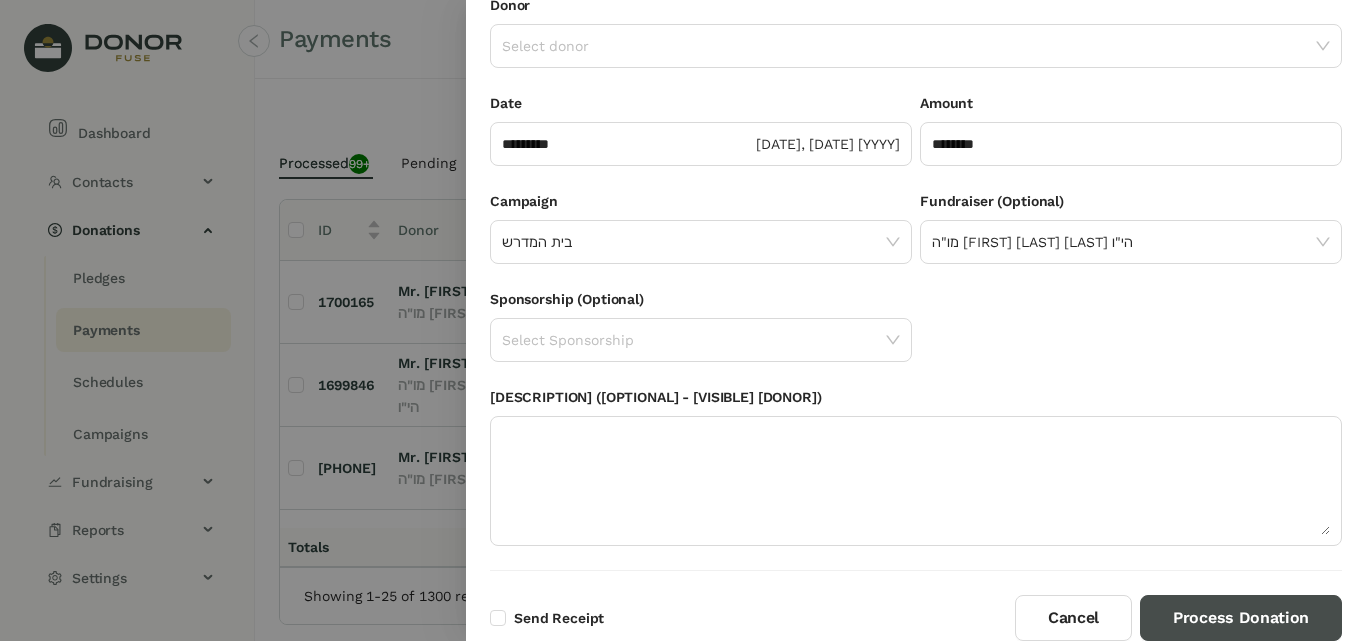click on "Process Donation" at bounding box center [1241, 618] 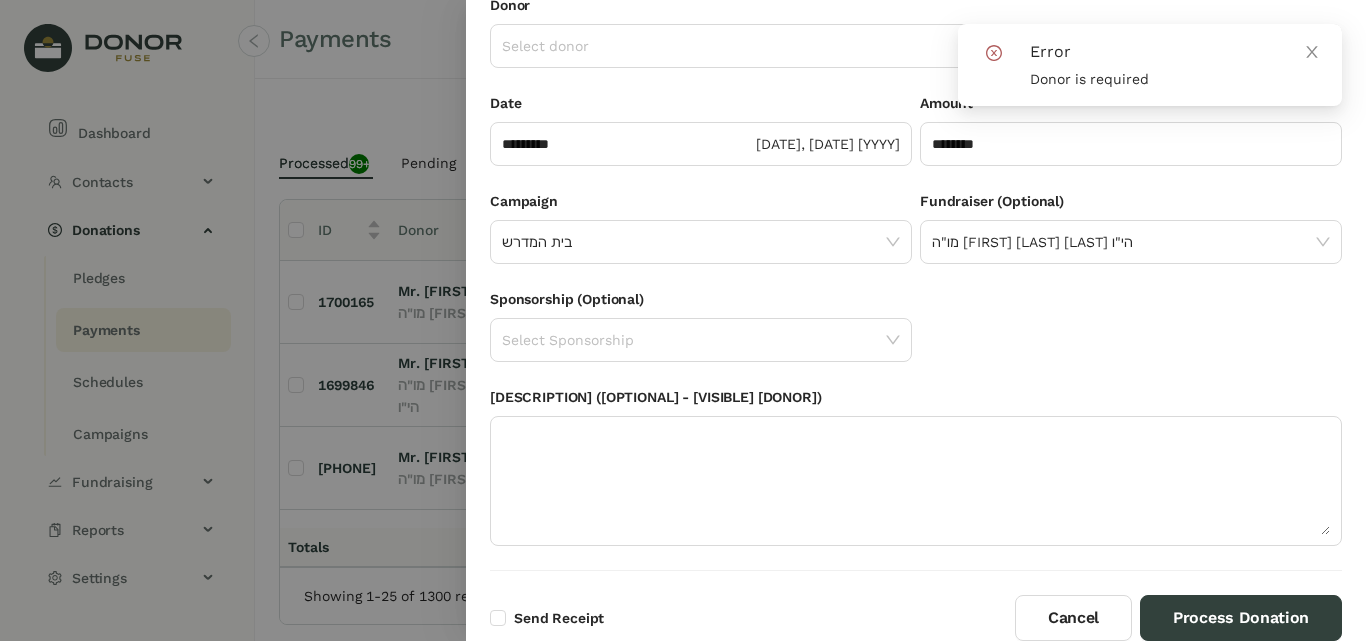 click at bounding box center [683, 320] 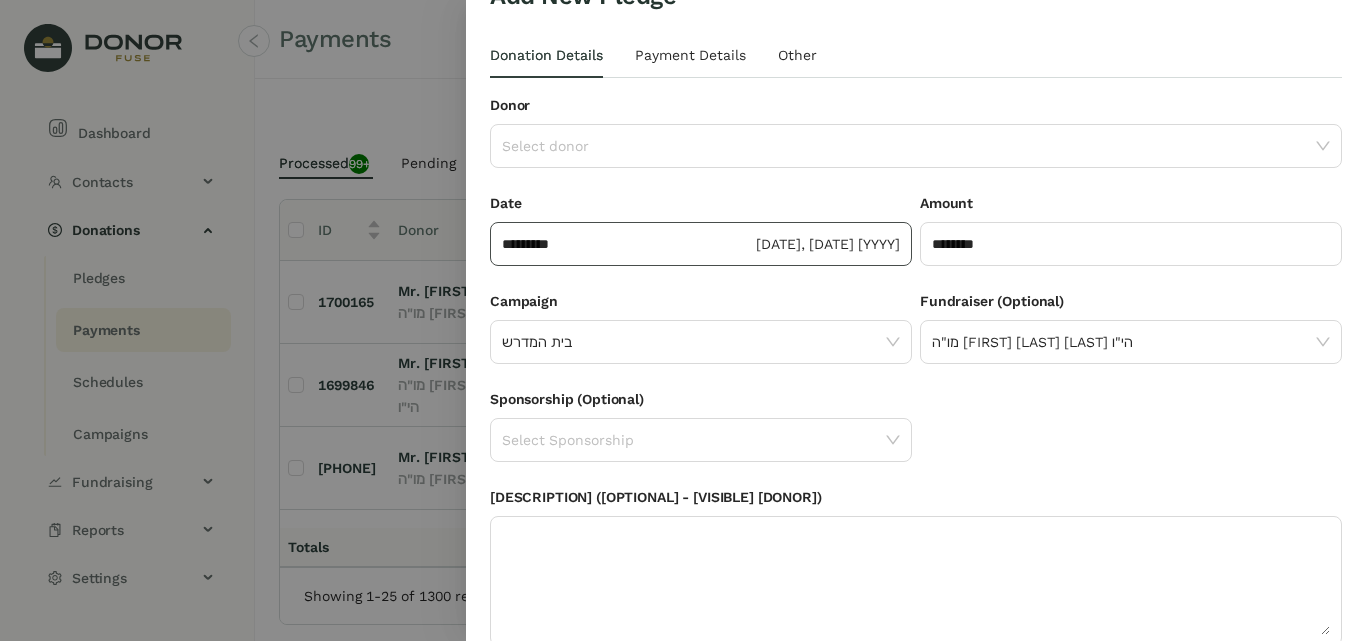 scroll, scrollTop: 0, scrollLeft: 0, axis: both 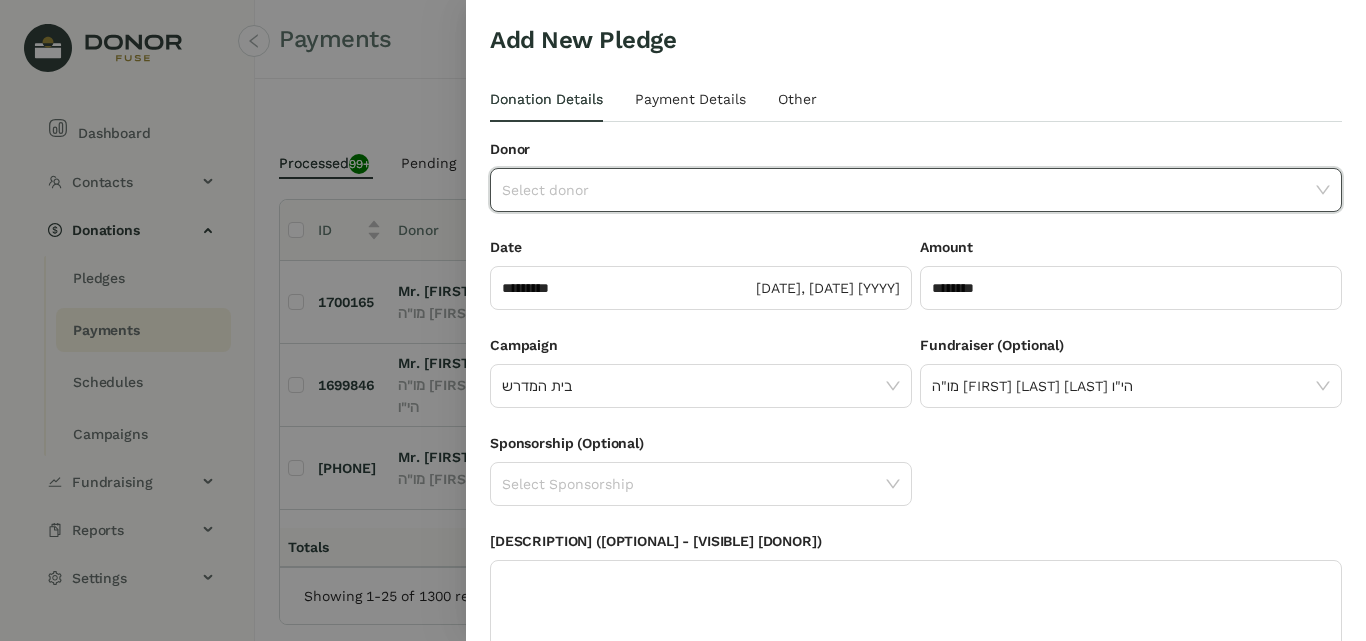 click at bounding box center (909, 190) 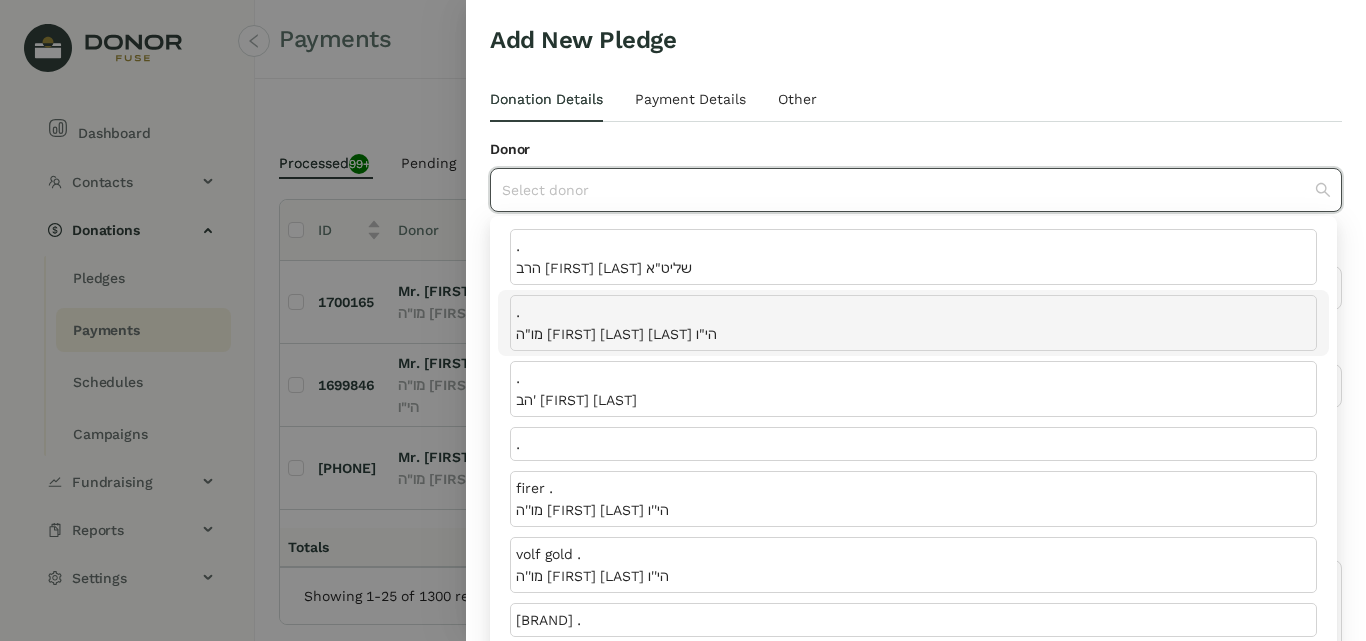 click at bounding box center (683, 320) 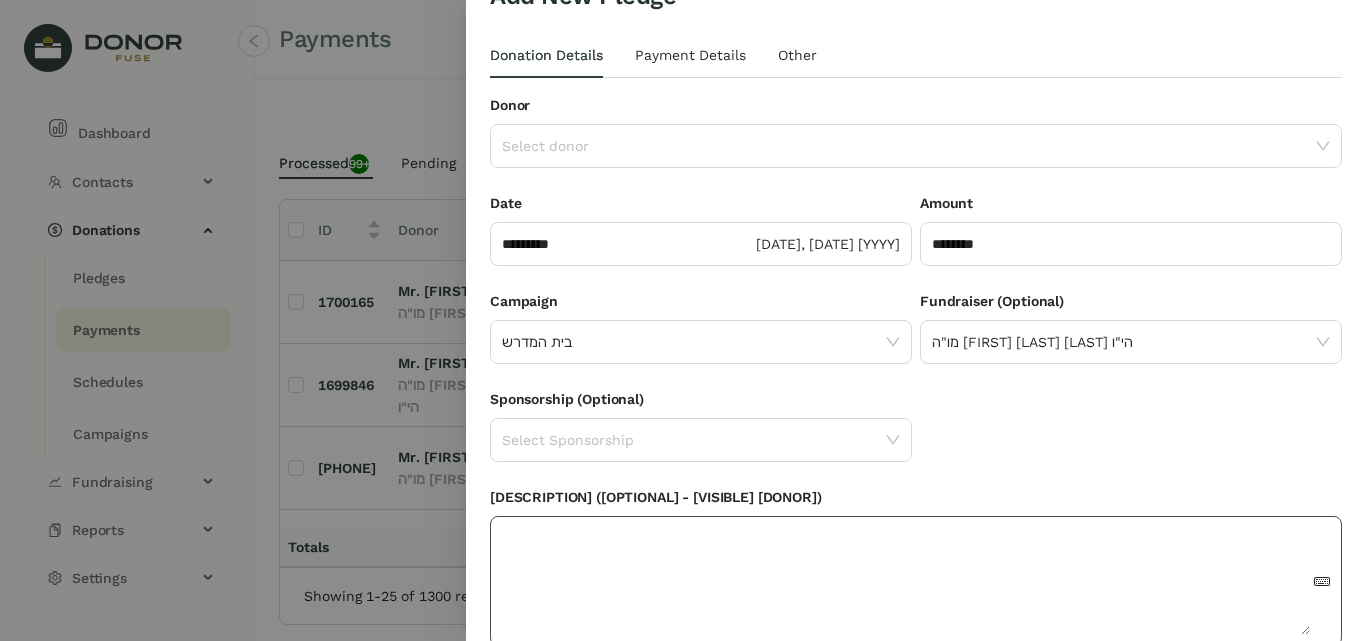 scroll, scrollTop: 144, scrollLeft: 0, axis: vertical 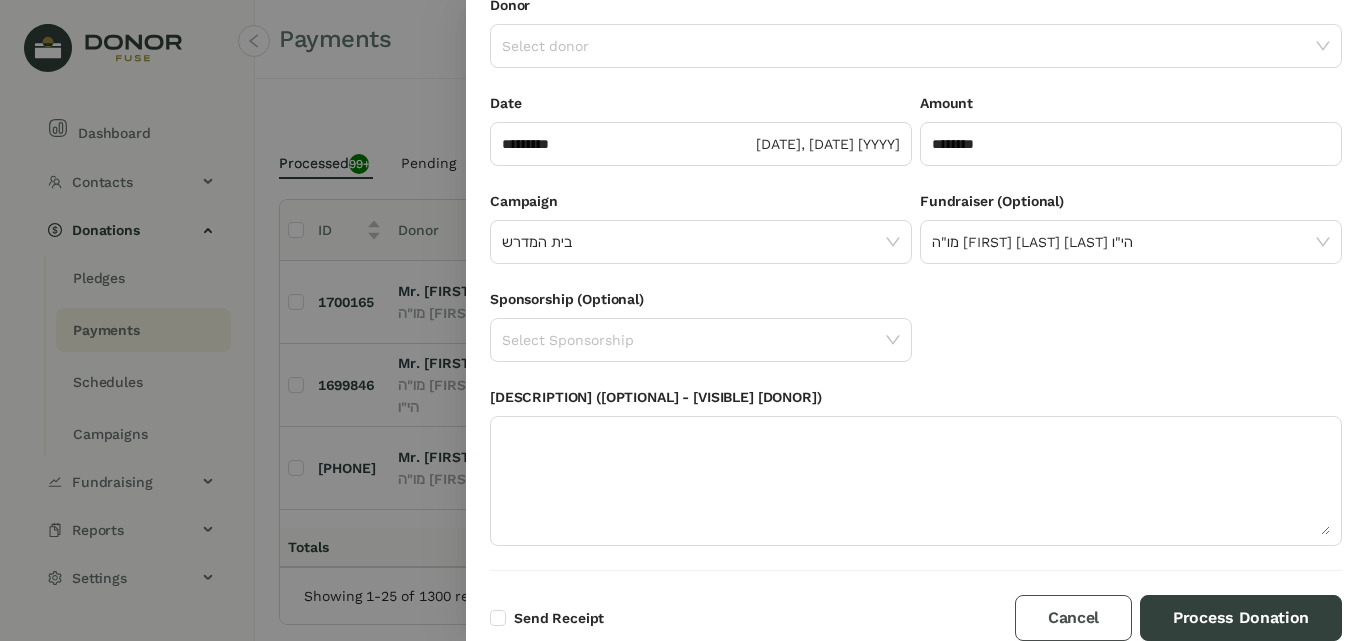 click on "Cancel" at bounding box center (1073, 618) 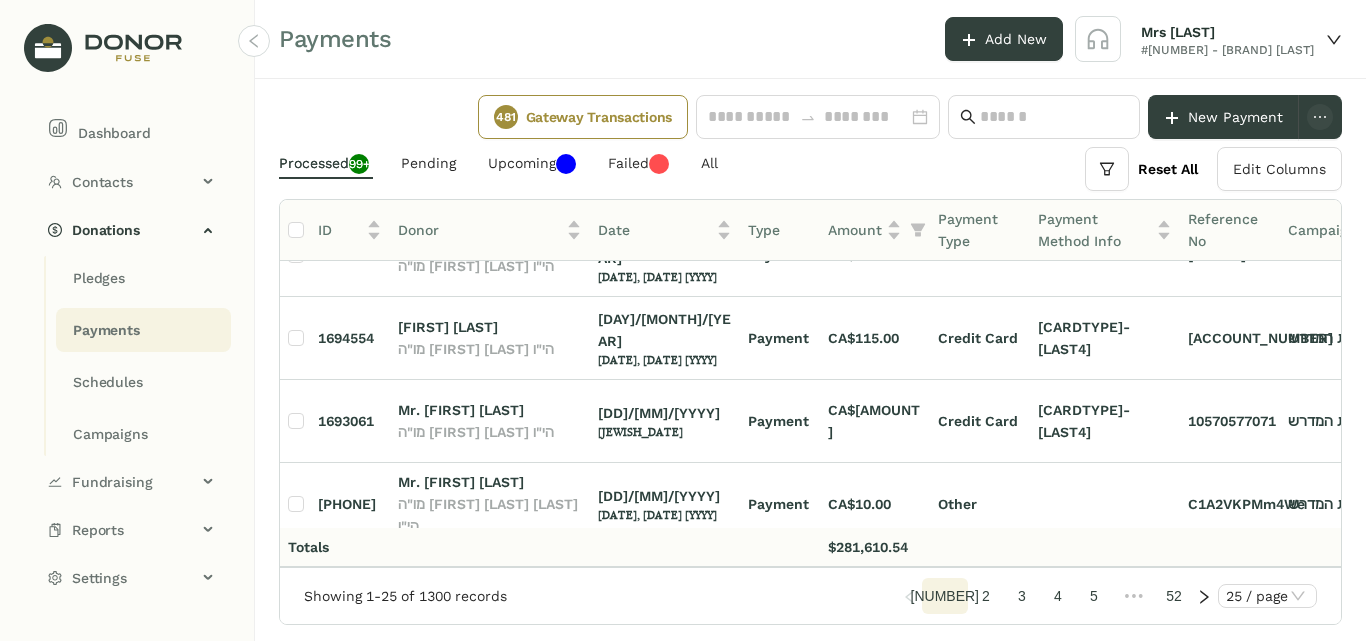 scroll, scrollTop: 1000, scrollLeft: 0, axis: vertical 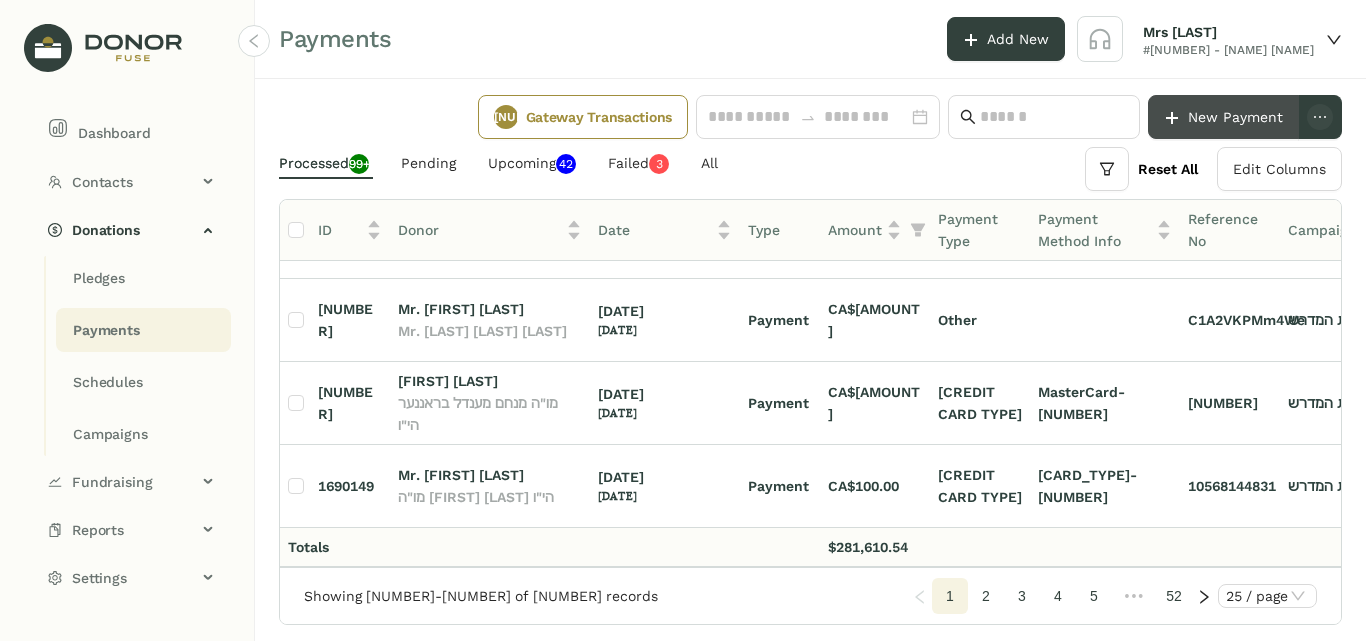click on "New Payment" at bounding box center [1235, 117] 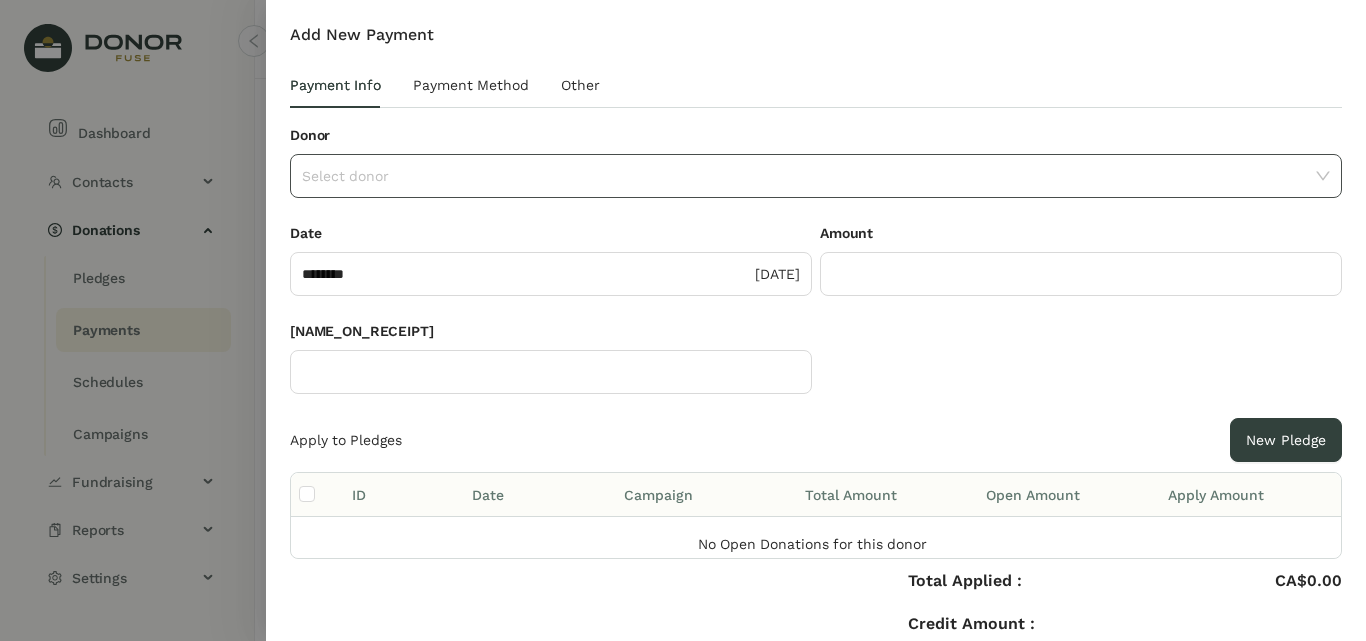 click at bounding box center (809, 176) 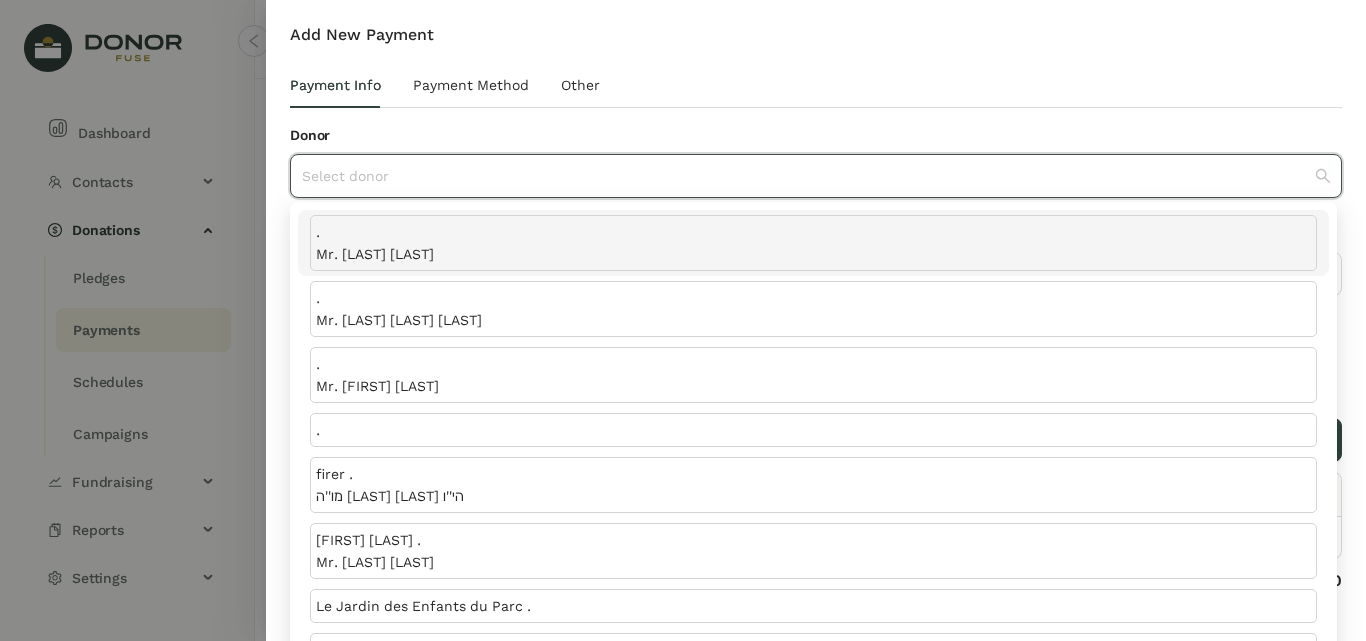 click on "הרב [FIRST] [LAST] שליט"א" at bounding box center [813, 254] 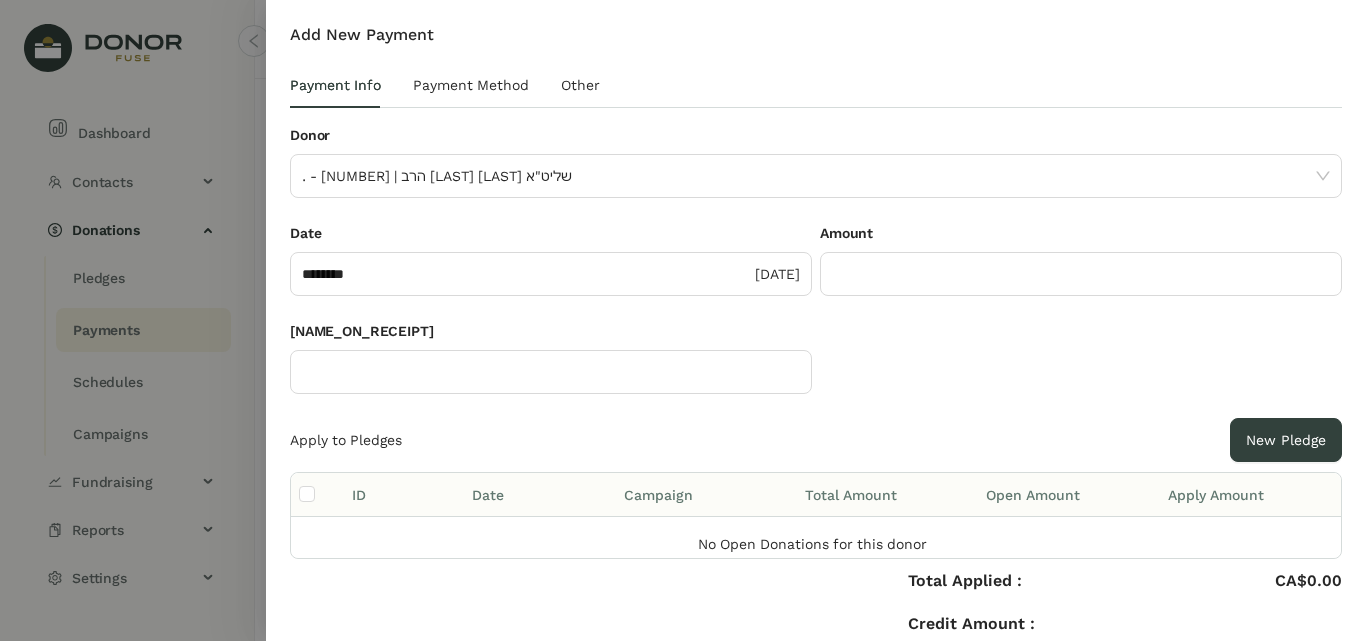 scroll, scrollTop: 96, scrollLeft: 0, axis: vertical 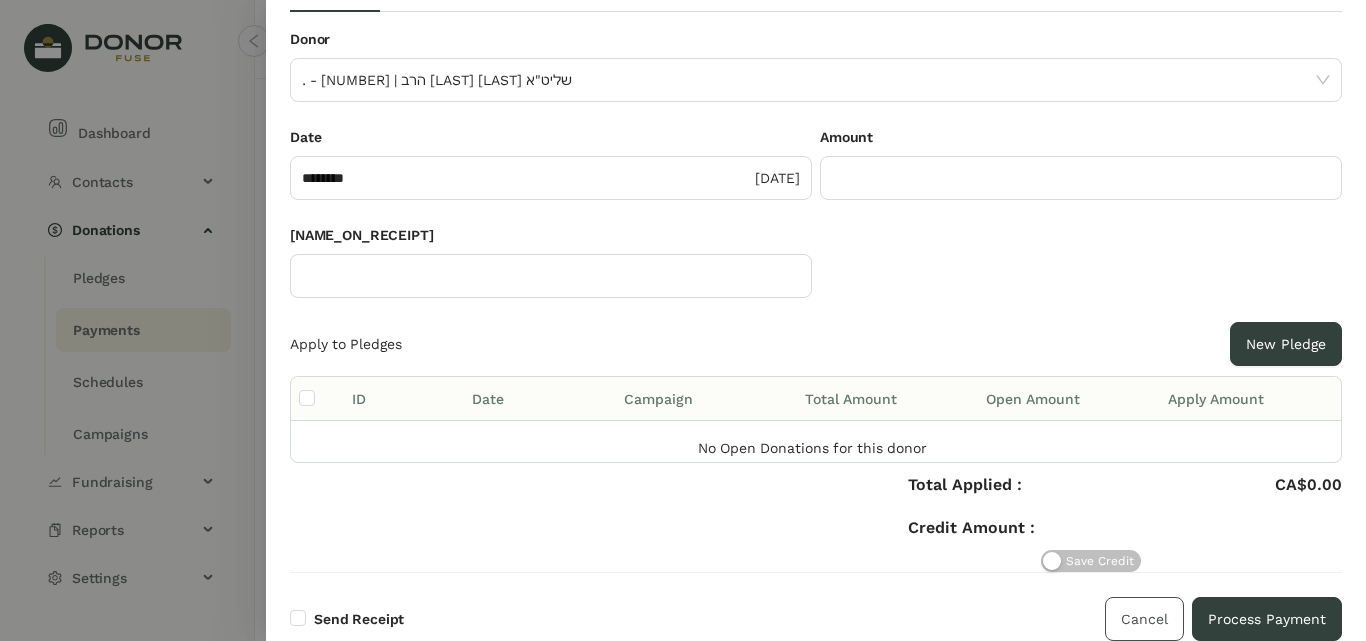 click on "Cancel" at bounding box center (1144, 619) 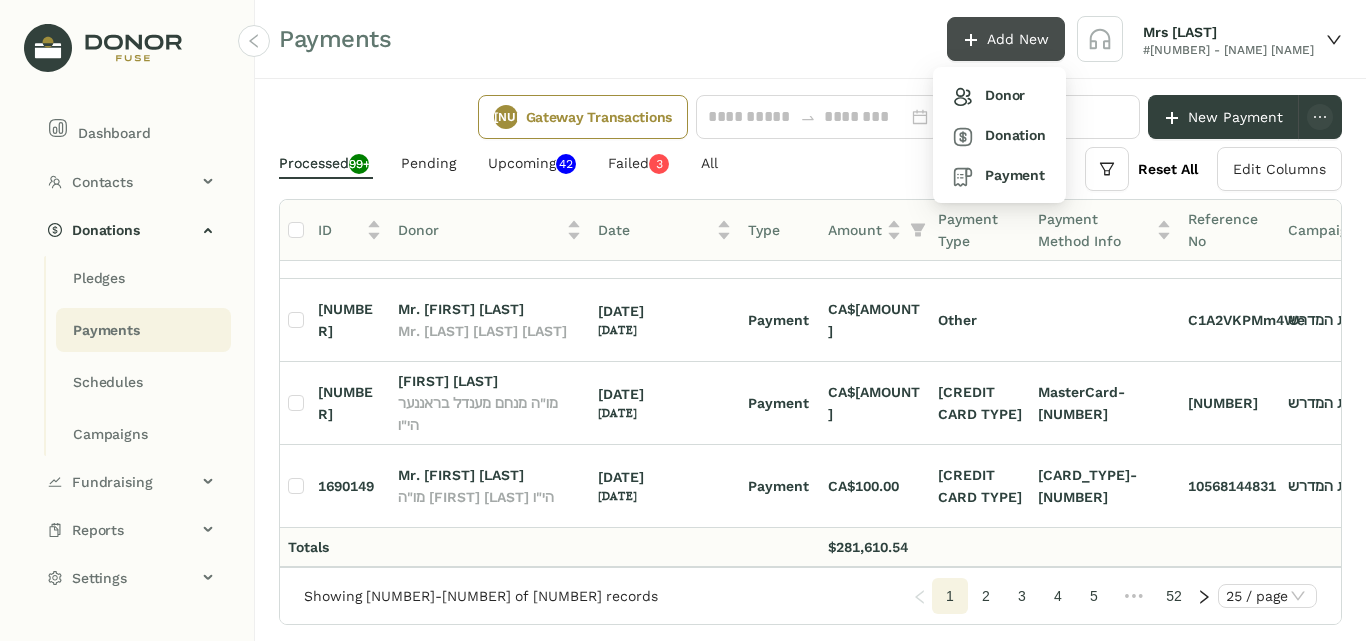 click at bounding box center [971, 40] 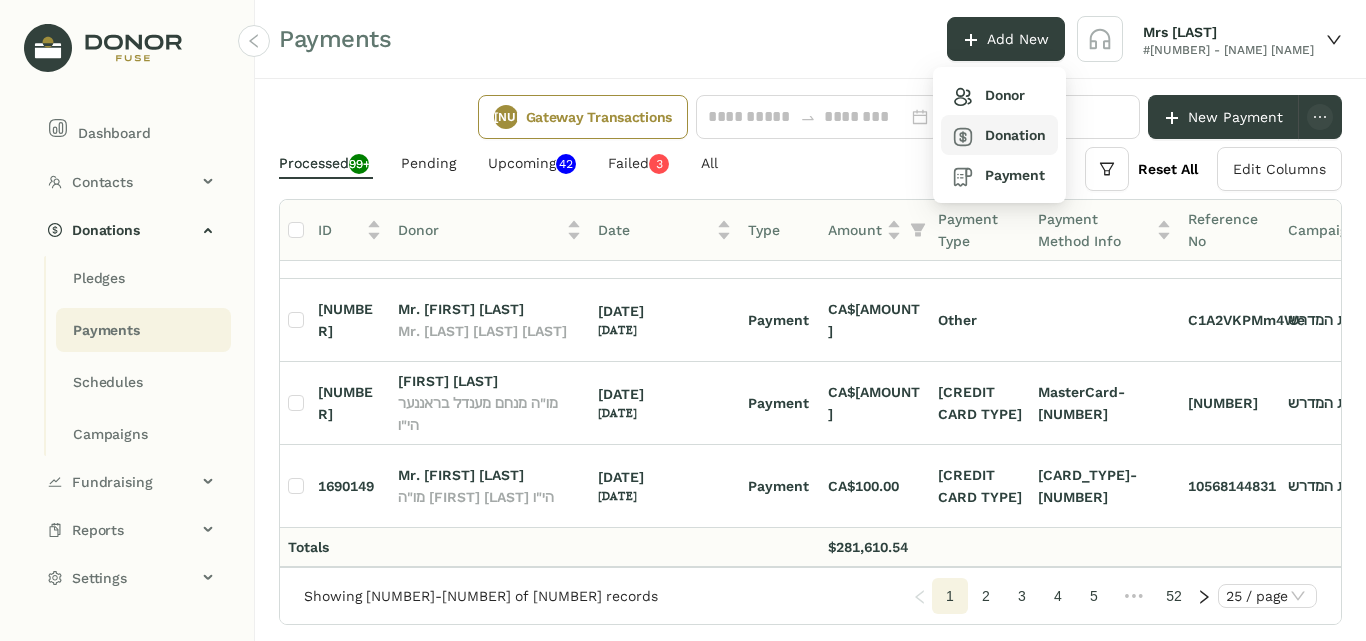 click on "Donation" at bounding box center (989, 95) 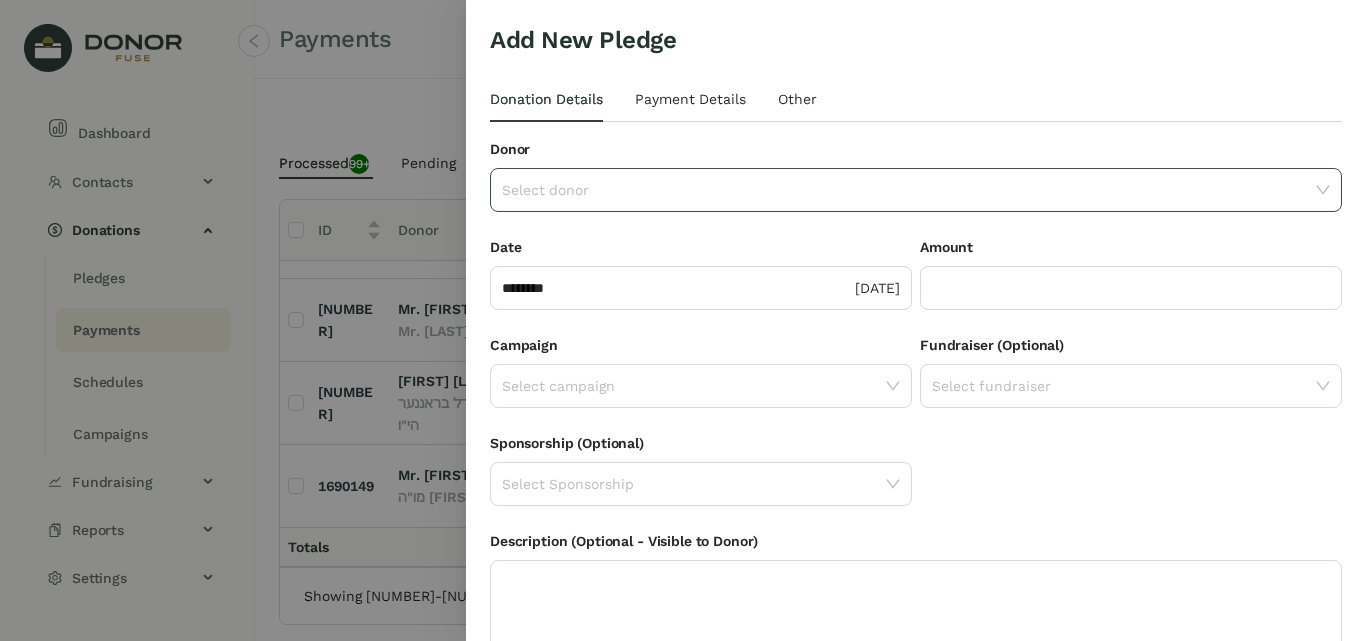 click at bounding box center (909, 190) 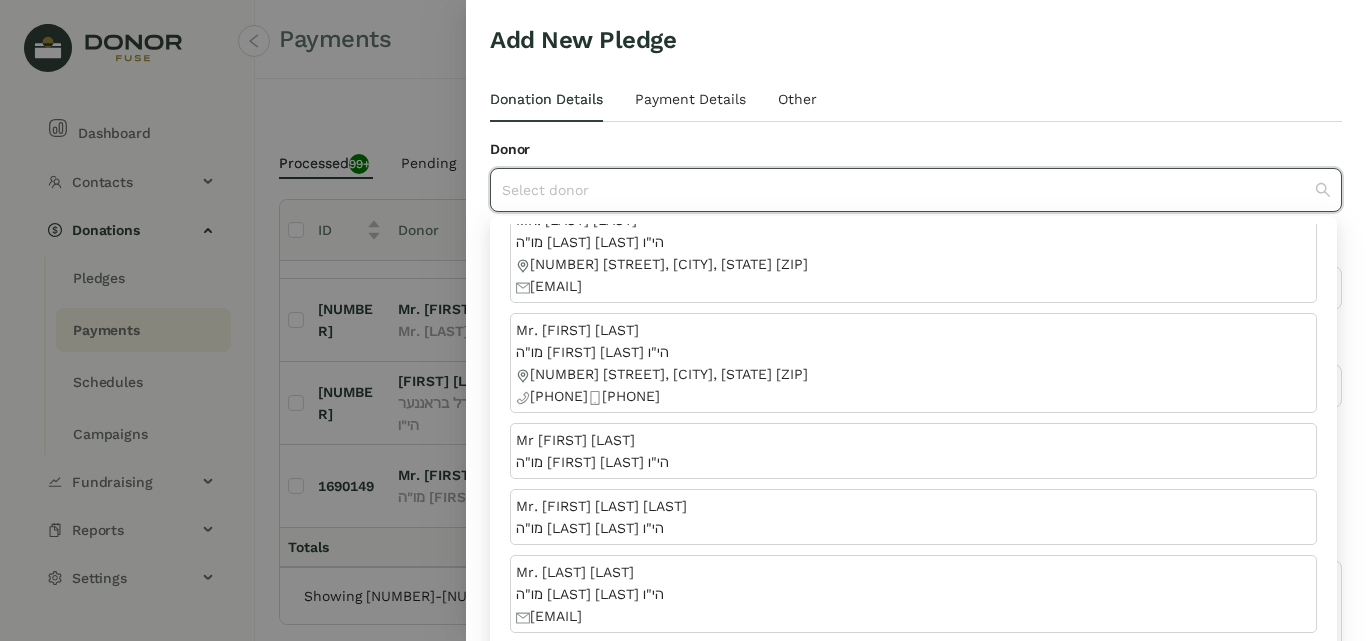 scroll, scrollTop: 1044, scrollLeft: 0, axis: vertical 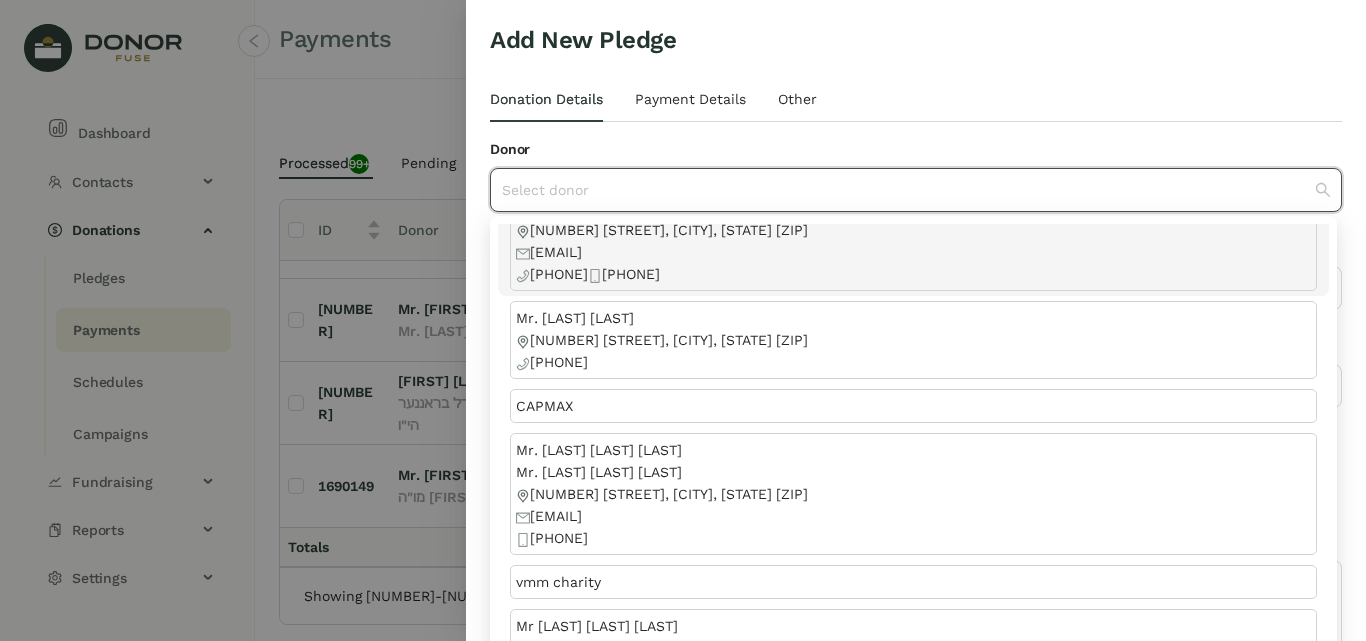 click at bounding box center (909, 190) 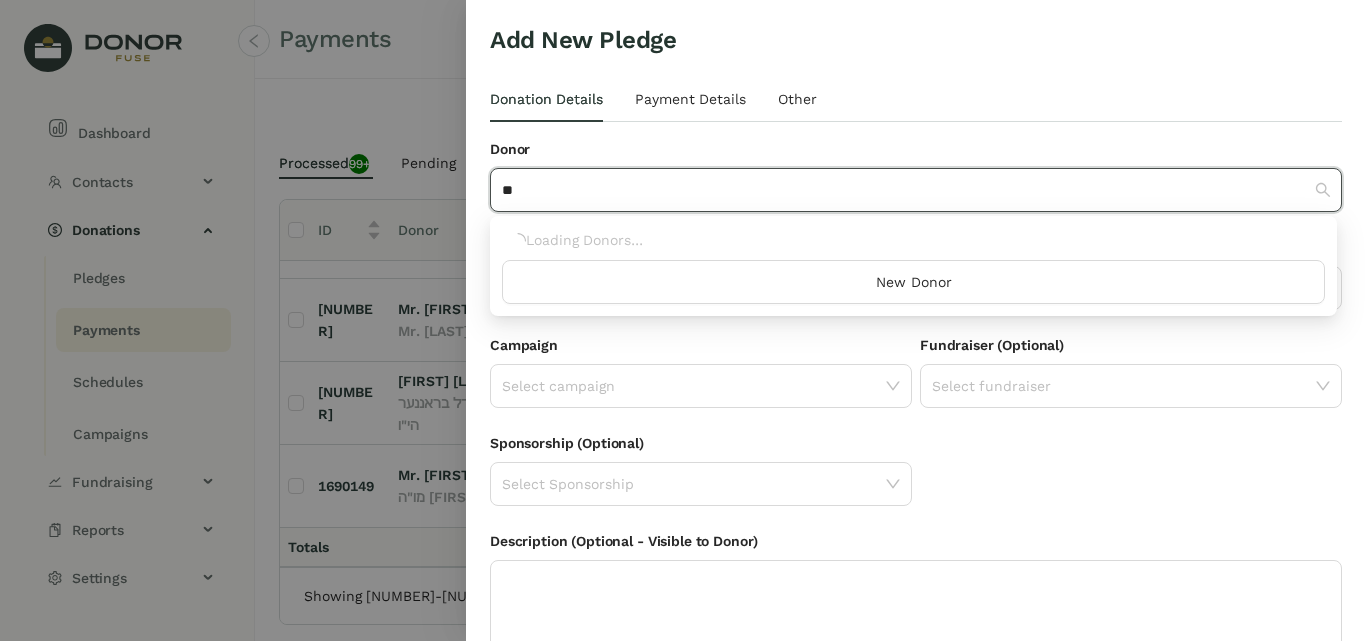 scroll, scrollTop: 0, scrollLeft: 0, axis: both 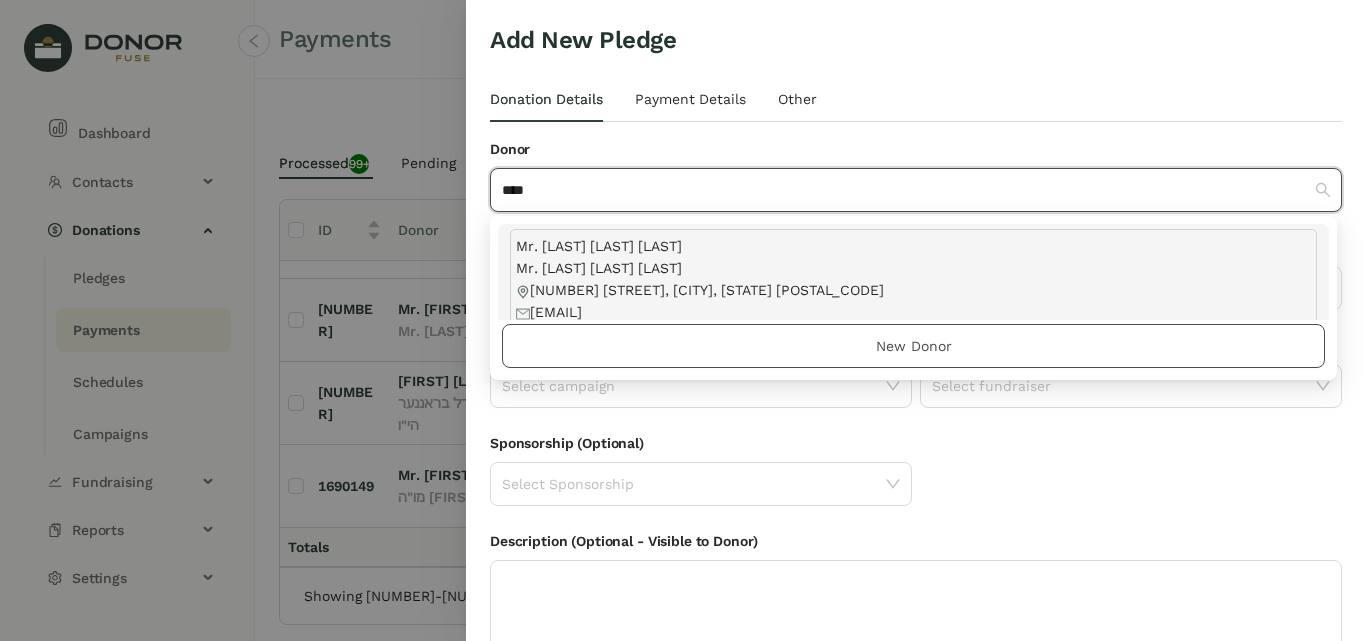 type on "****" 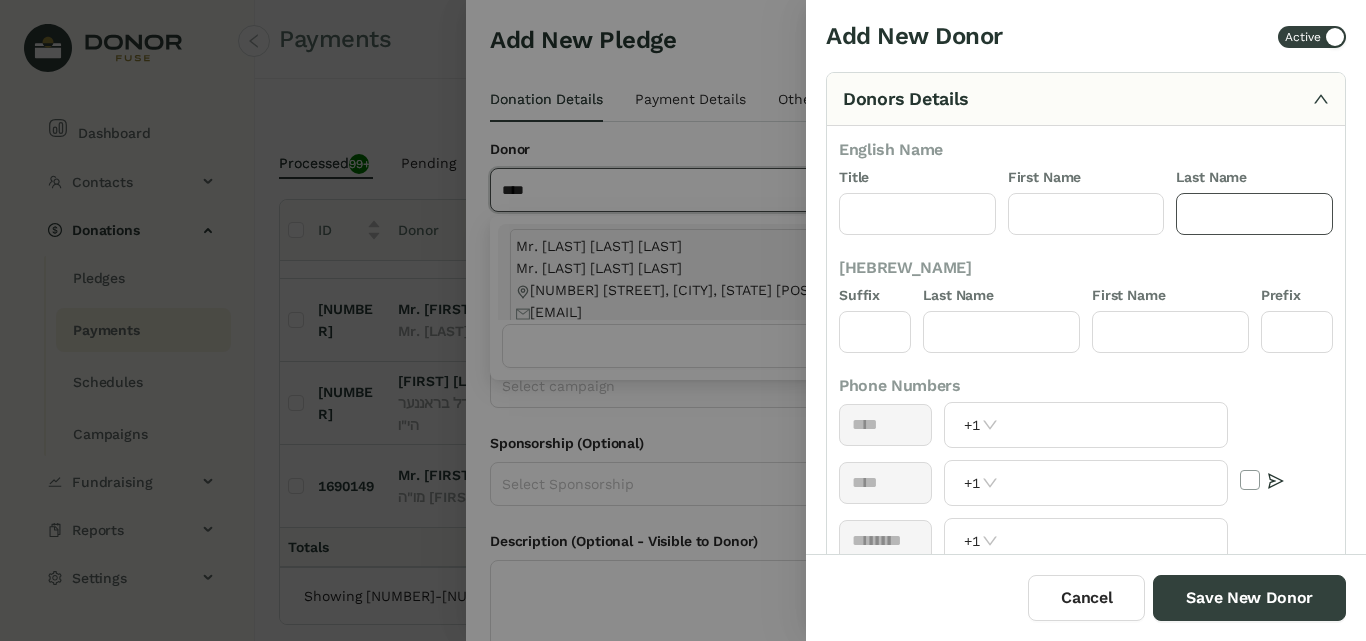 click at bounding box center [1254, 214] 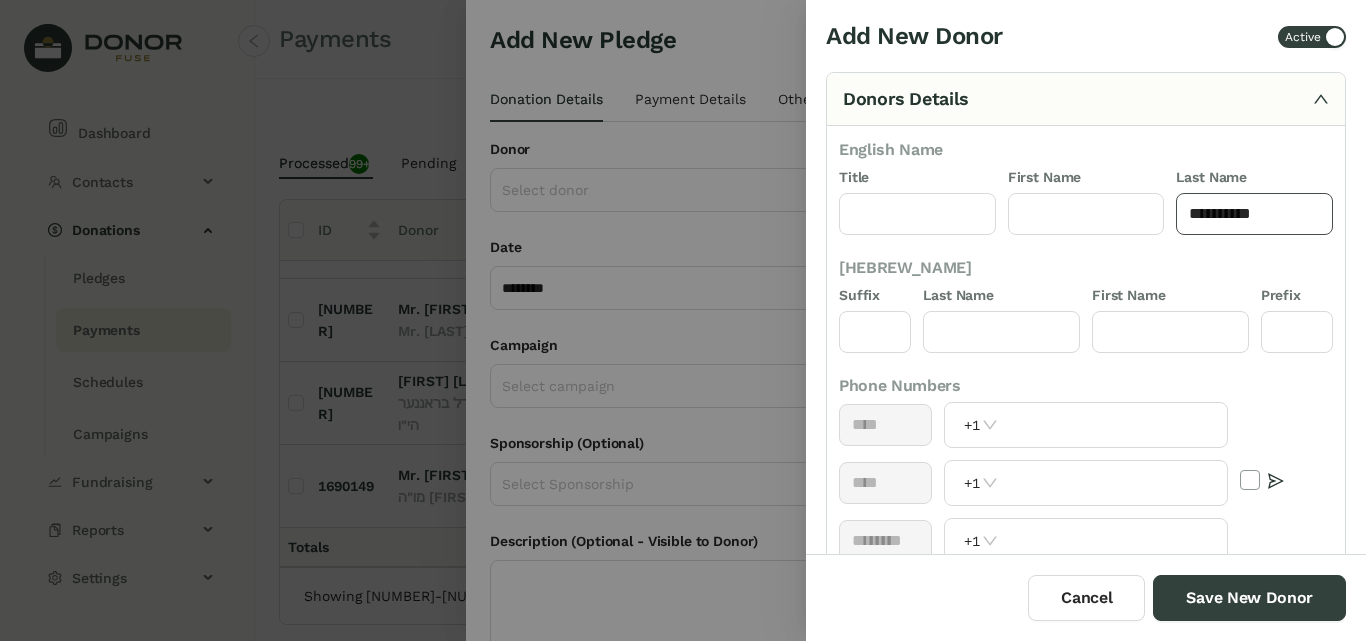 type on "**********" 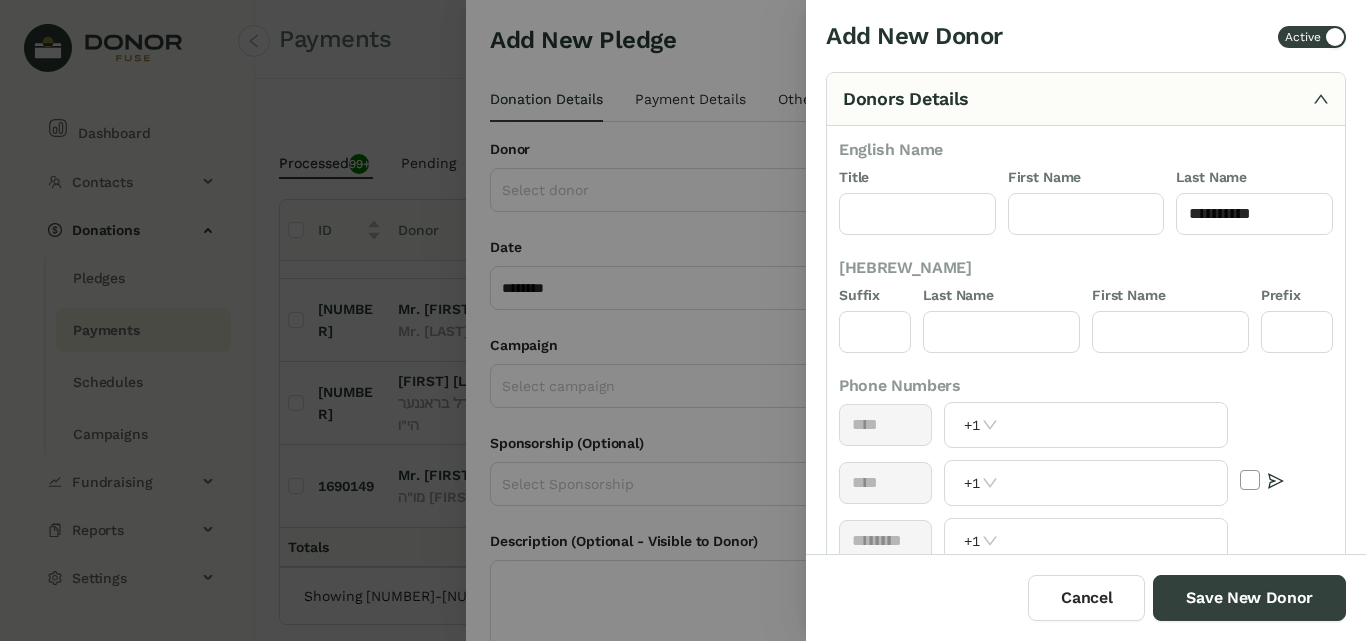 click on "Phone Numbers" at bounding box center (1086, 386) 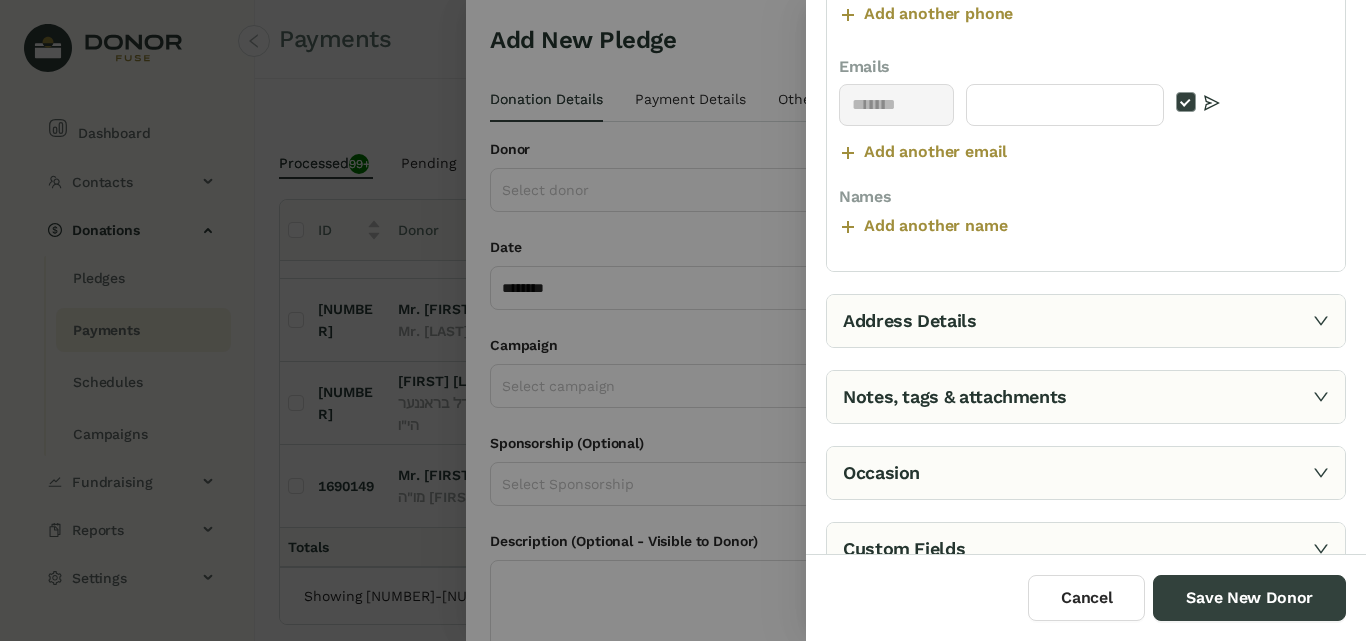 scroll, scrollTop: 617, scrollLeft: 0, axis: vertical 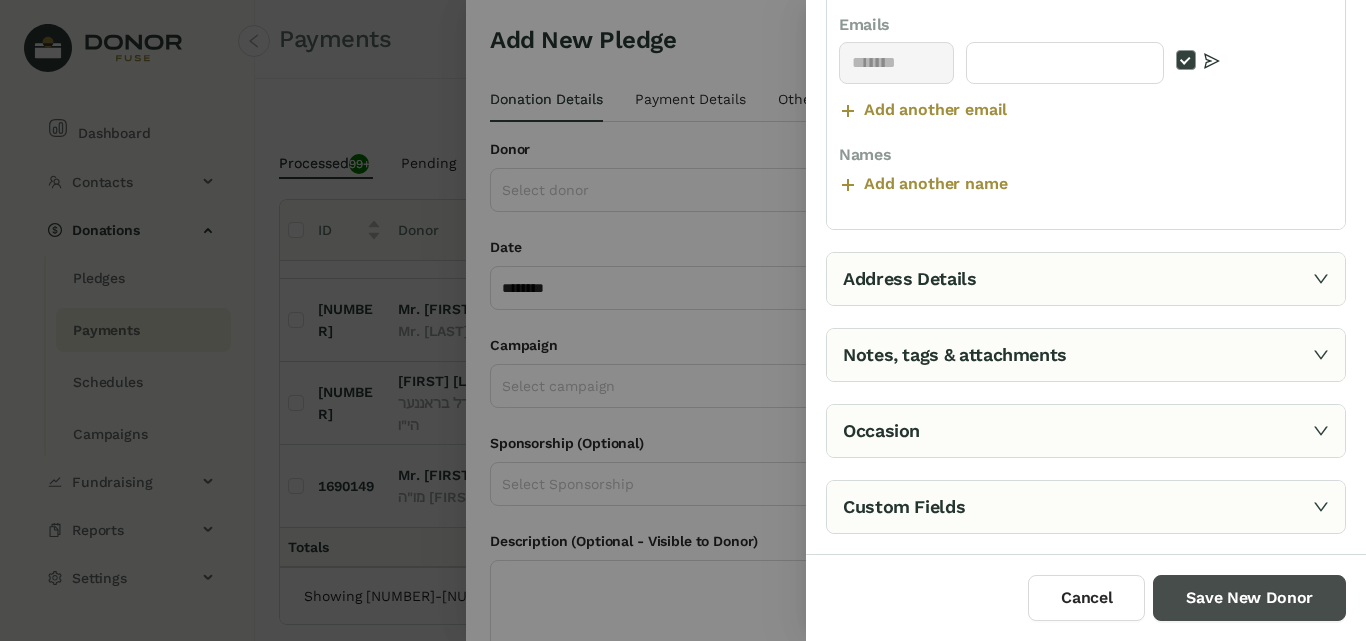 click on "Save New Donor" at bounding box center (1249, 598) 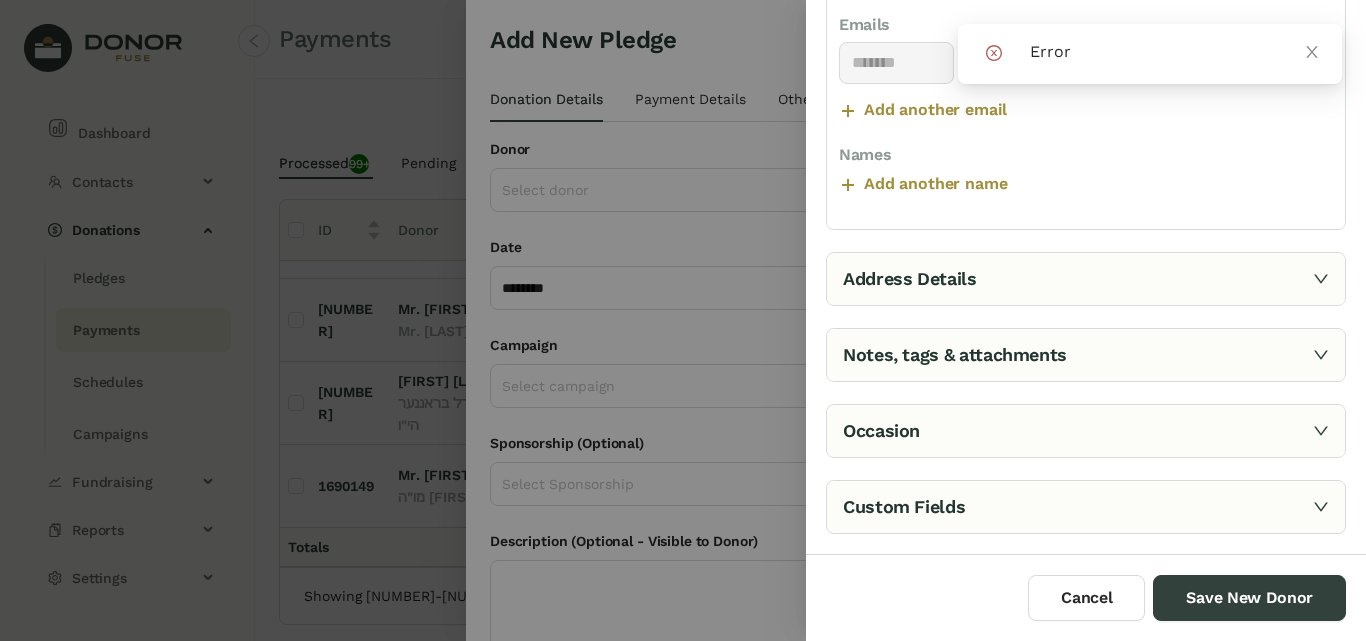 click at bounding box center [683, 320] 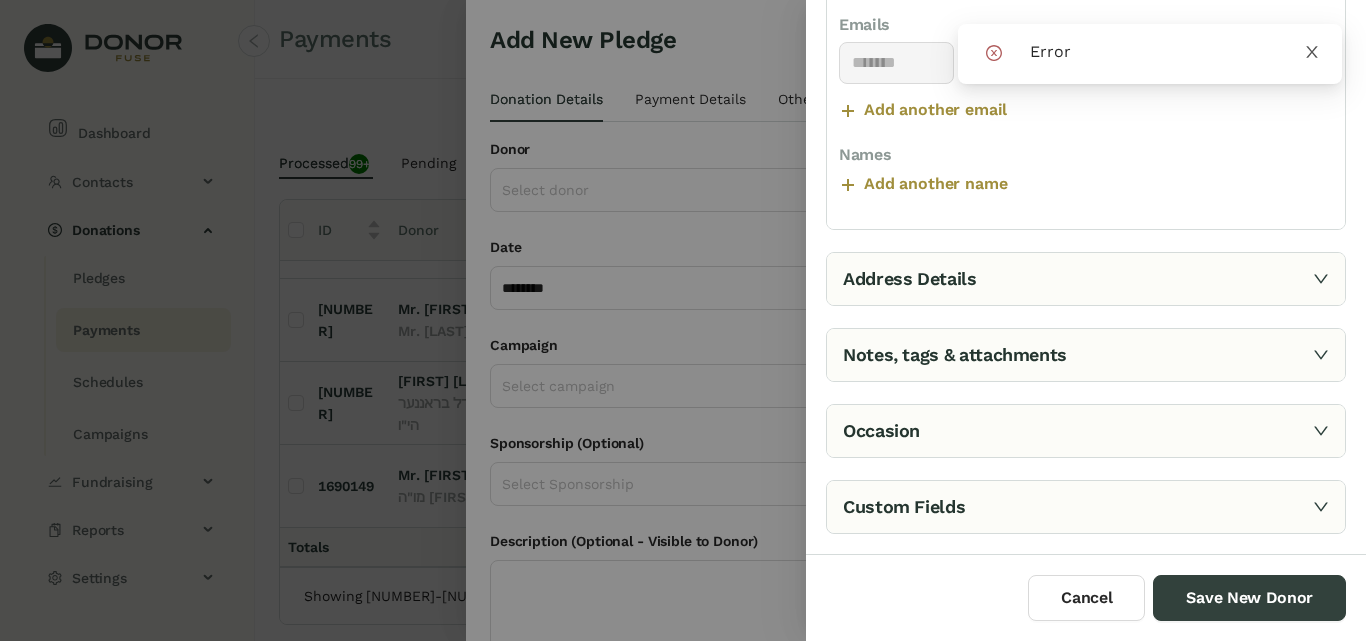 click at bounding box center [1312, 52] 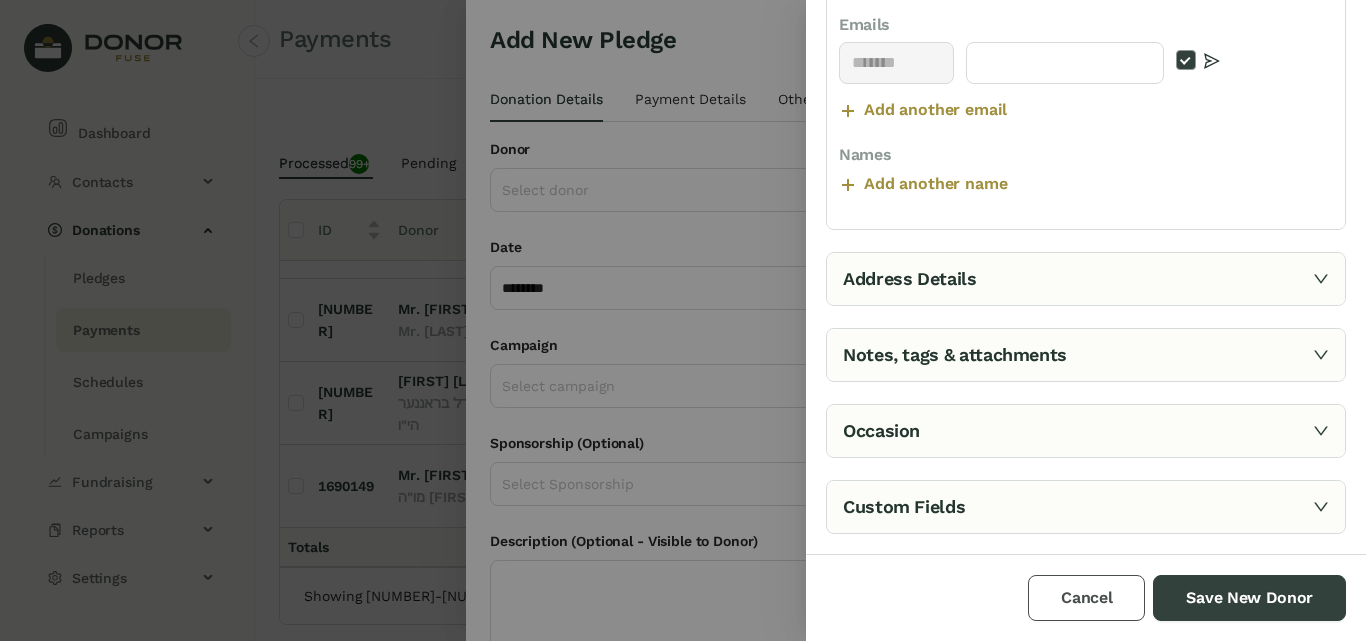 drag, startPoint x: 1072, startPoint y: 609, endPoint x: 755, endPoint y: 451, distance: 354.19345 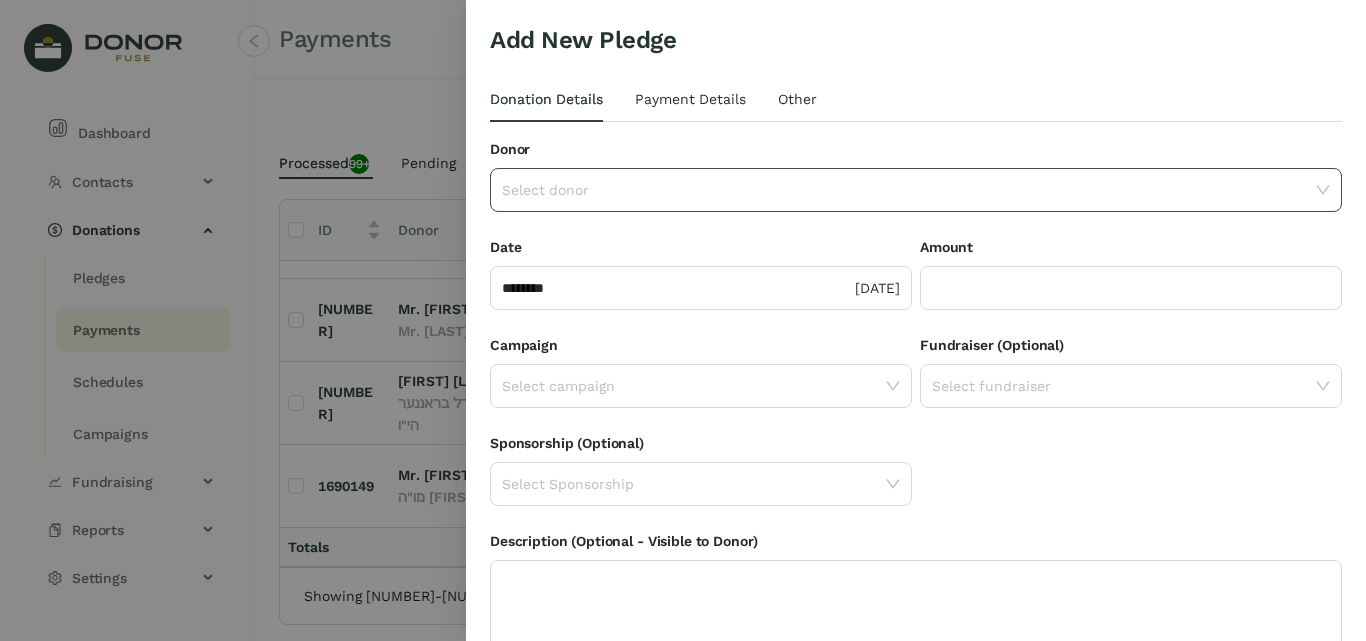 click at bounding box center [909, 190] 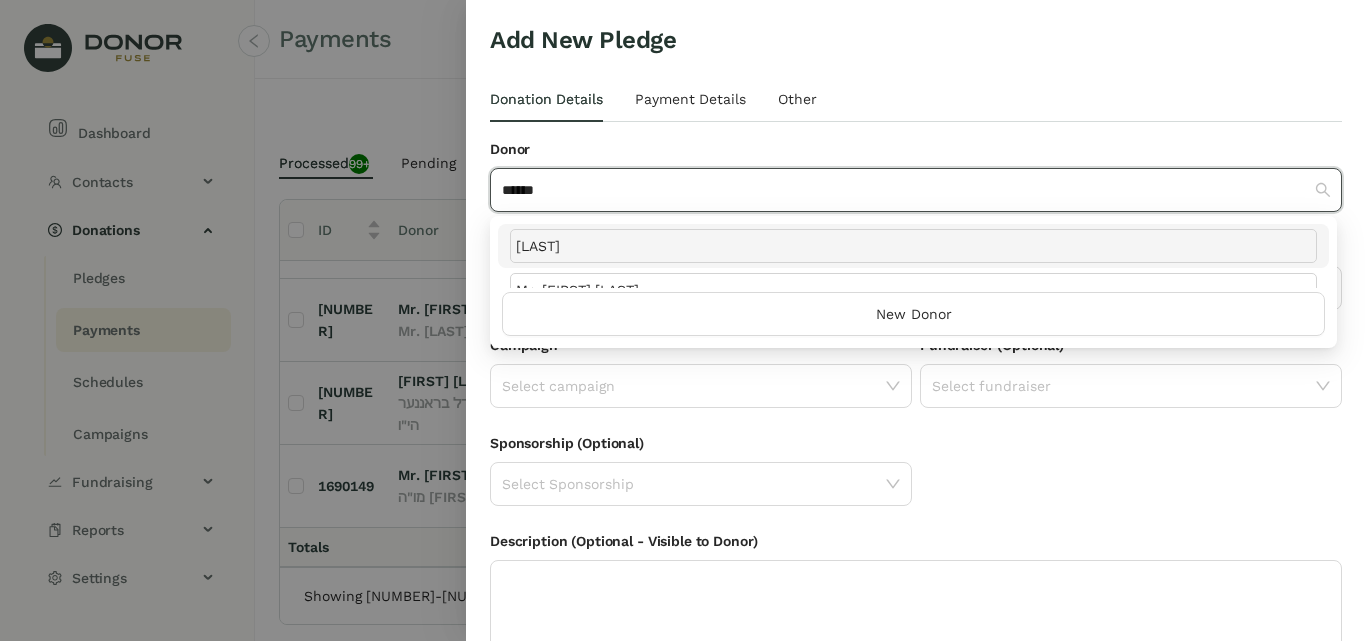type on "******" 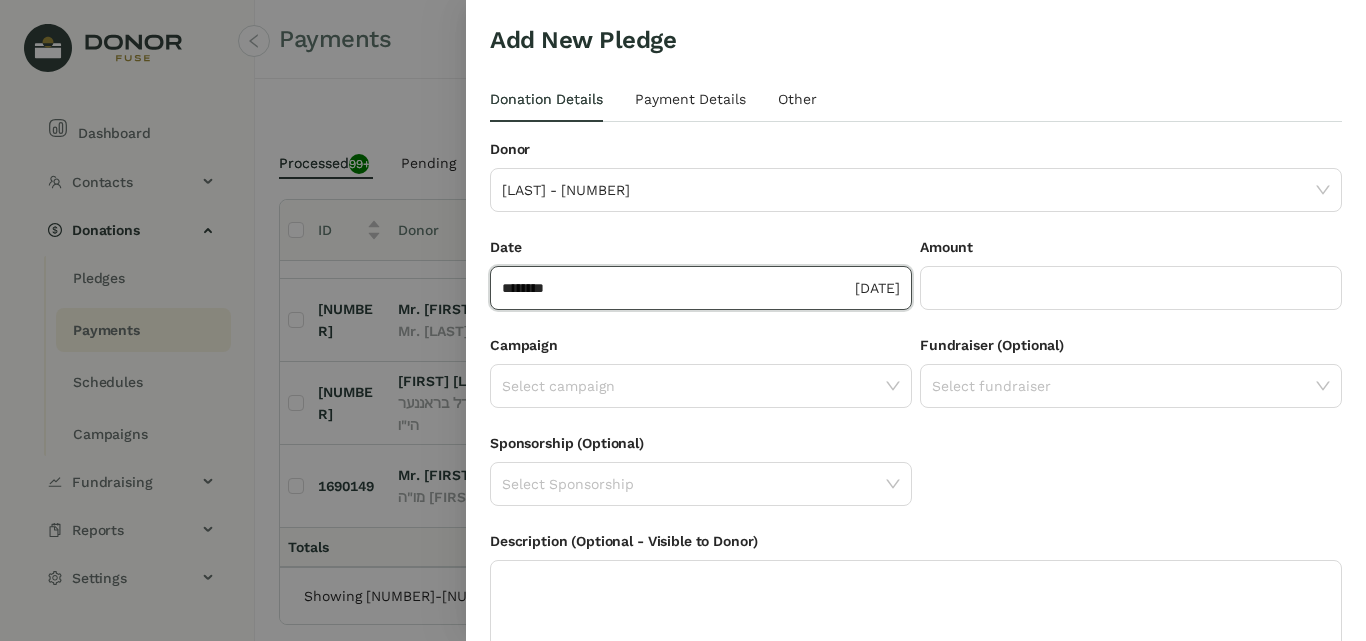 click on "********" at bounding box center [676, 288] 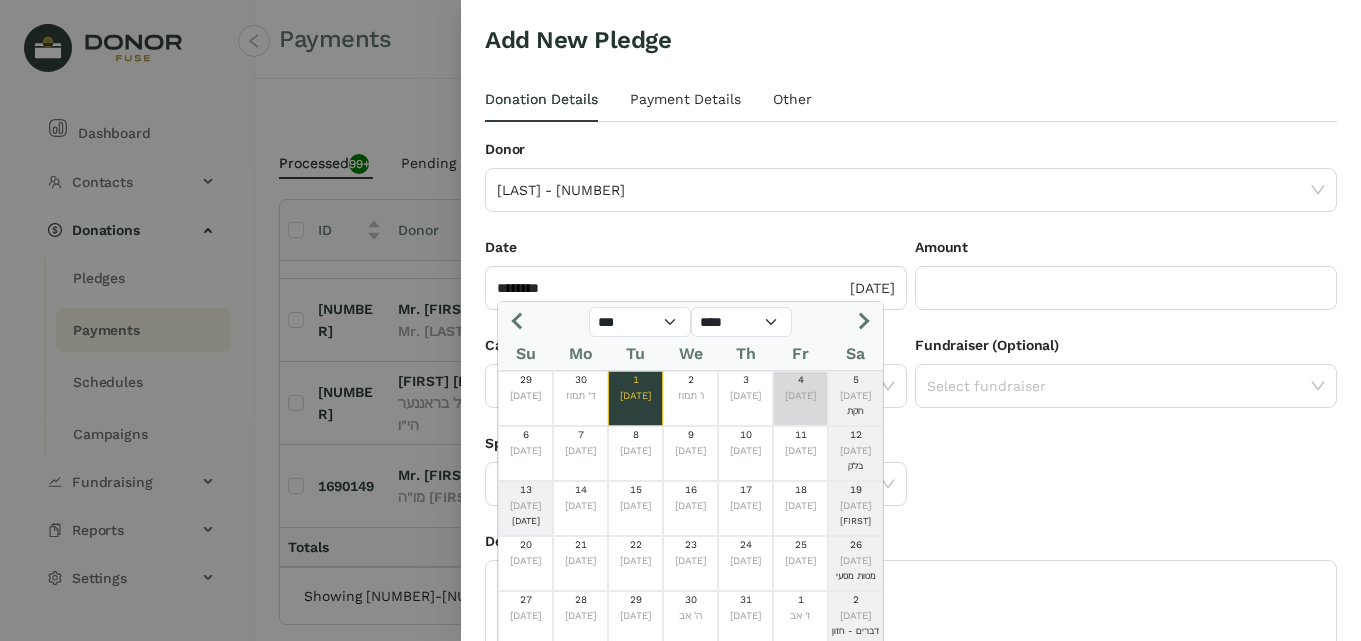 click at bounding box center (520, 321) 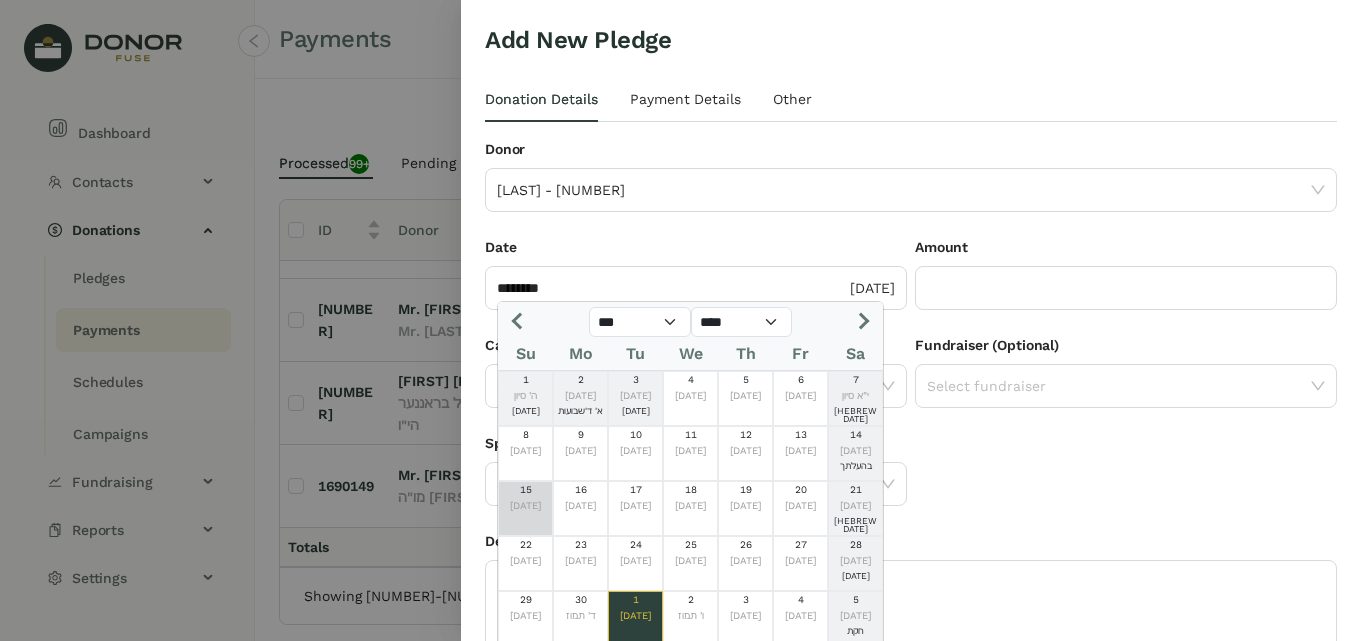 click on "15" at bounding box center (525, 490) 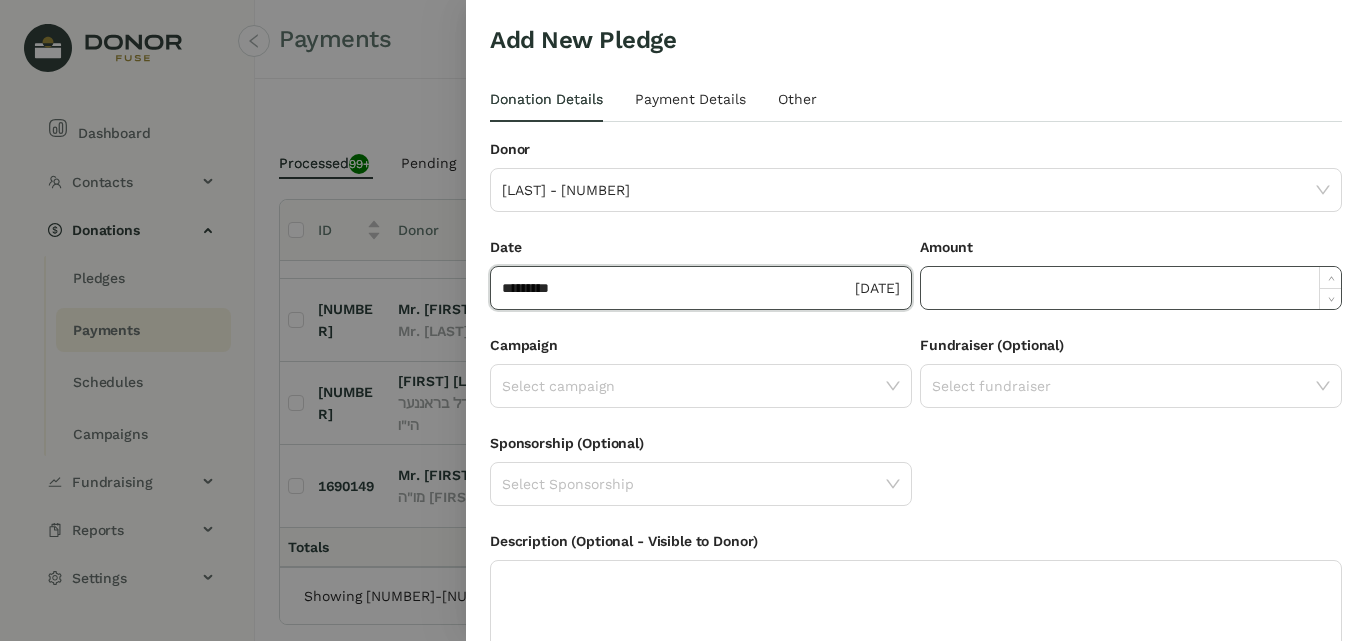 click at bounding box center (1131, 288) 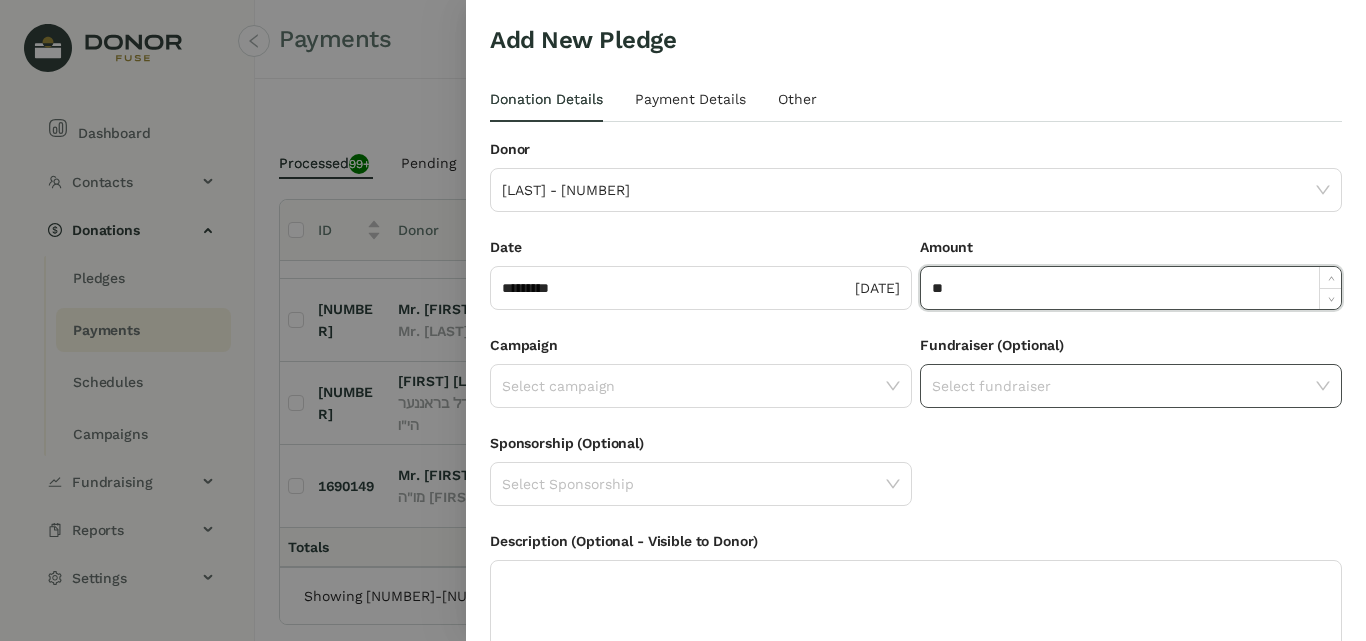 type on "**" 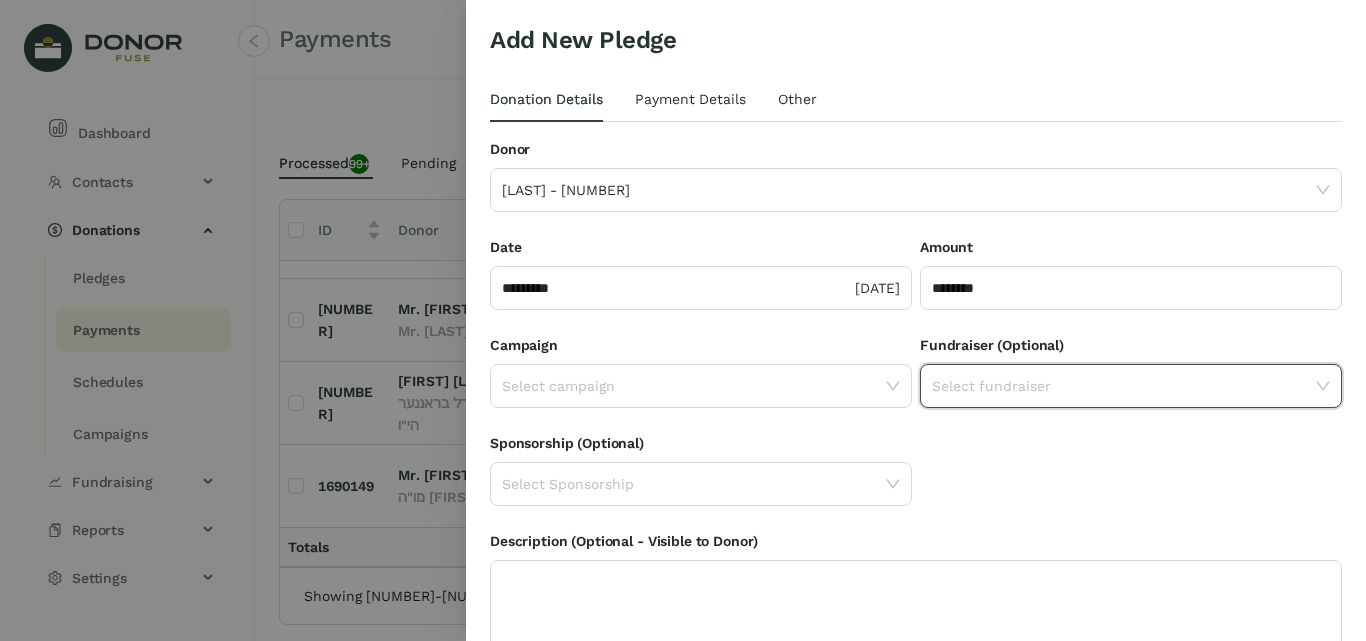 click at bounding box center [1124, 386] 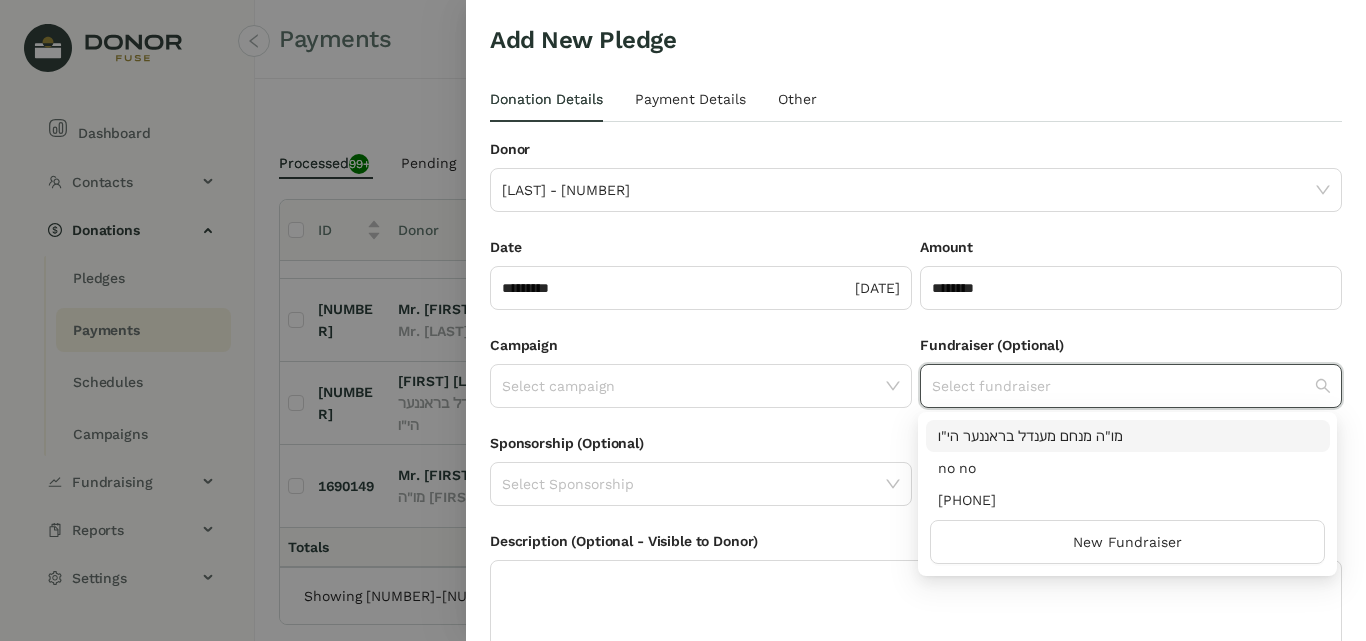 drag, startPoint x: 1017, startPoint y: 437, endPoint x: 797, endPoint y: 409, distance: 221.77466 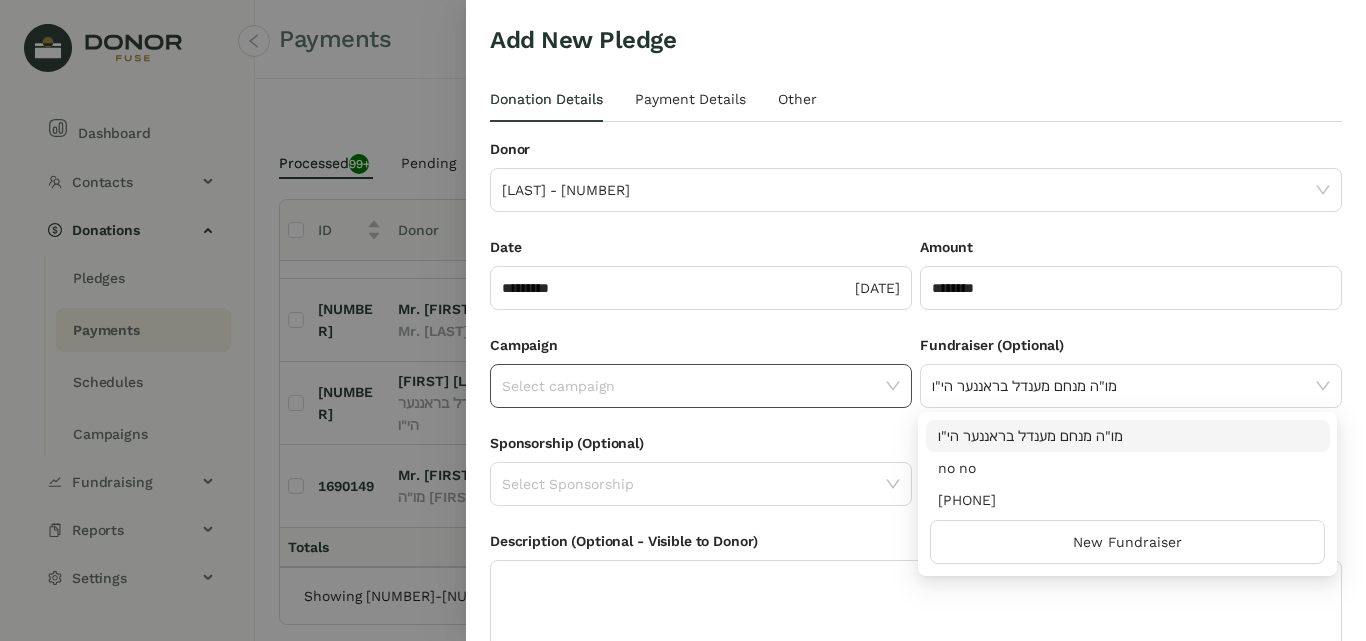 drag, startPoint x: 745, startPoint y: 390, endPoint x: 750, endPoint y: 405, distance: 15.811388 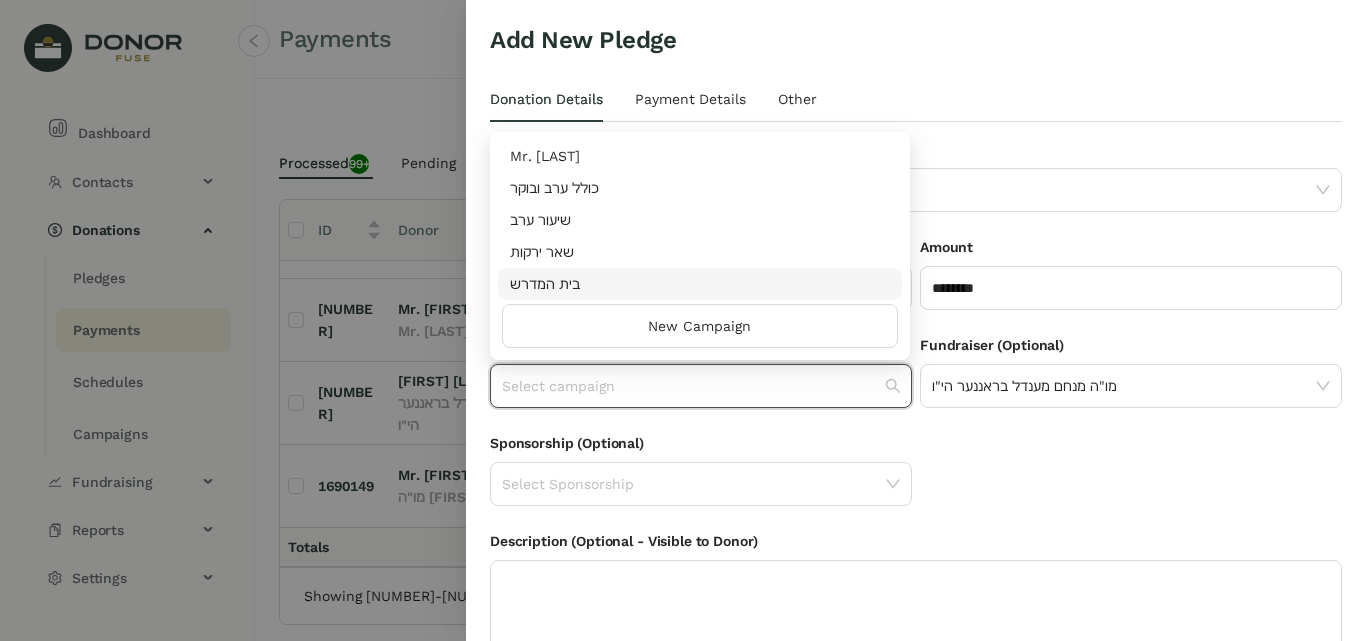 click on "בית המדרש" at bounding box center [700, 284] 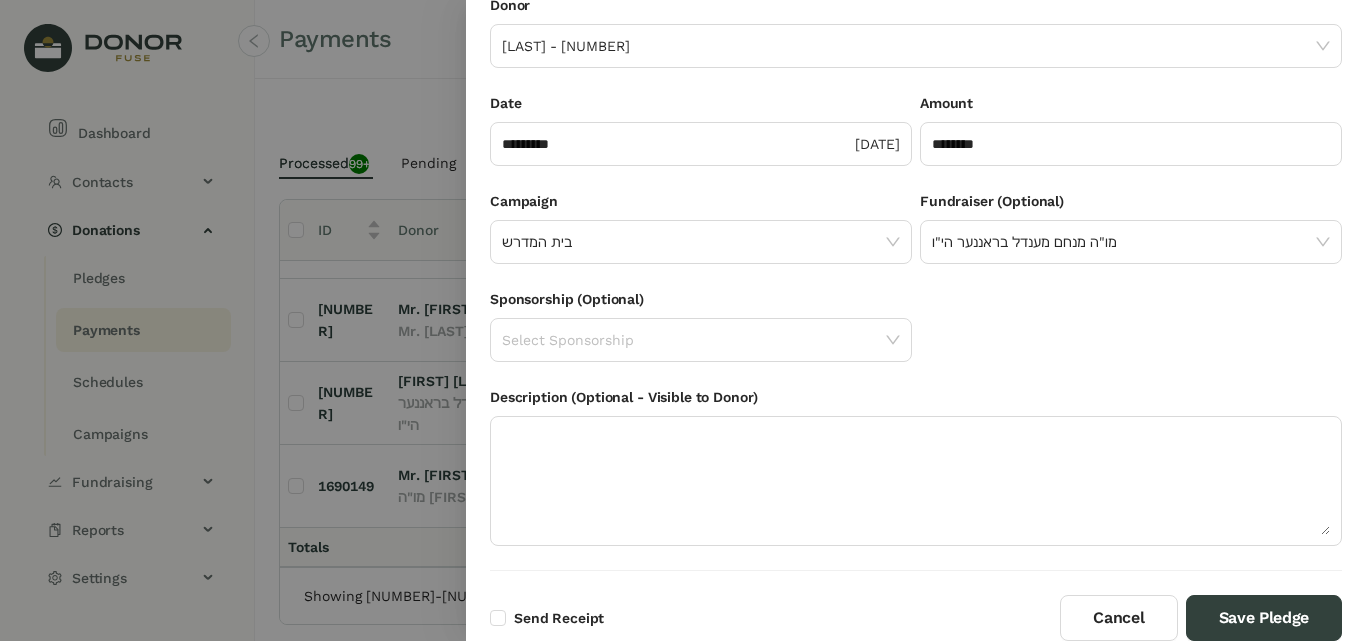 scroll, scrollTop: 0, scrollLeft: 0, axis: both 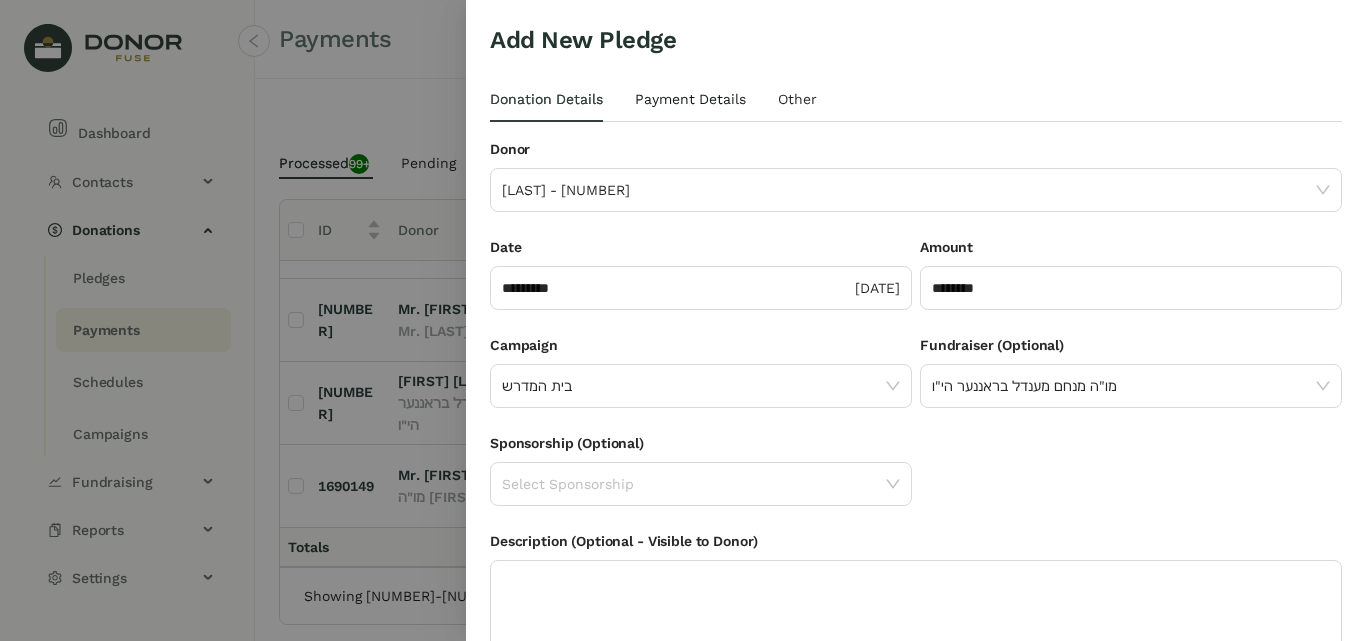 click on "Payment Details" at bounding box center [690, 99] 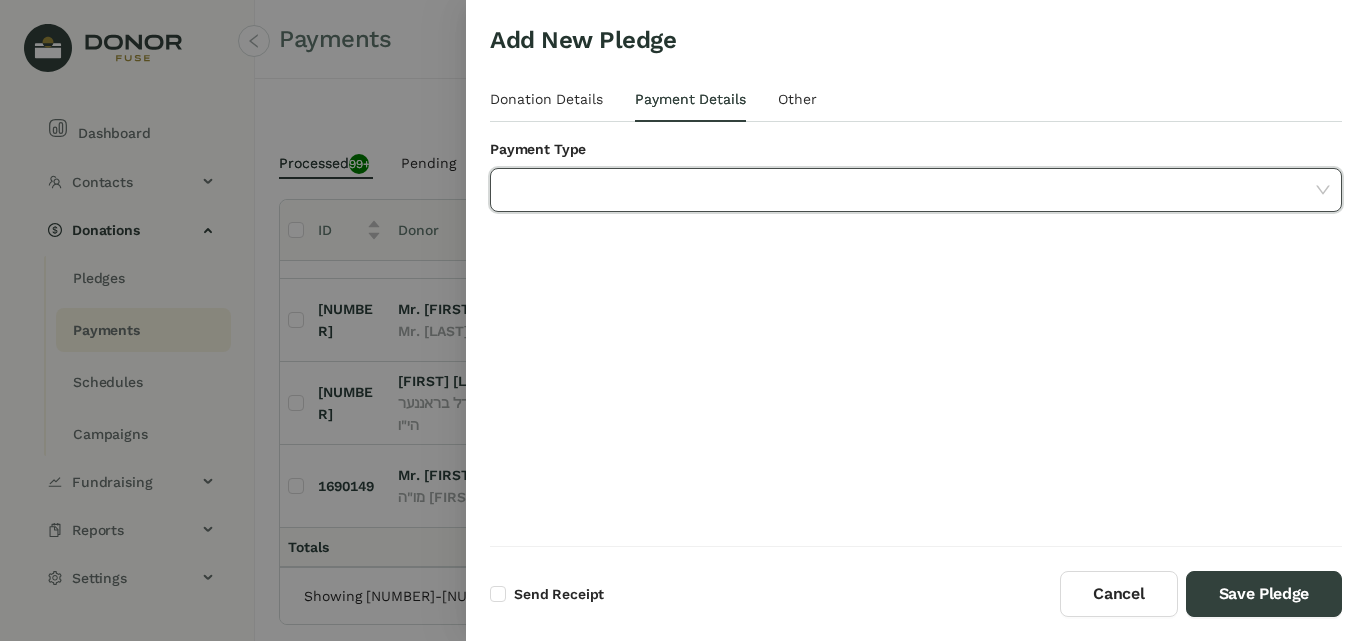 drag, startPoint x: 706, startPoint y: 179, endPoint x: 699, endPoint y: 216, distance: 37.65634 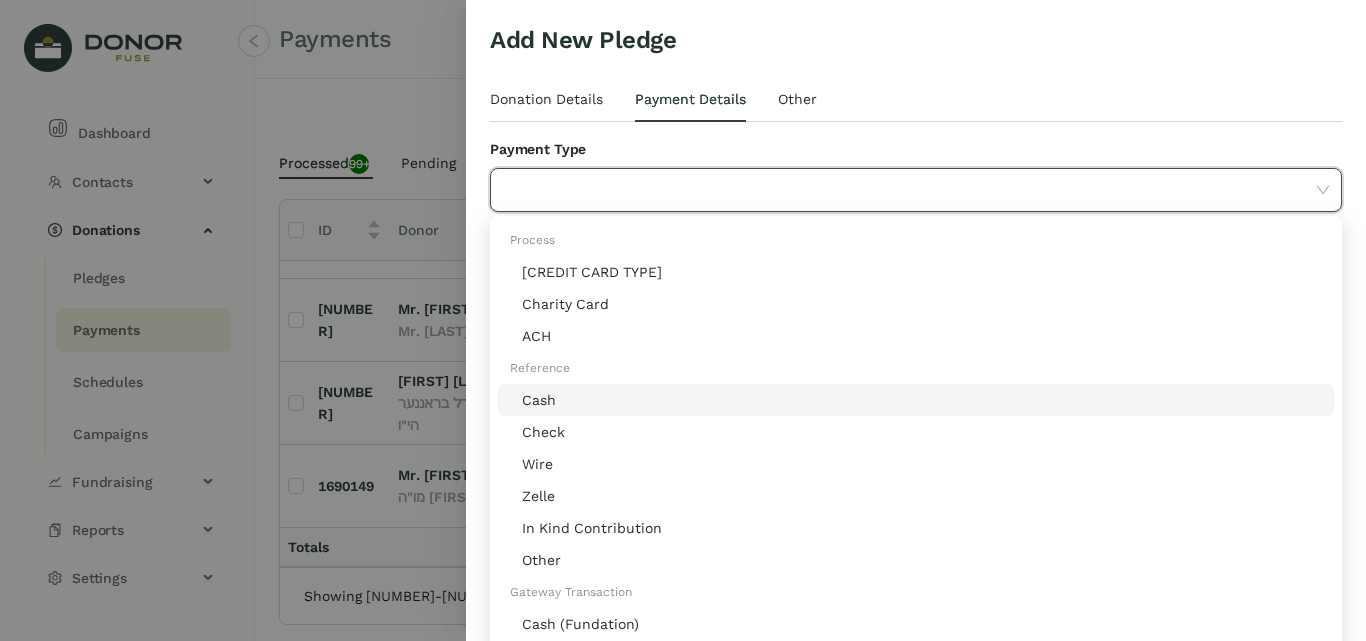 click on "Cash" at bounding box center (922, 400) 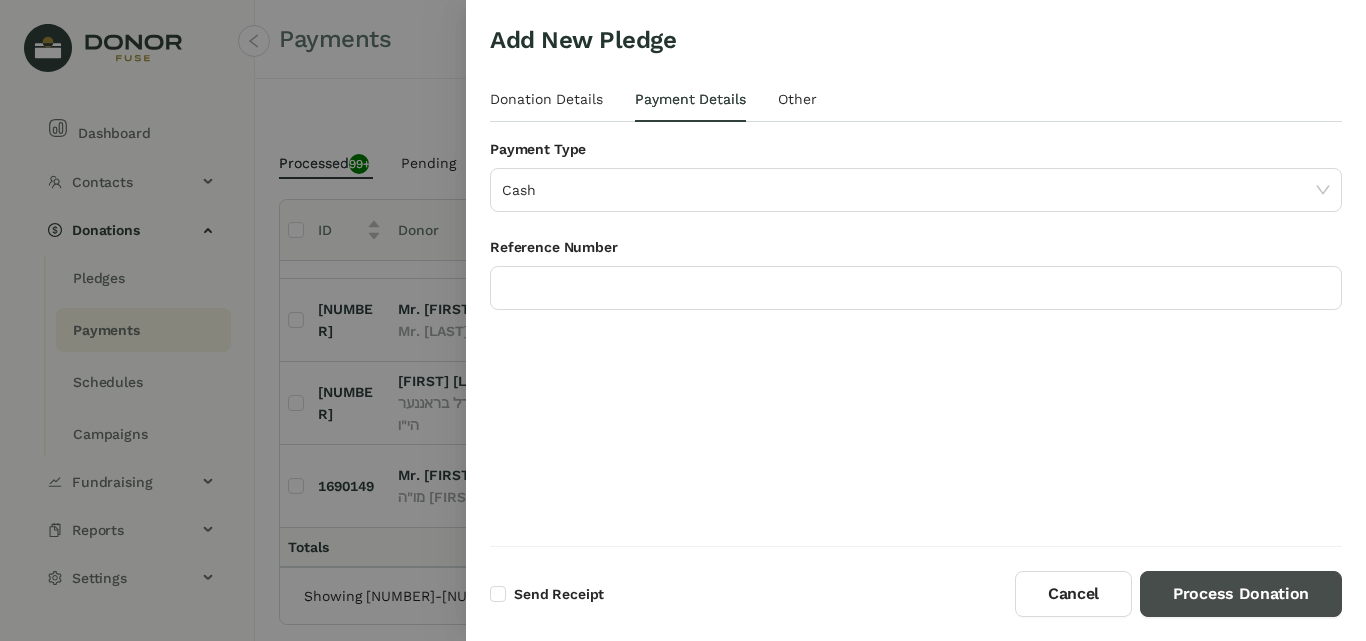 click on "Process Donation" at bounding box center (1241, 594) 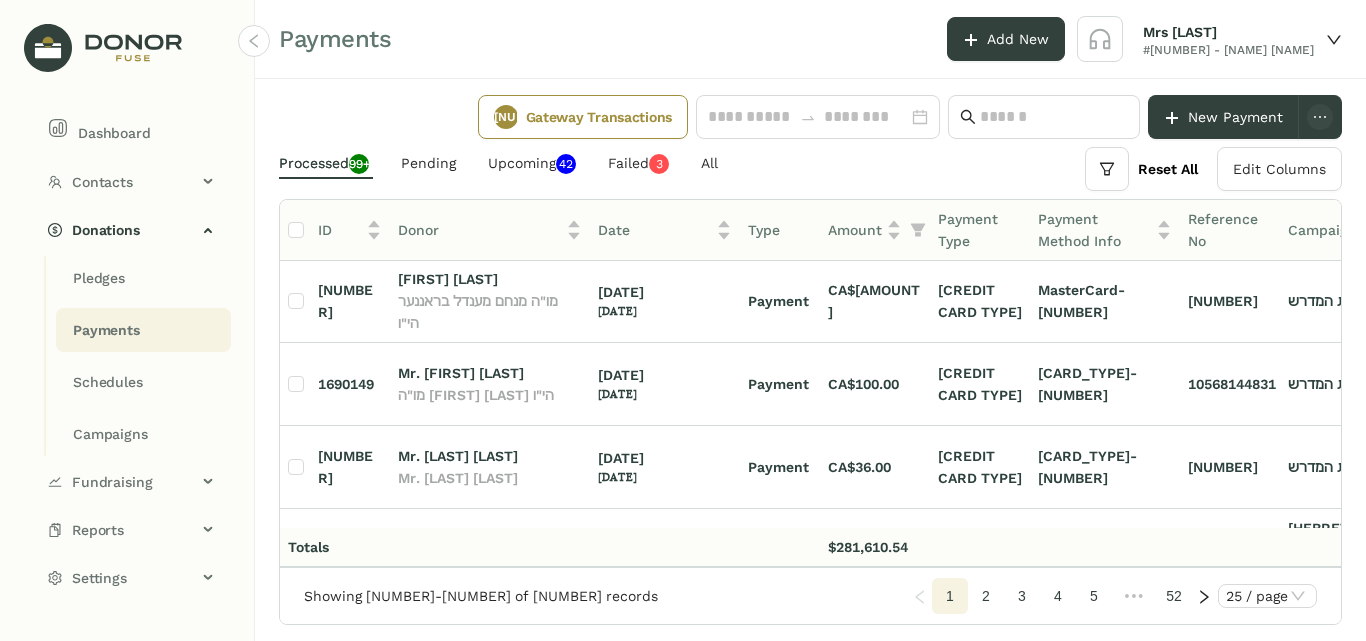 scroll, scrollTop: 1203, scrollLeft: 0, axis: vertical 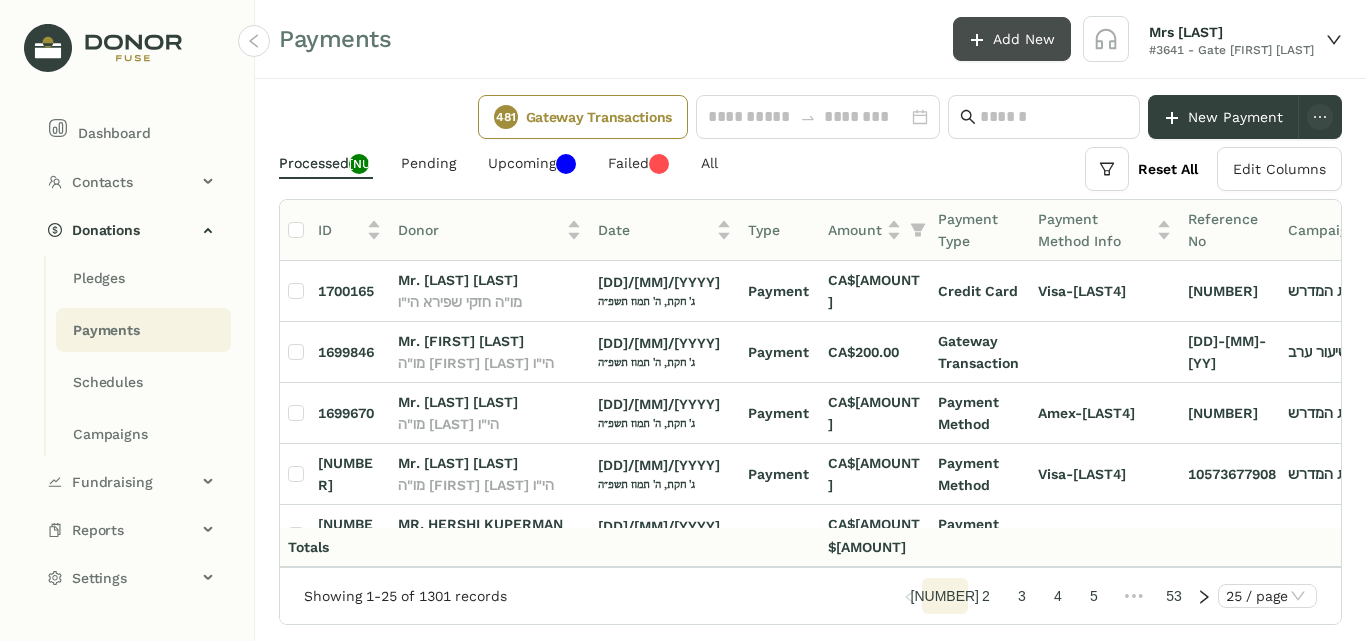 click on "Add New" at bounding box center [1012, 39] 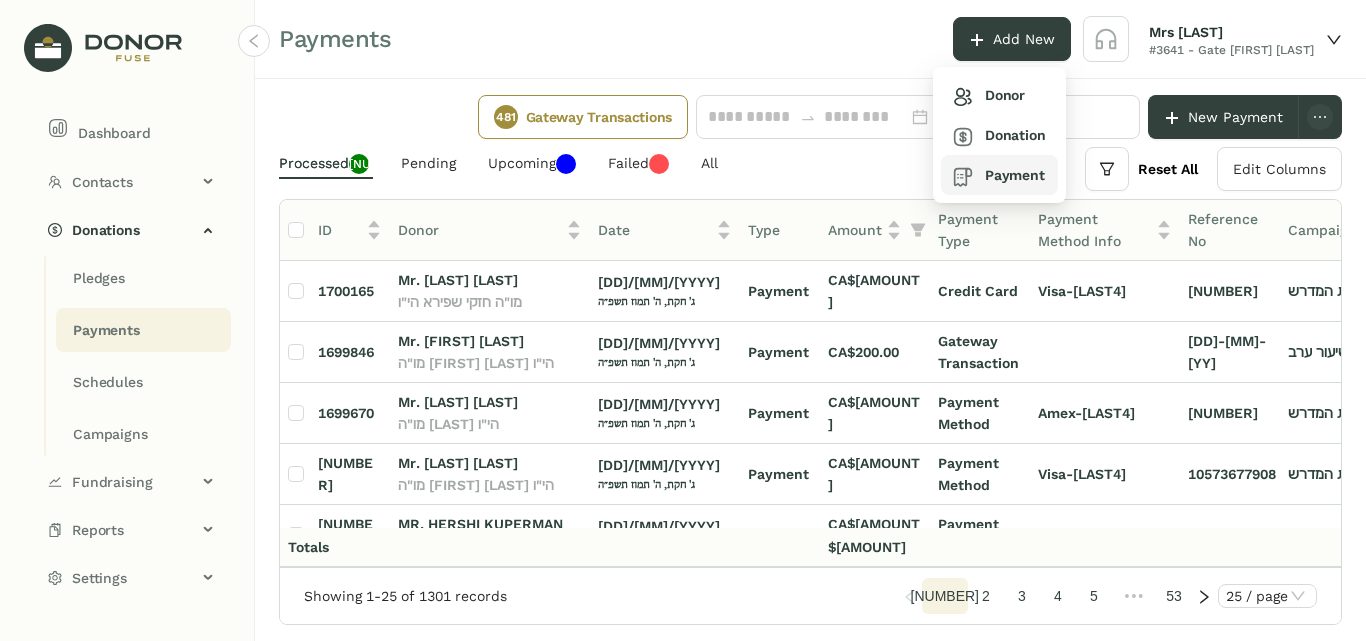 click on "Payment" at bounding box center (989, 95) 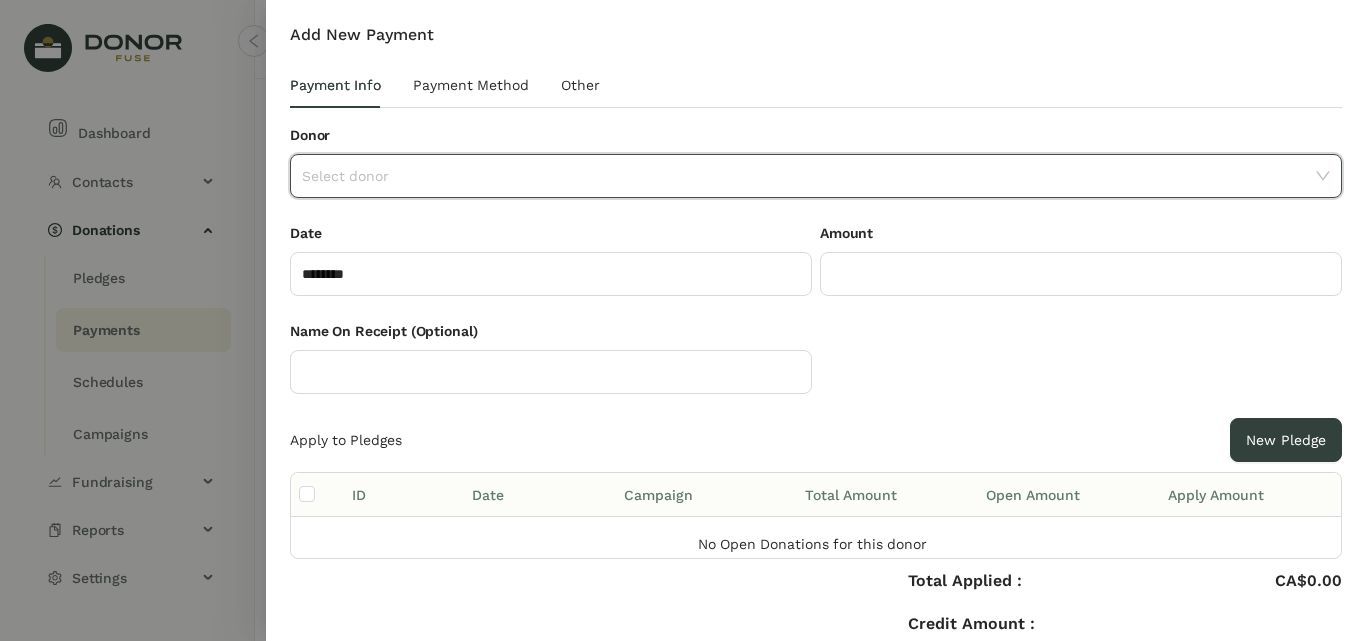 click at bounding box center [809, 176] 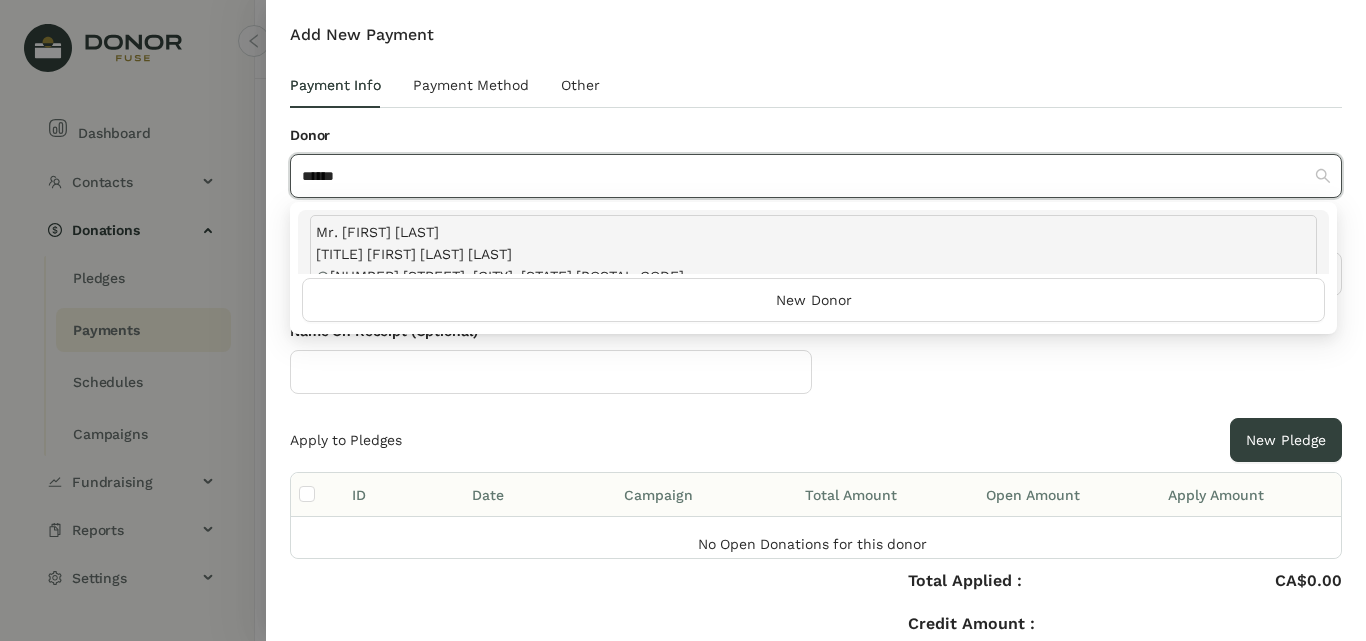 scroll, scrollTop: 100, scrollLeft: 0, axis: vertical 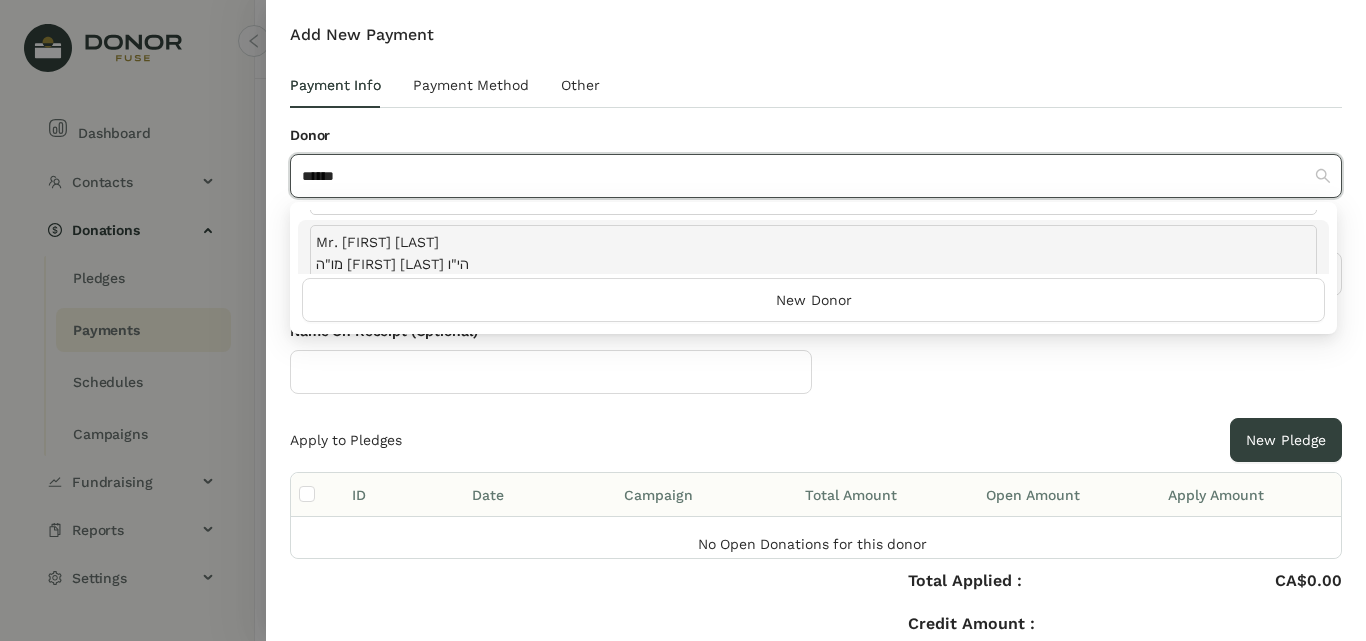 type on "******" 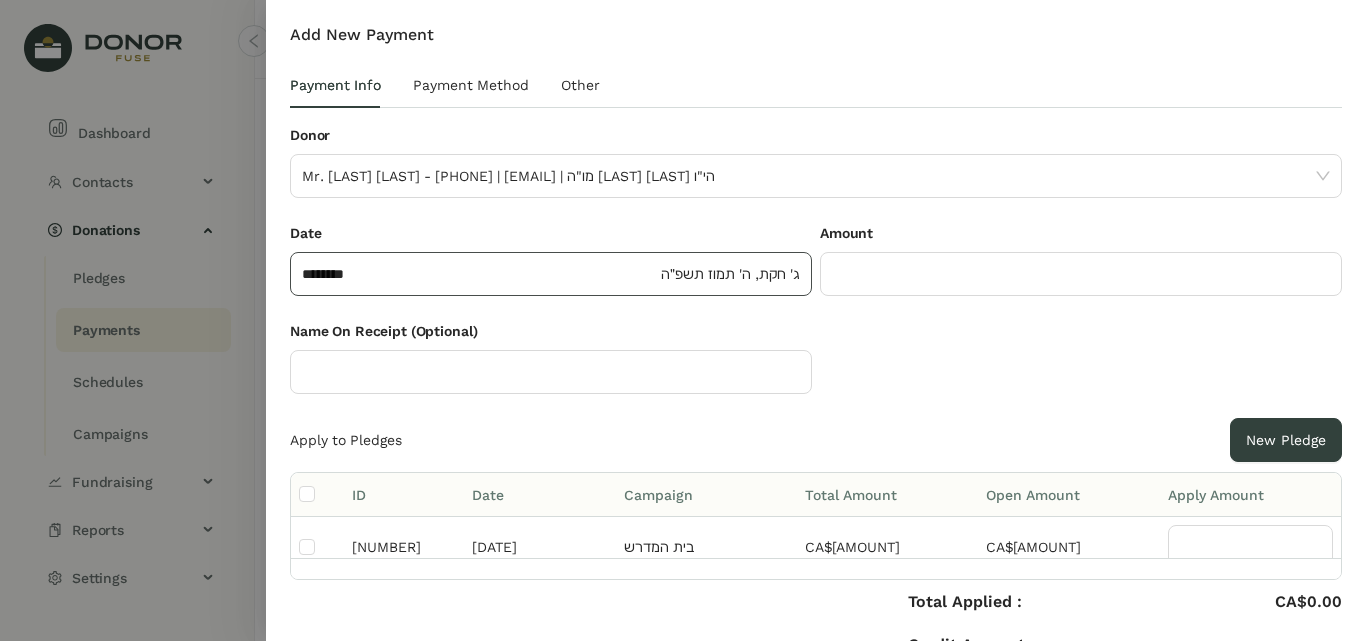 click on "******** ג' חקת, ה' תמוז תשפ״ה" at bounding box center [551, 274] 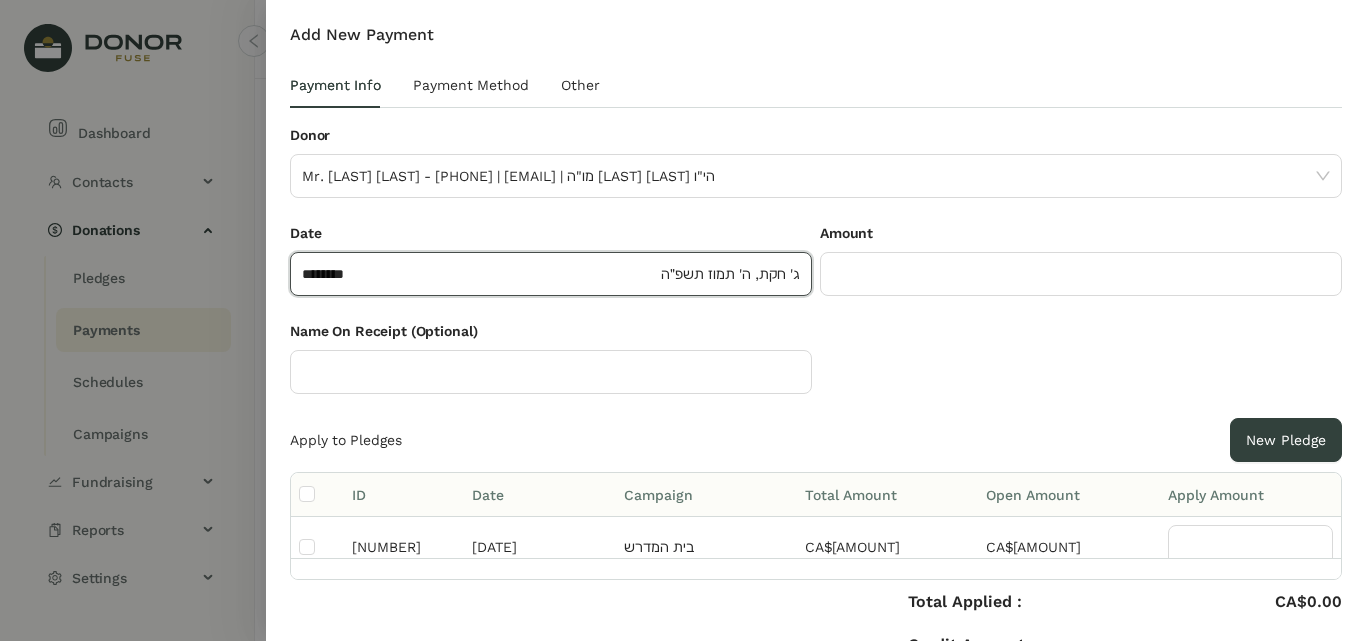 click on "********" at bounding box center [479, 274] 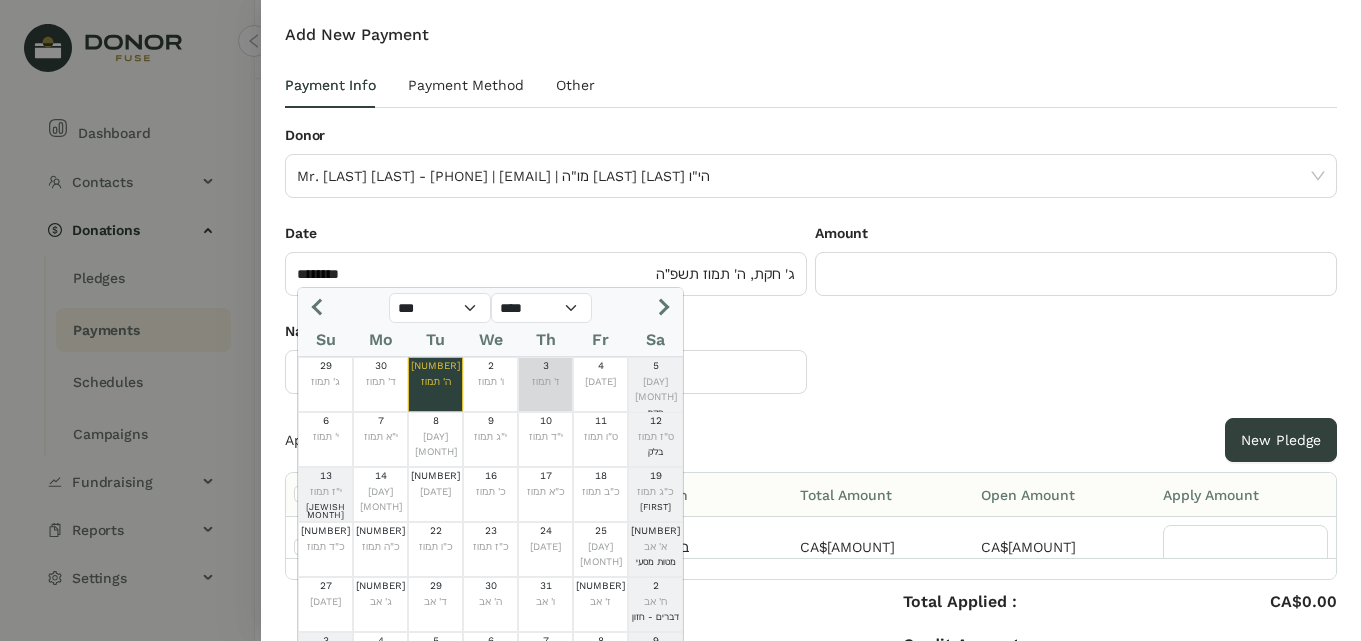 click at bounding box center [320, 307] 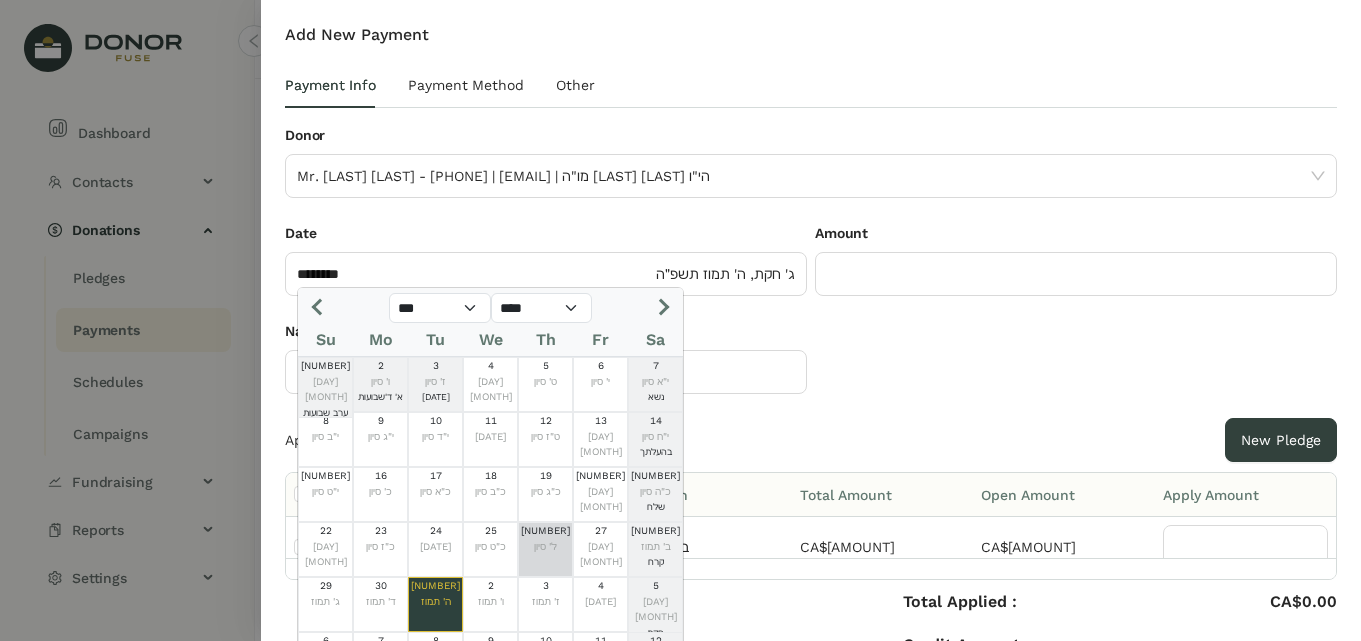 click on "[DATE]" at bounding box center (545, 547) 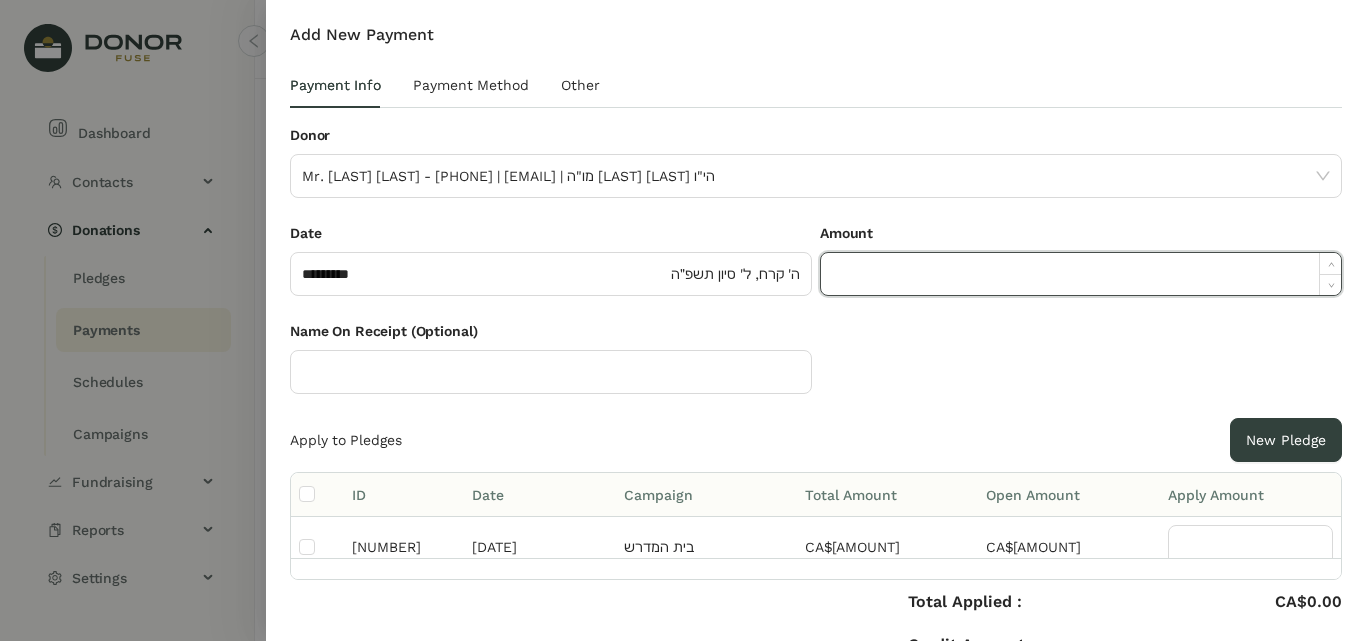 click at bounding box center [1081, 274] 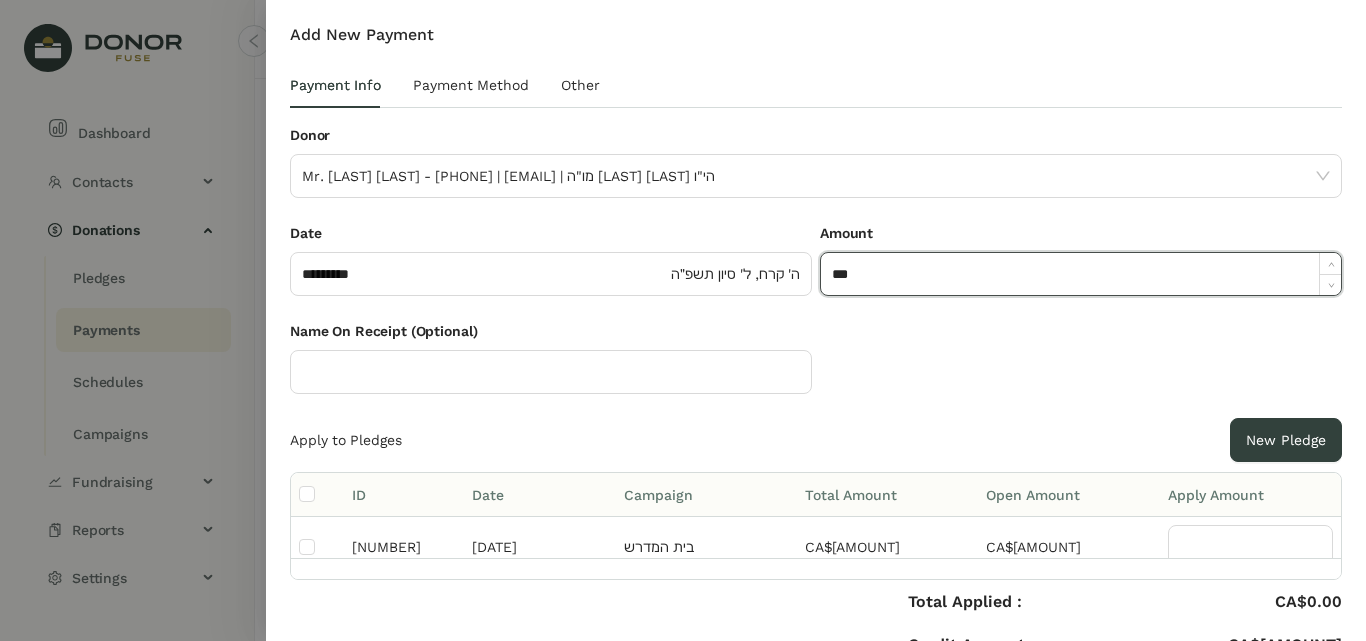 type on "***" 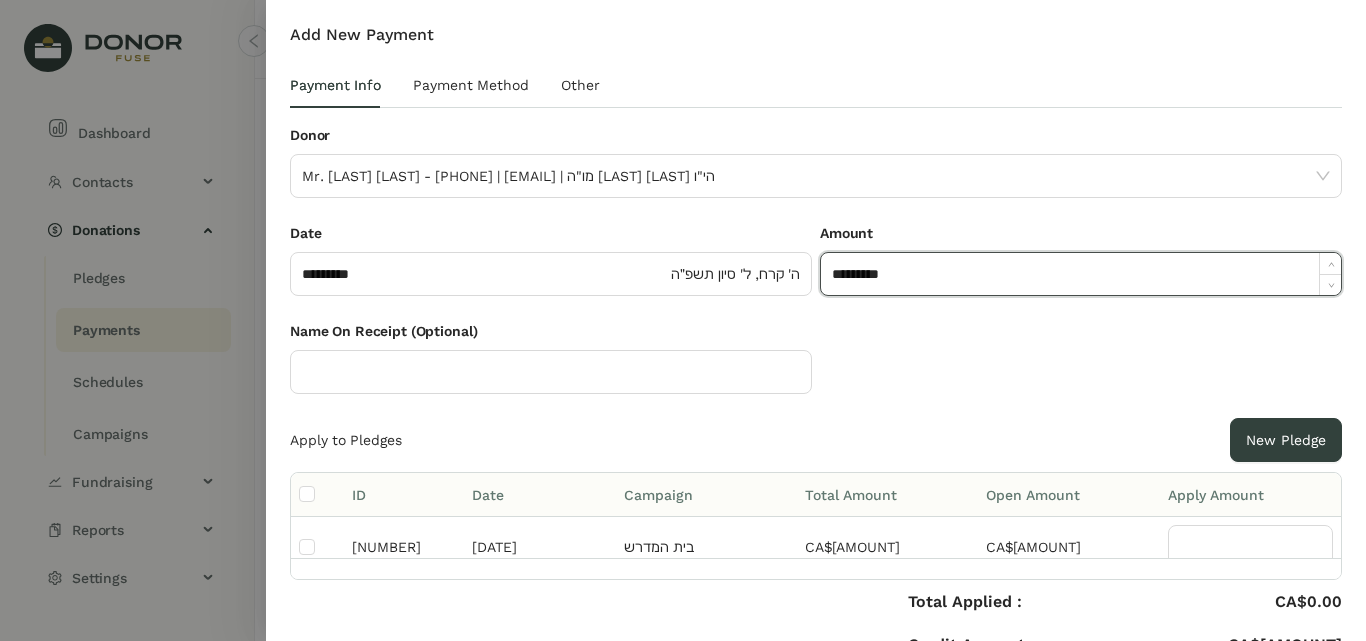 click on "Name On Receipt (Optional)" at bounding box center (816, 369) 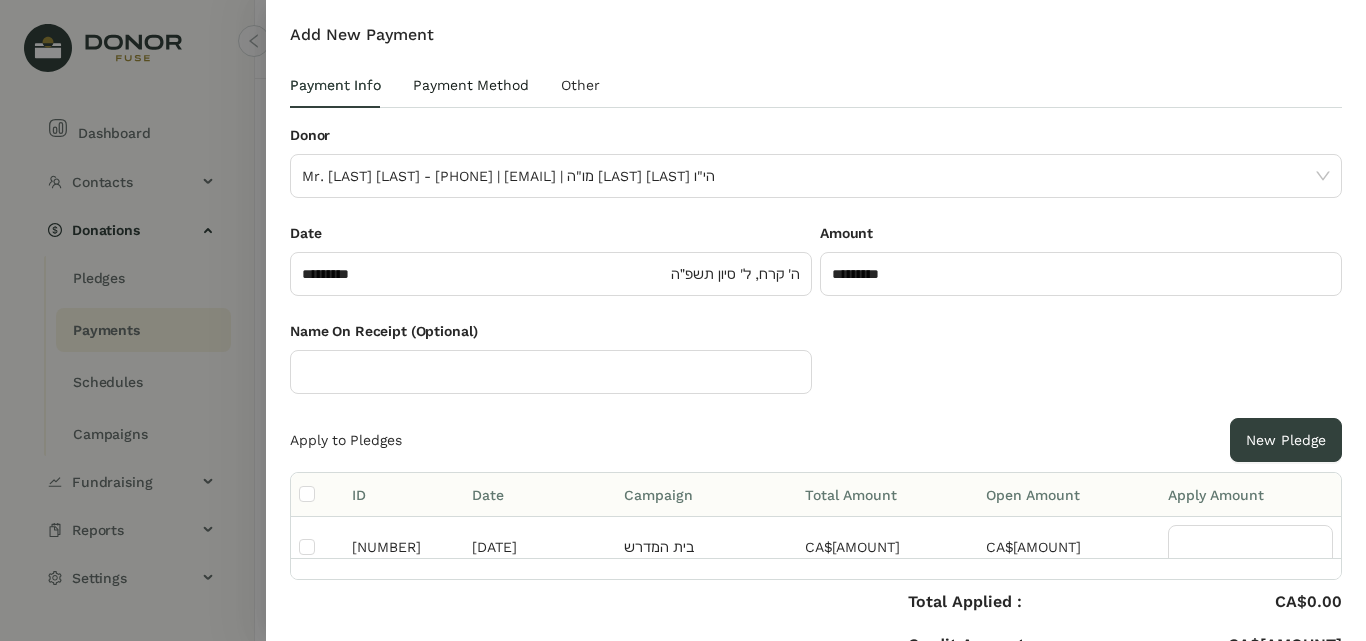 click on "Payment Method" at bounding box center [471, 85] 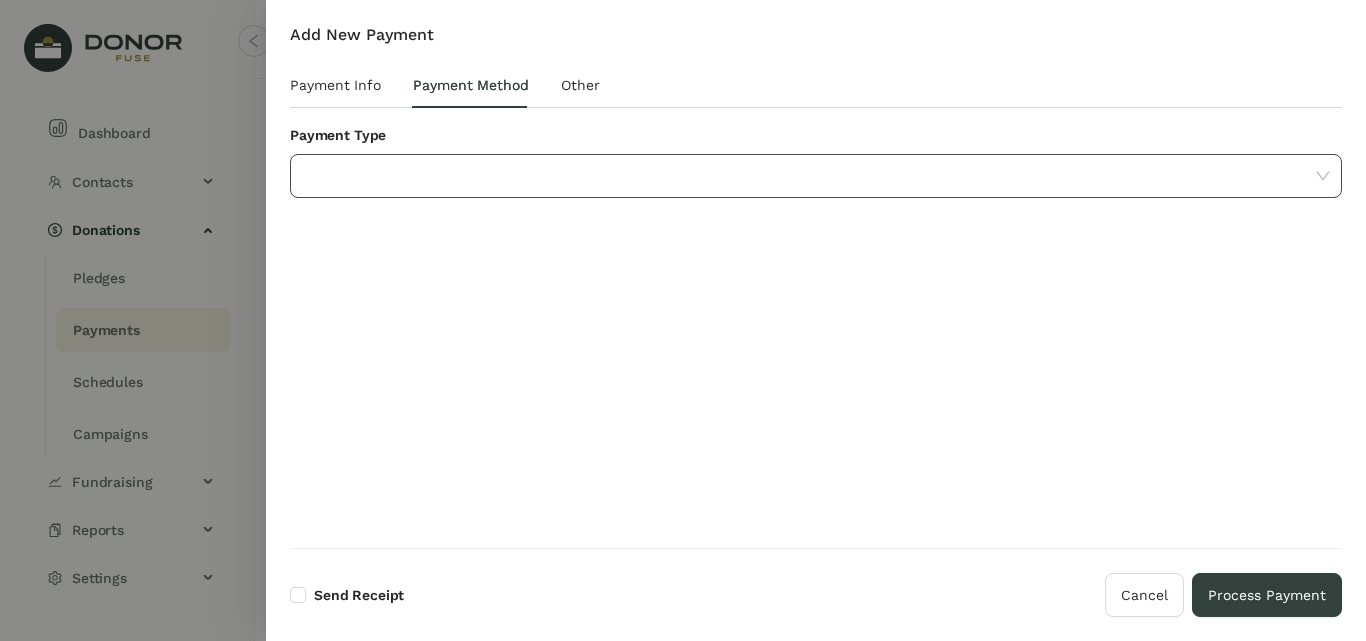 click at bounding box center (809, 176) 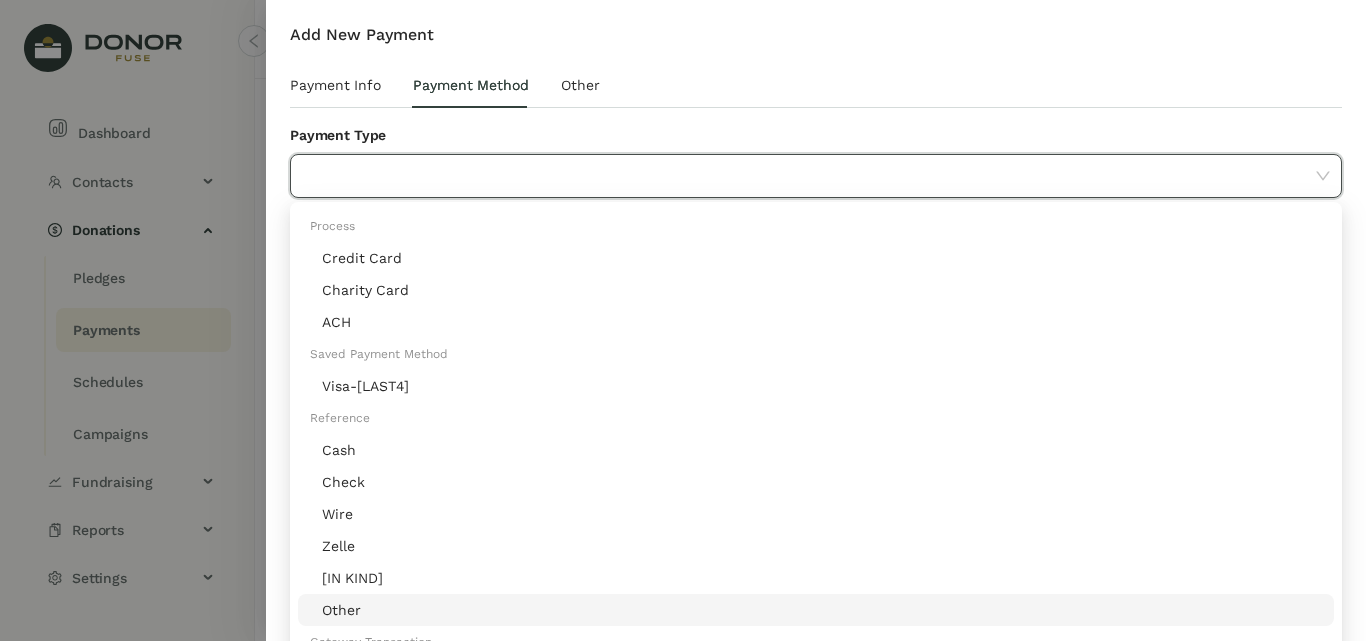 click on "Other" at bounding box center (822, 610) 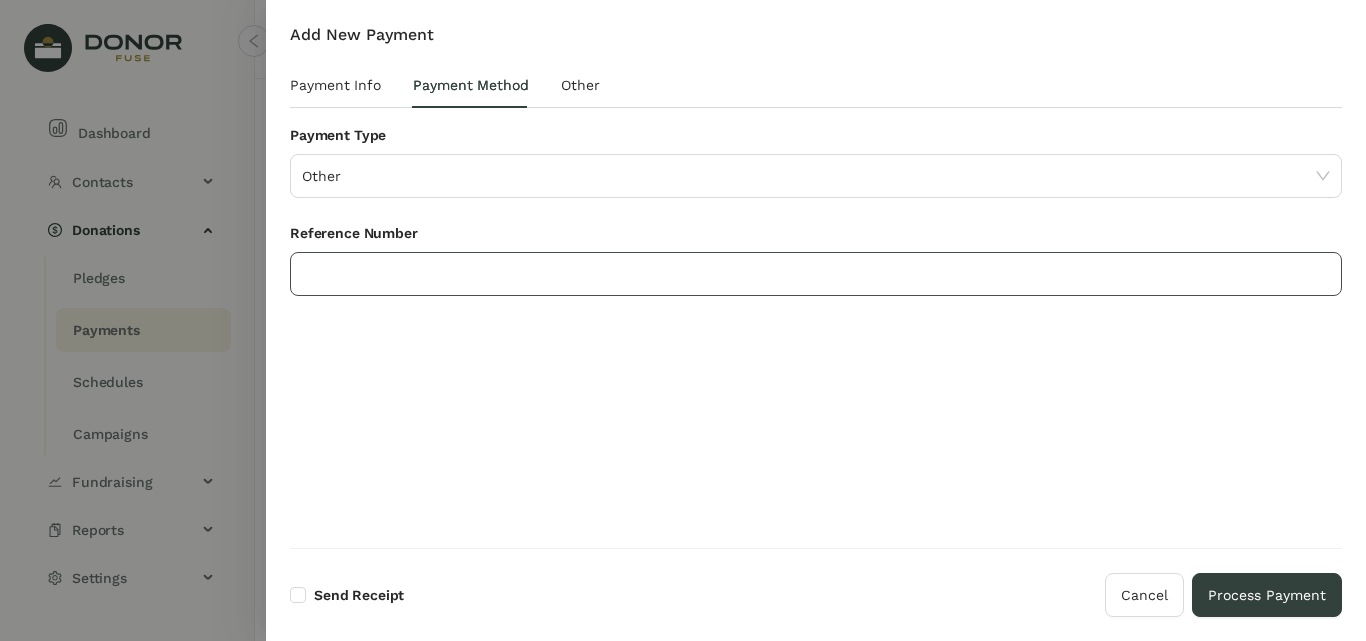 paste on "******" 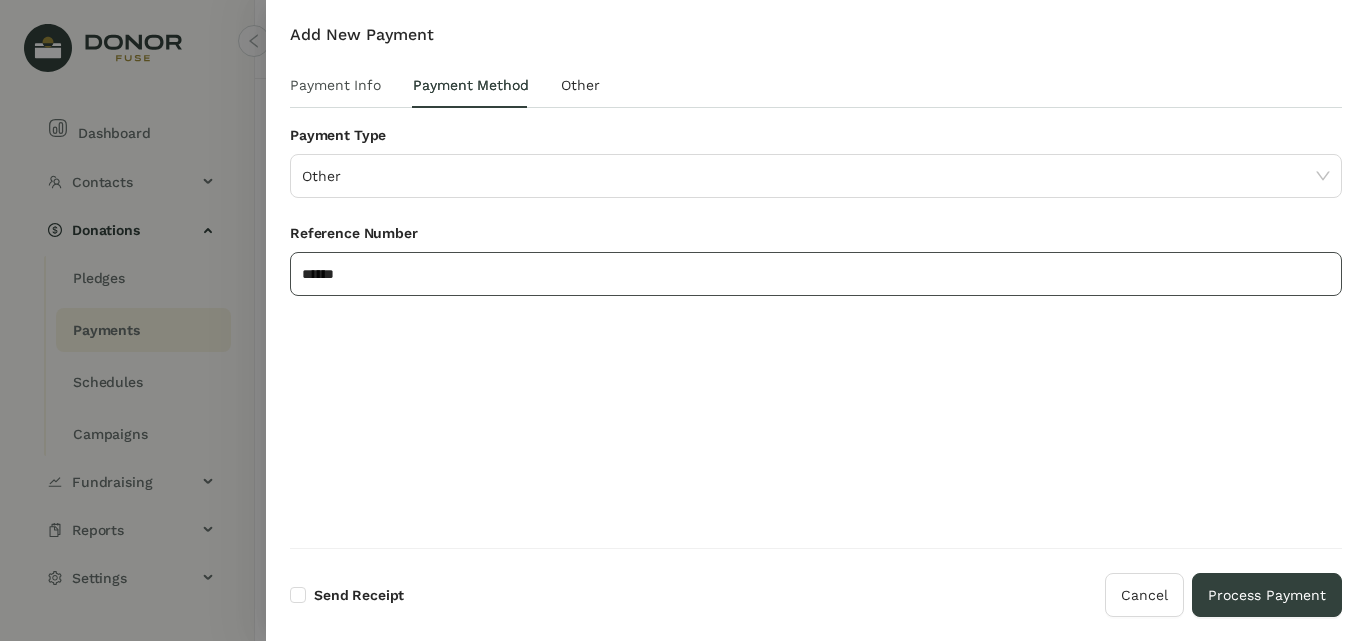 type on "******" 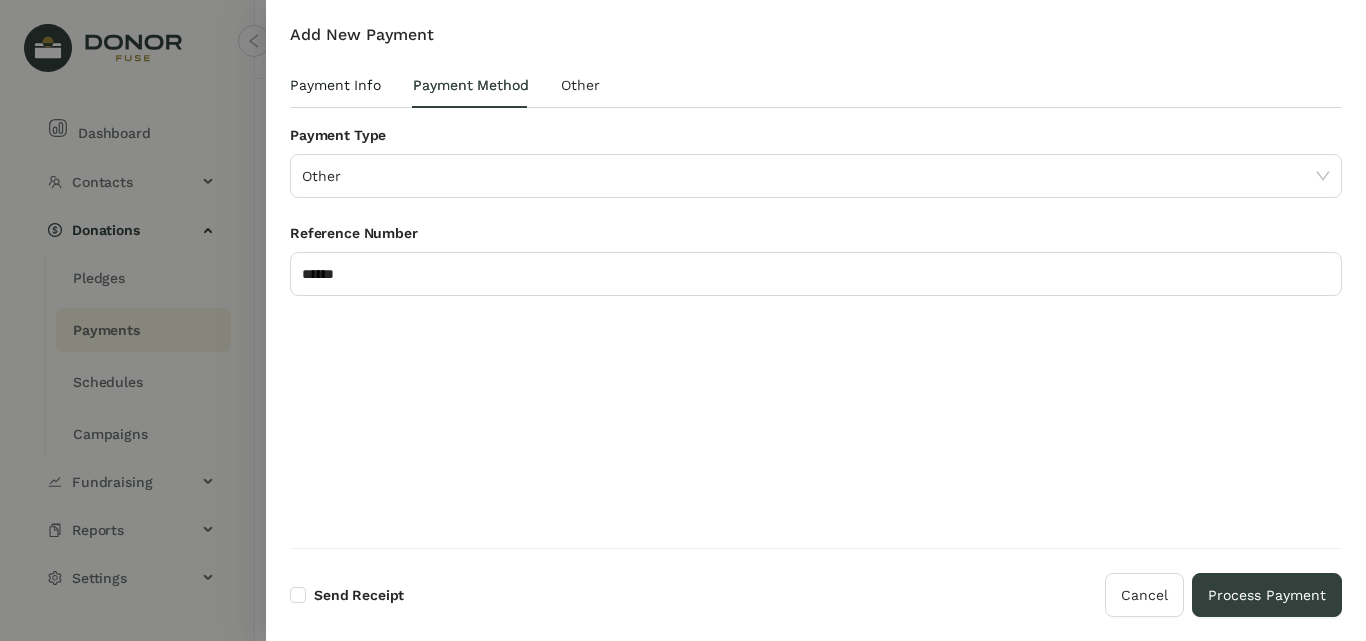drag, startPoint x: 323, startPoint y: 92, endPoint x: 358, endPoint y: 212, distance: 125 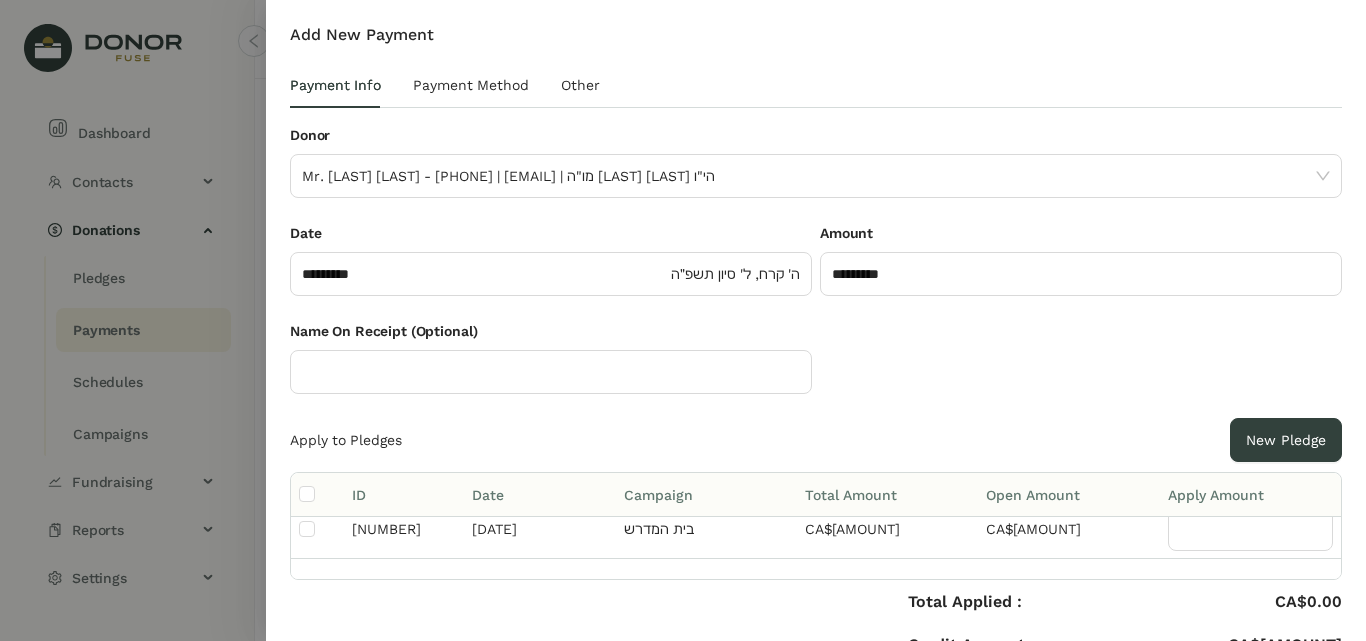 scroll, scrollTop: 569, scrollLeft: 0, axis: vertical 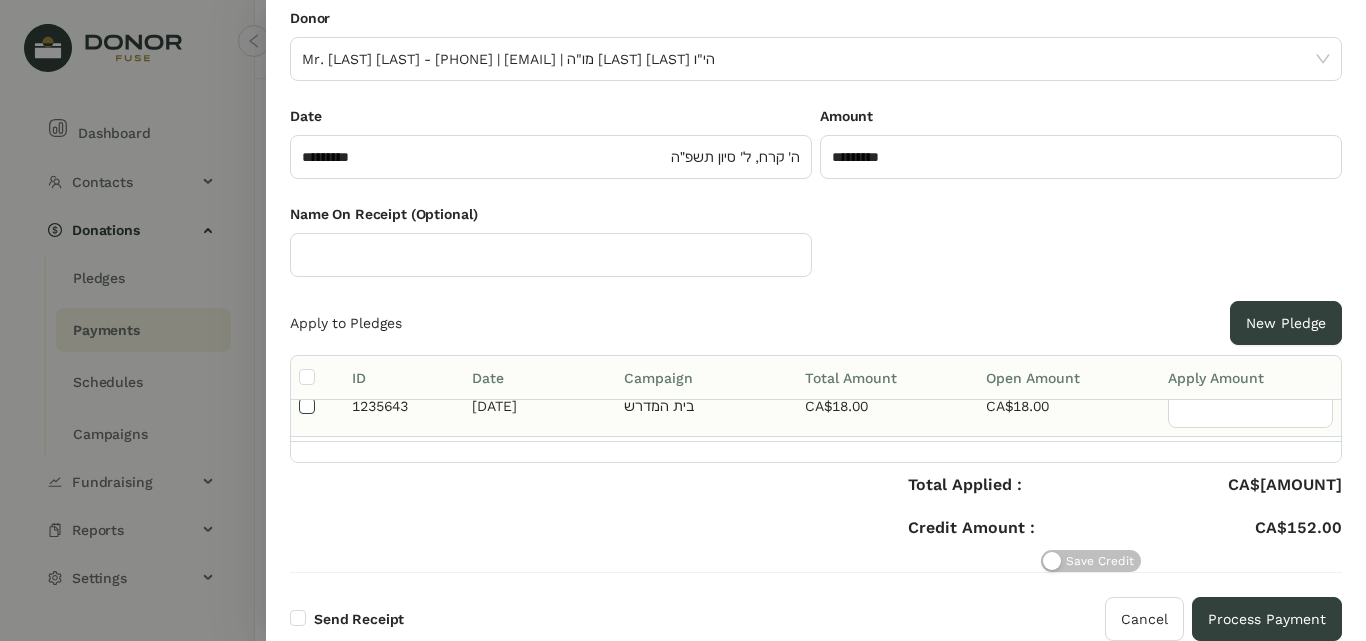 click at bounding box center (307, 101) 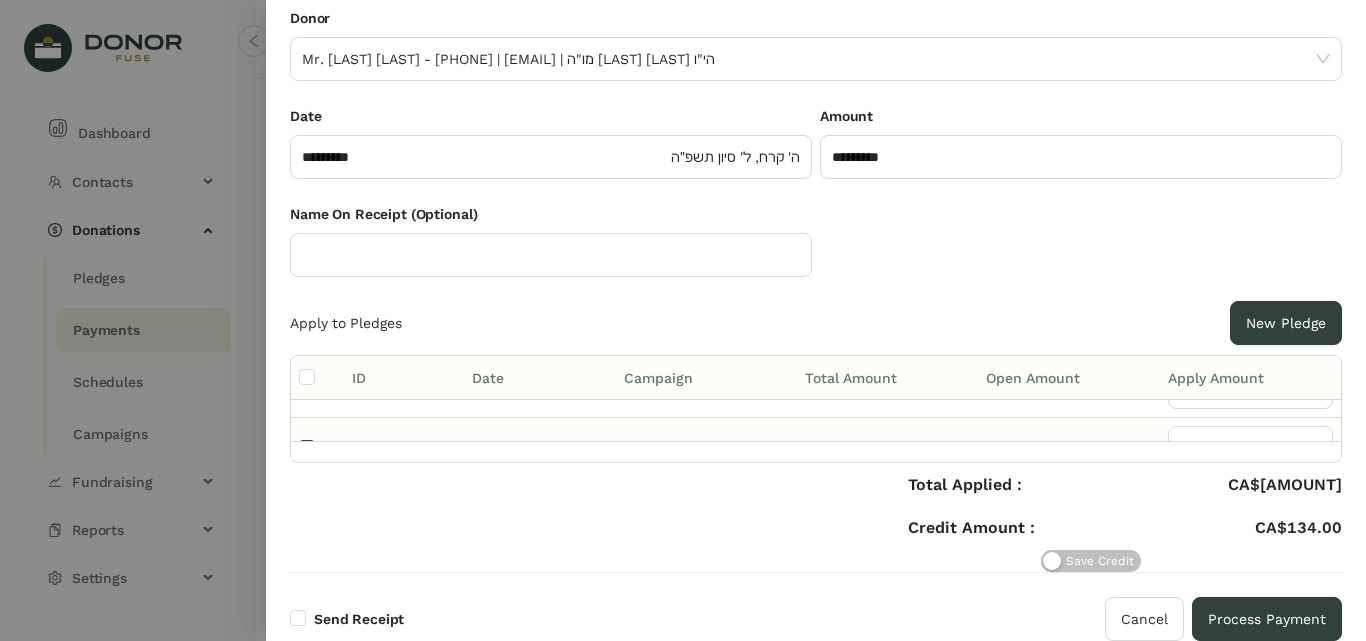 scroll, scrollTop: 247, scrollLeft: 0, axis: vertical 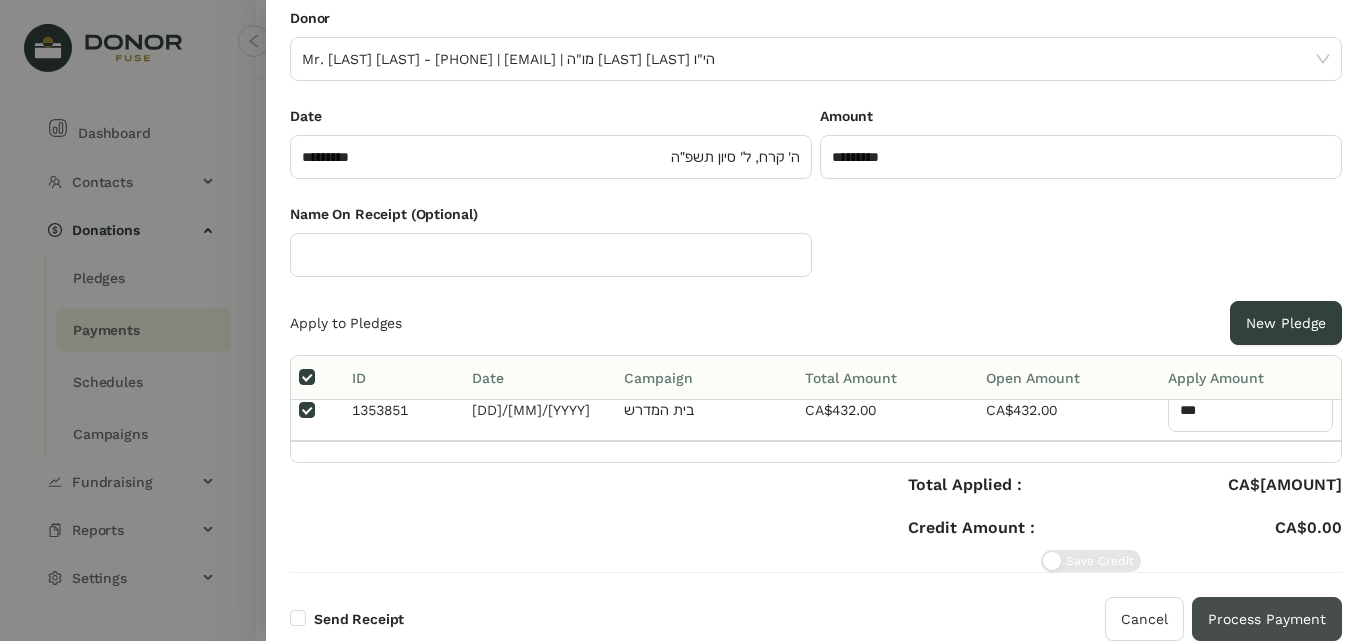 click on "Process Payment" at bounding box center (1267, 619) 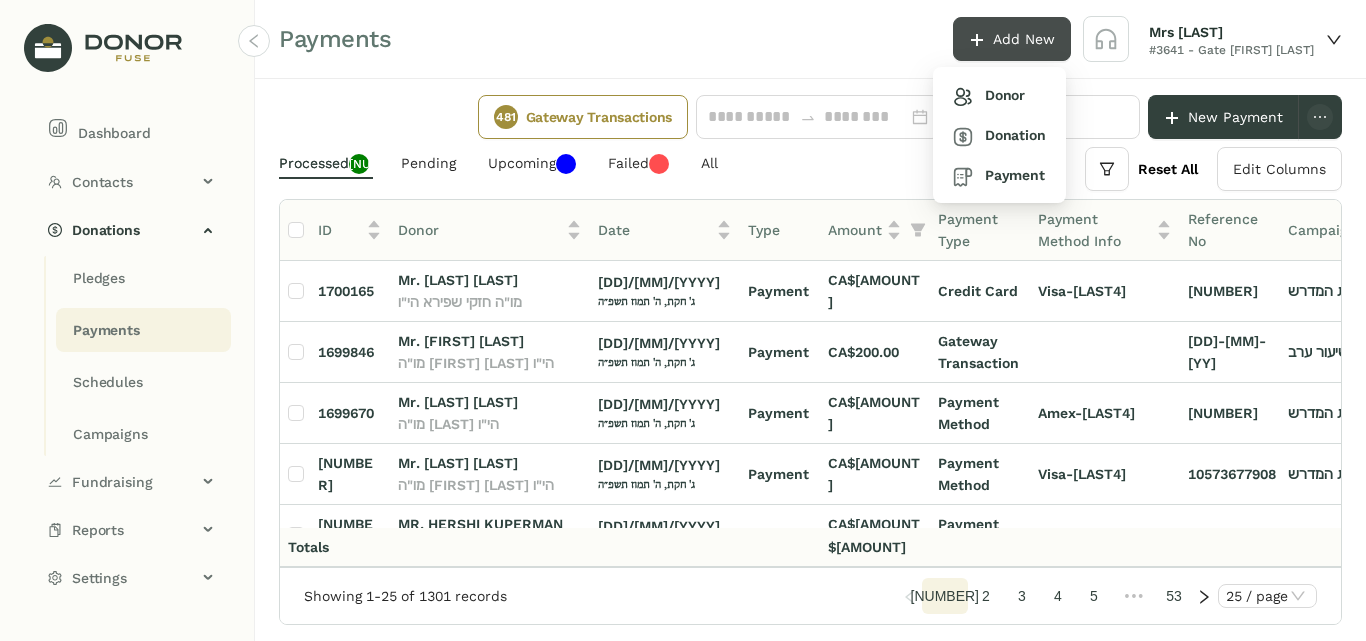 click on "Add New" at bounding box center [1024, 39] 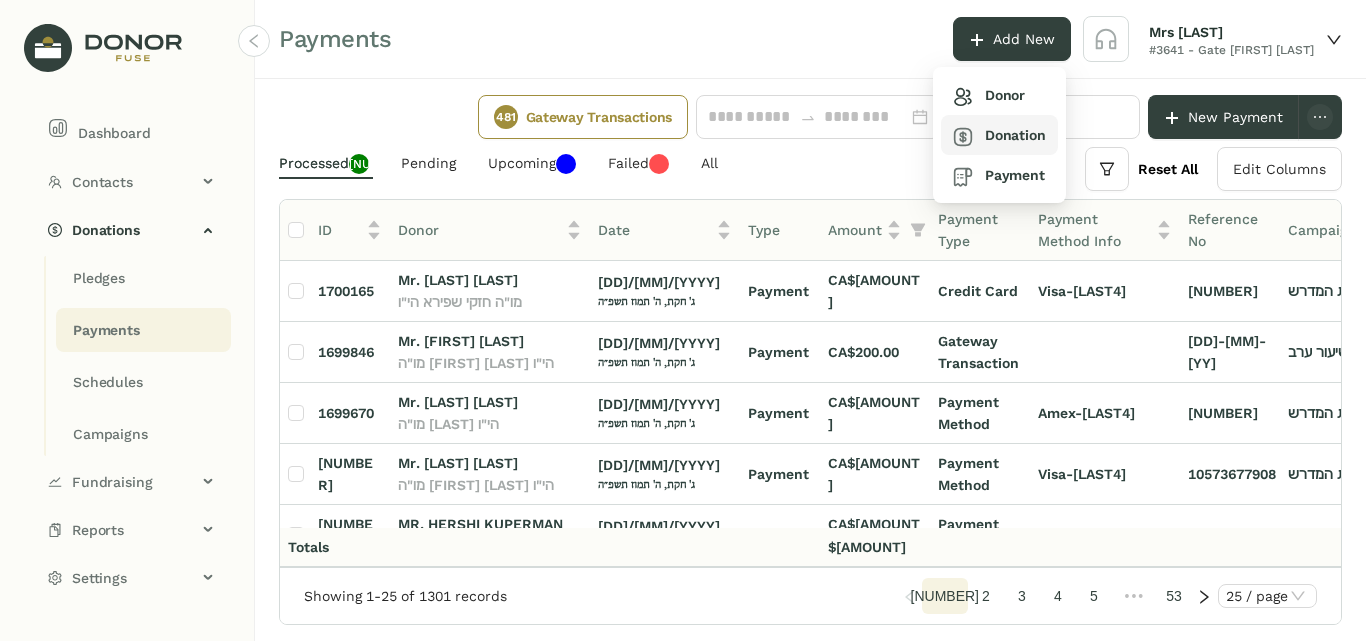 click on "Donation" at bounding box center [989, 95] 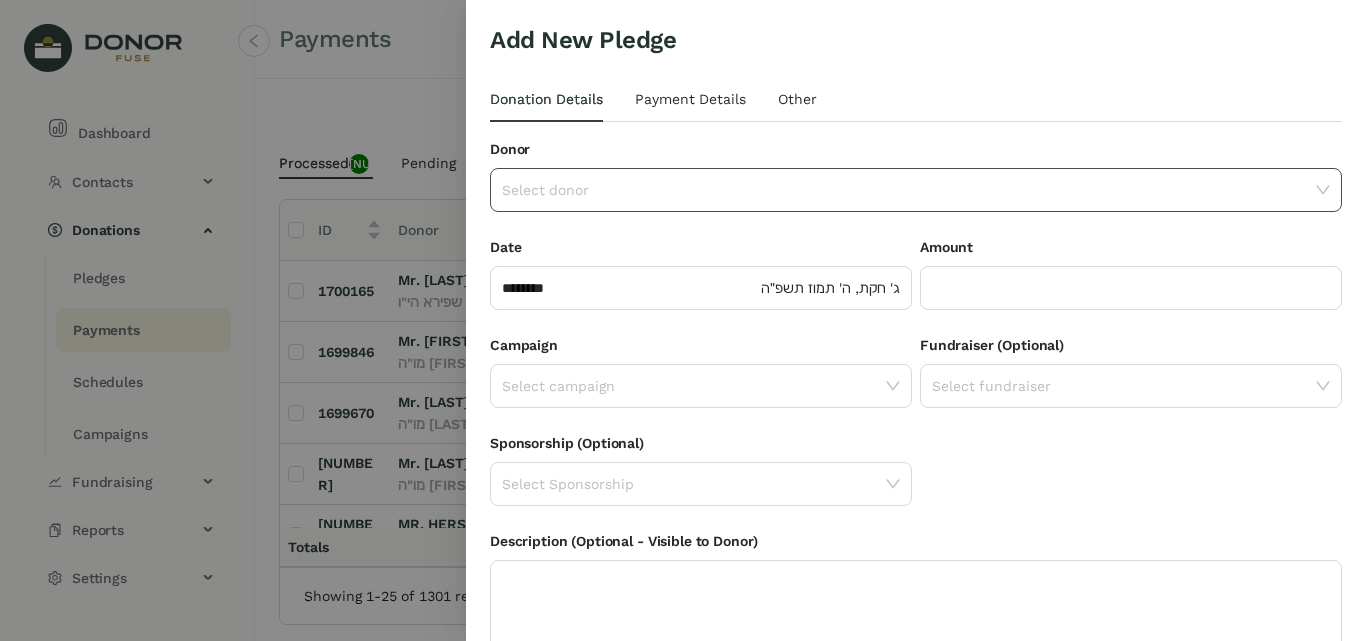 click at bounding box center (909, 190) 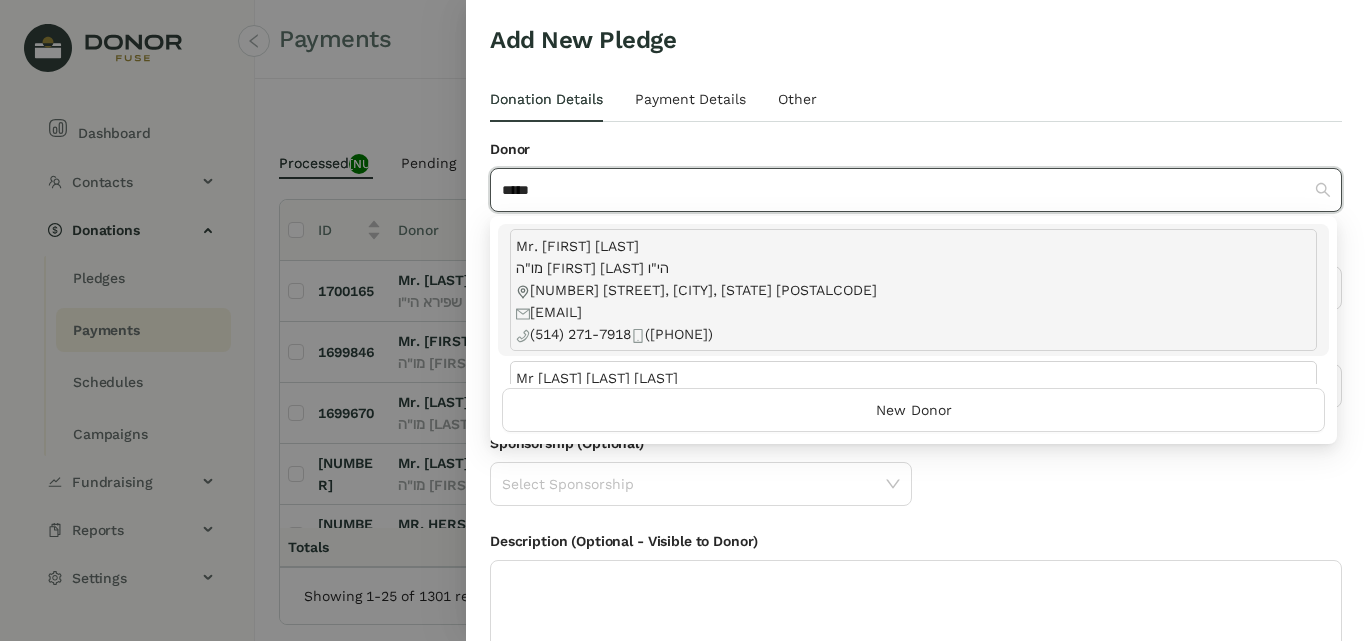 type on "*****" 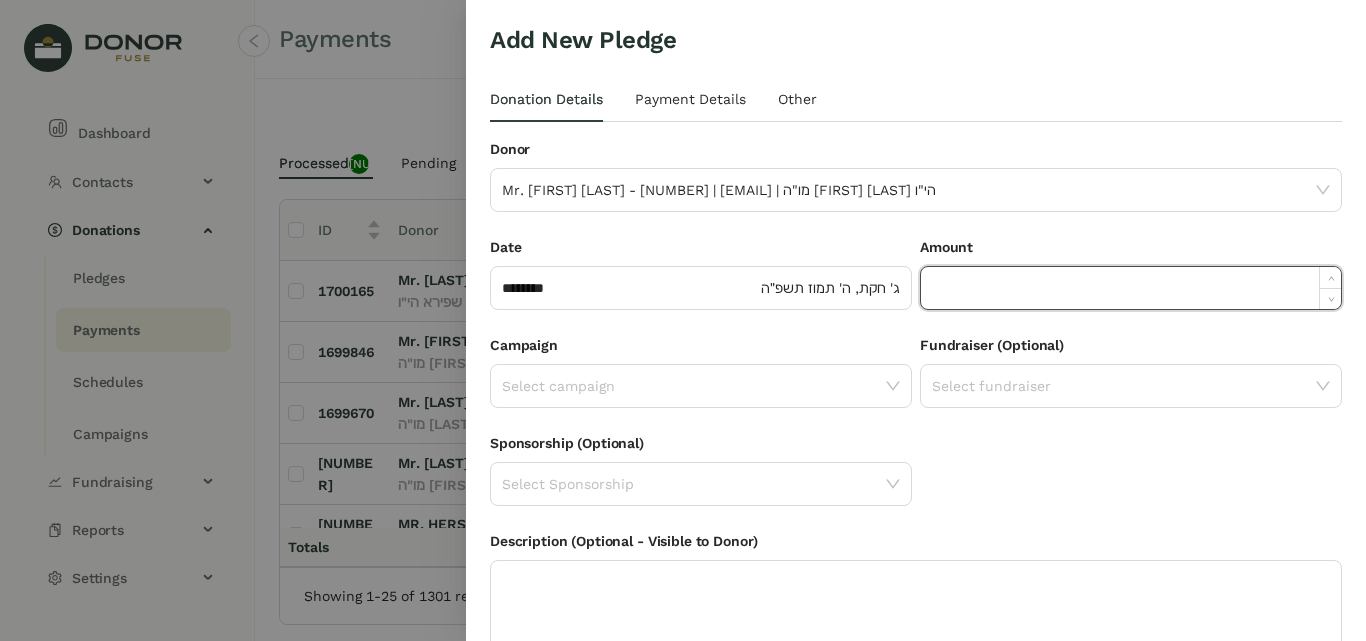 click at bounding box center [1131, 288] 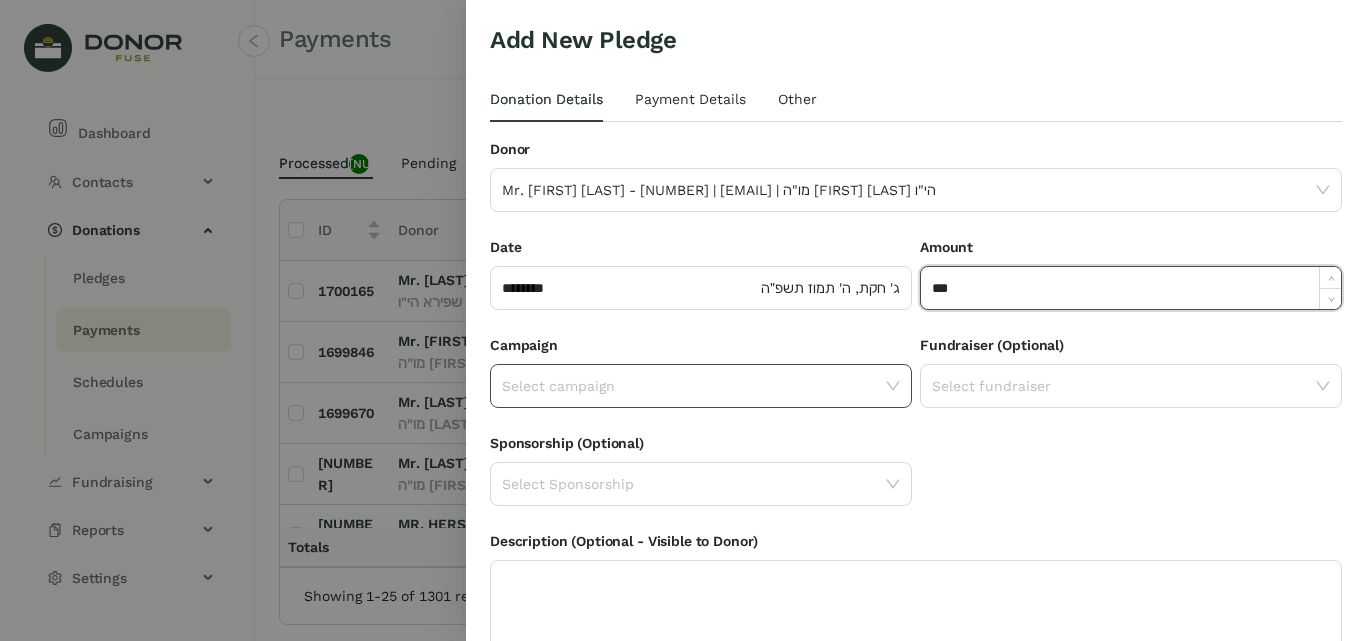 type on "***" 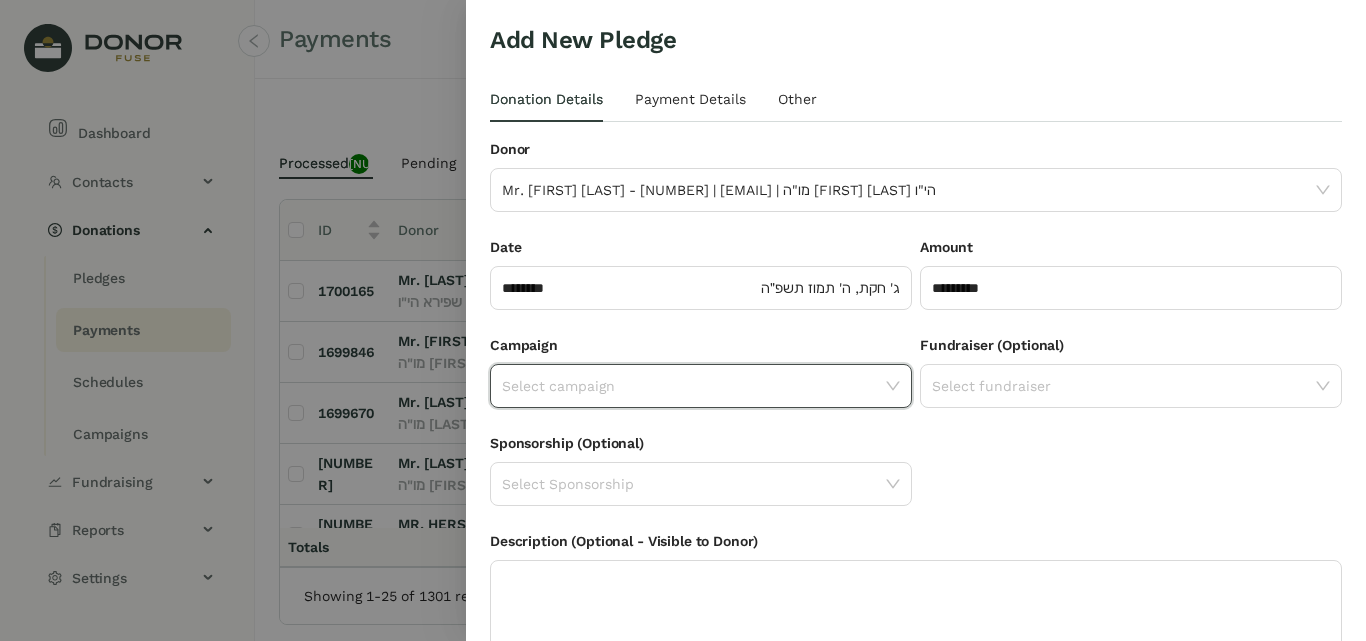 click at bounding box center [694, 386] 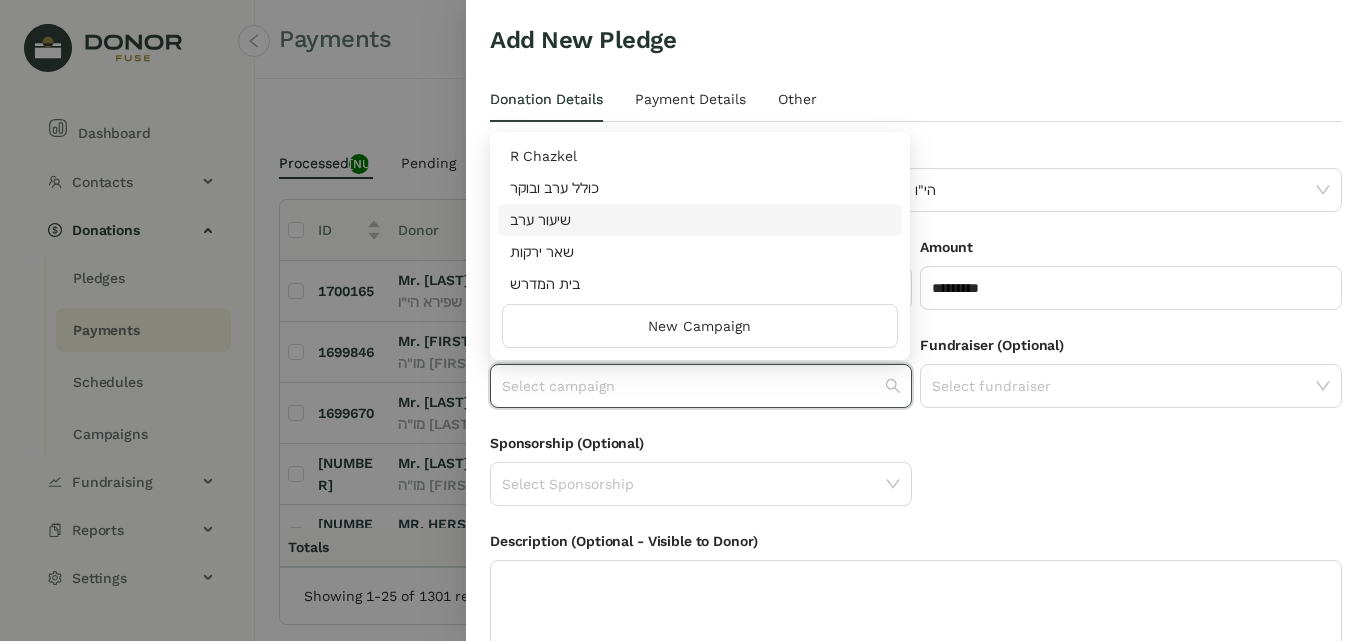 click on "שיעור ערב" at bounding box center (700, 220) 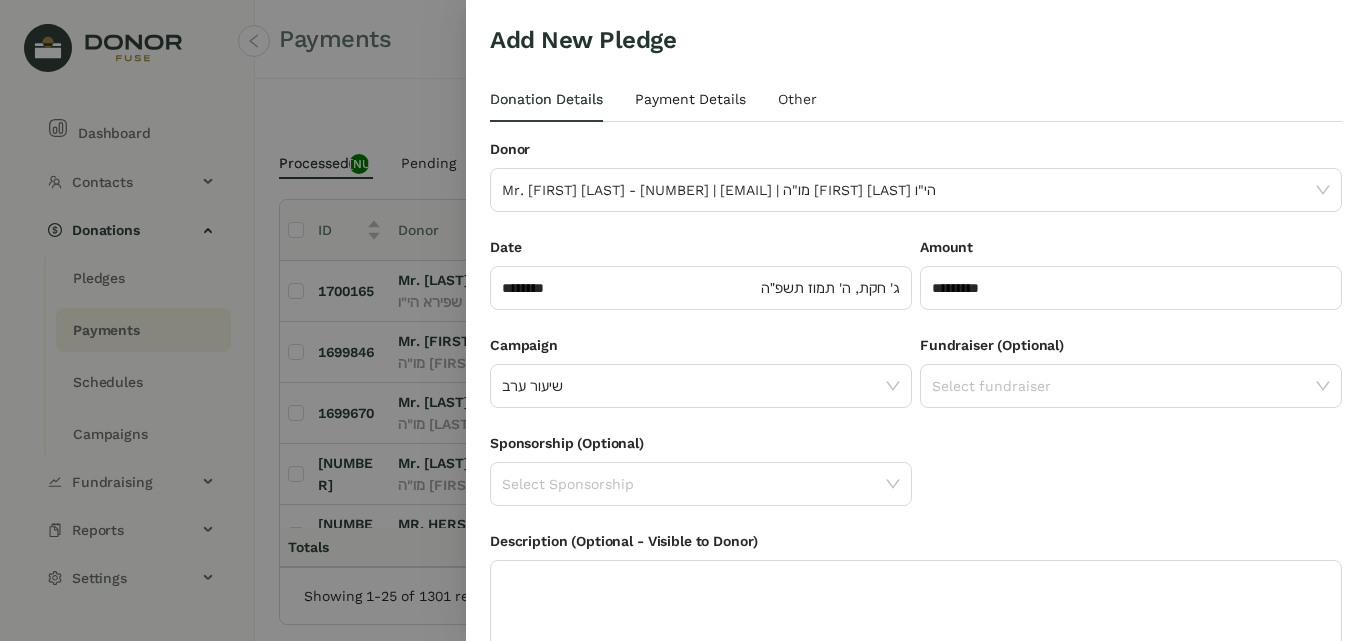 click on "Payment Details" at bounding box center [546, 99] 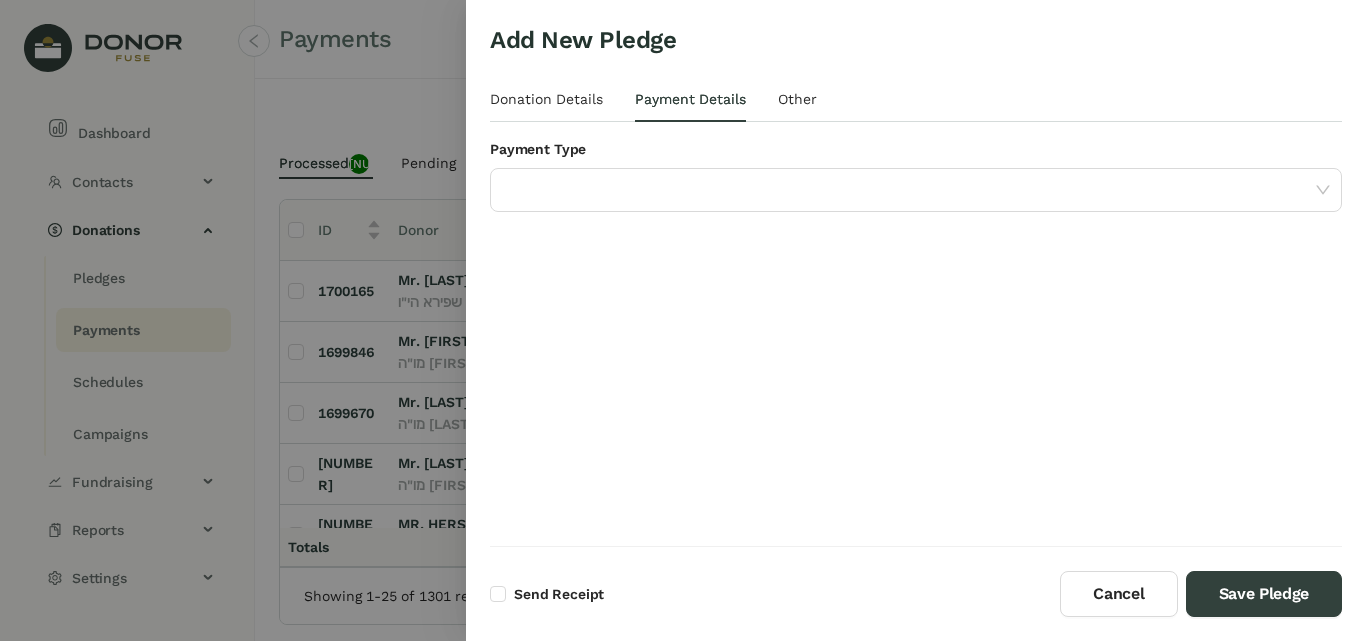 drag, startPoint x: 651, startPoint y: 198, endPoint x: 649, endPoint y: 224, distance: 26.076809 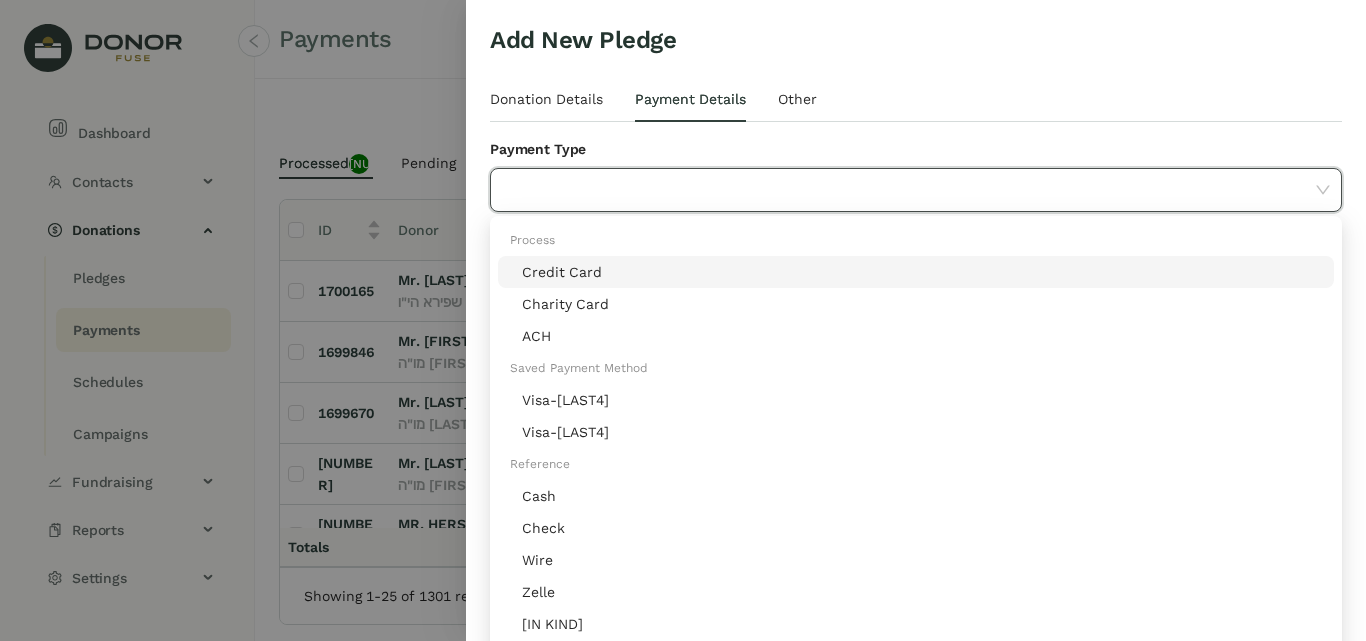 click at bounding box center (909, 190) 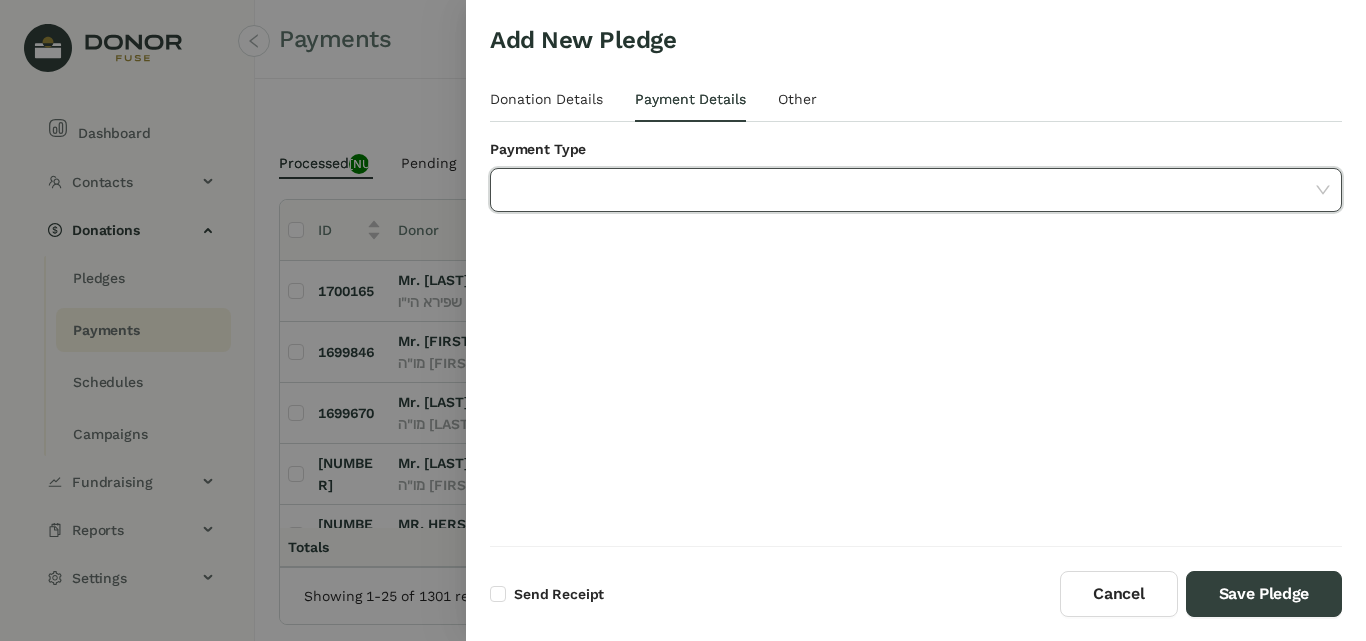 click at bounding box center [909, 190] 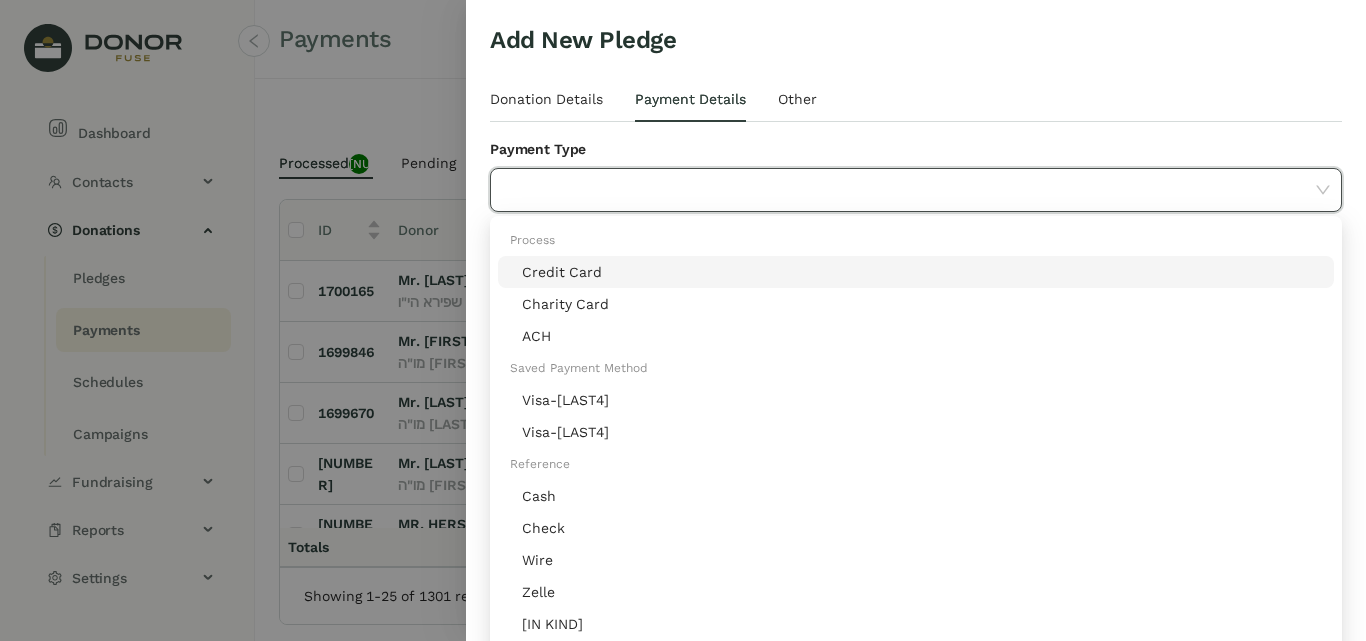 drag, startPoint x: 863, startPoint y: 152, endPoint x: 828, endPoint y: 143, distance: 36.138622 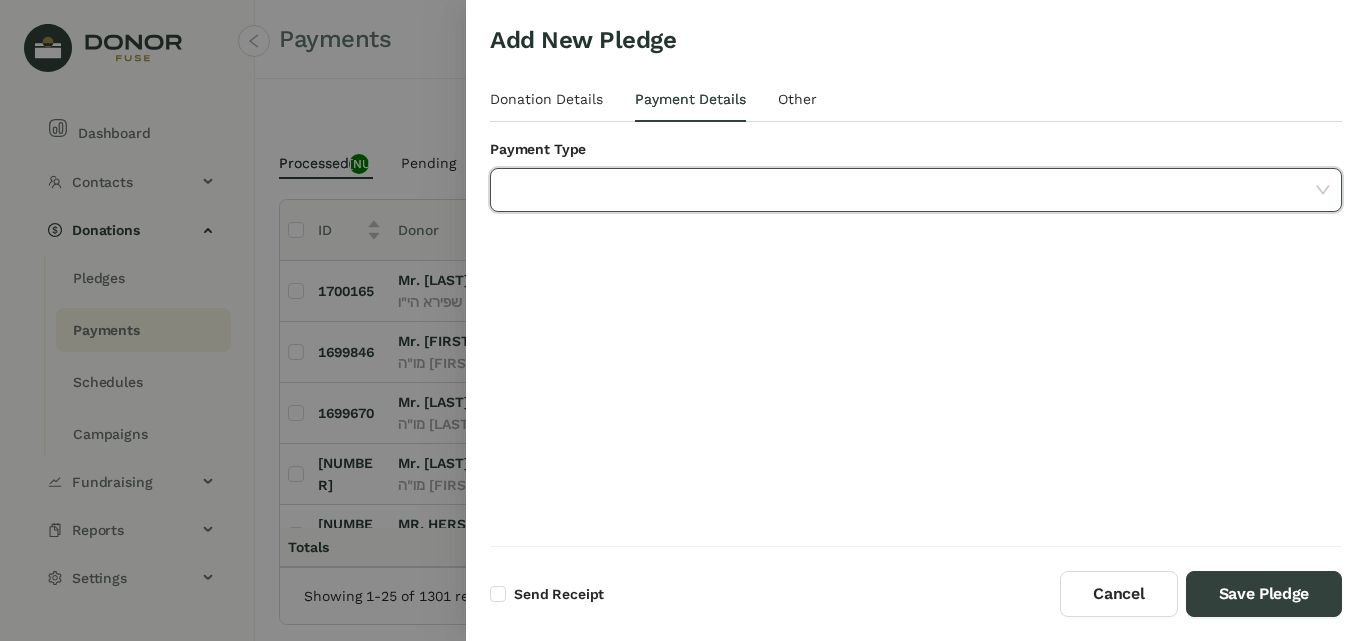 click at bounding box center (909, 190) 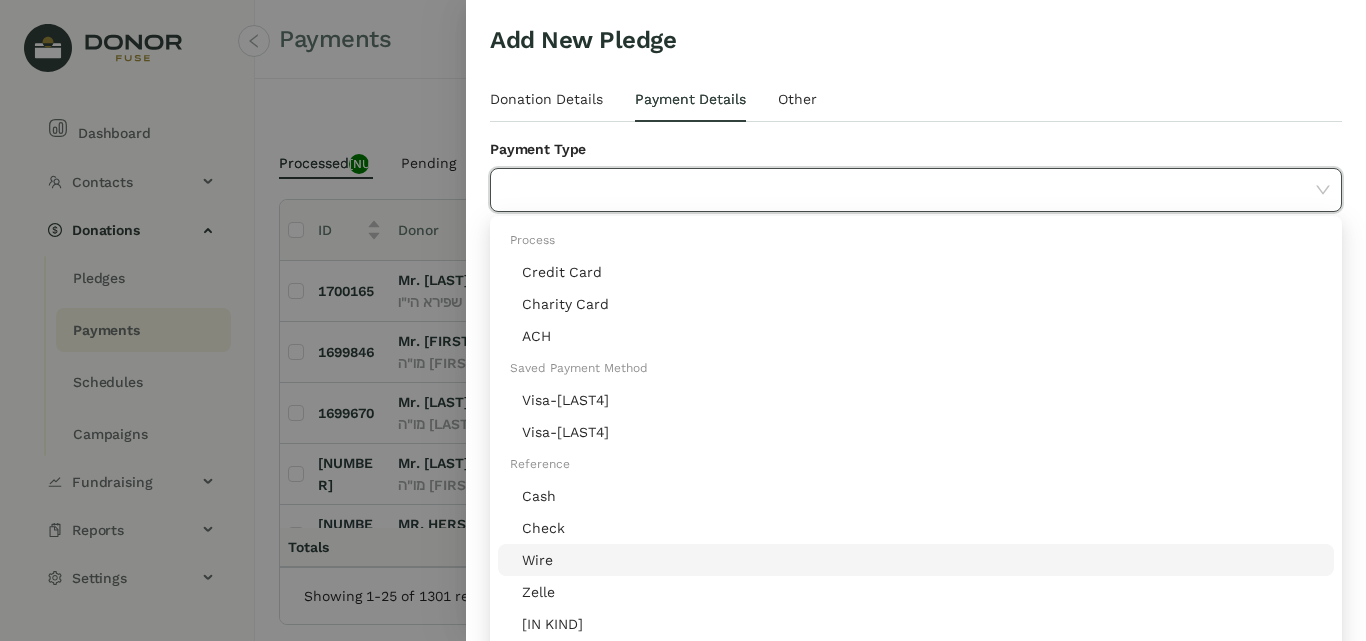 click on "Wire" at bounding box center (916, 560) 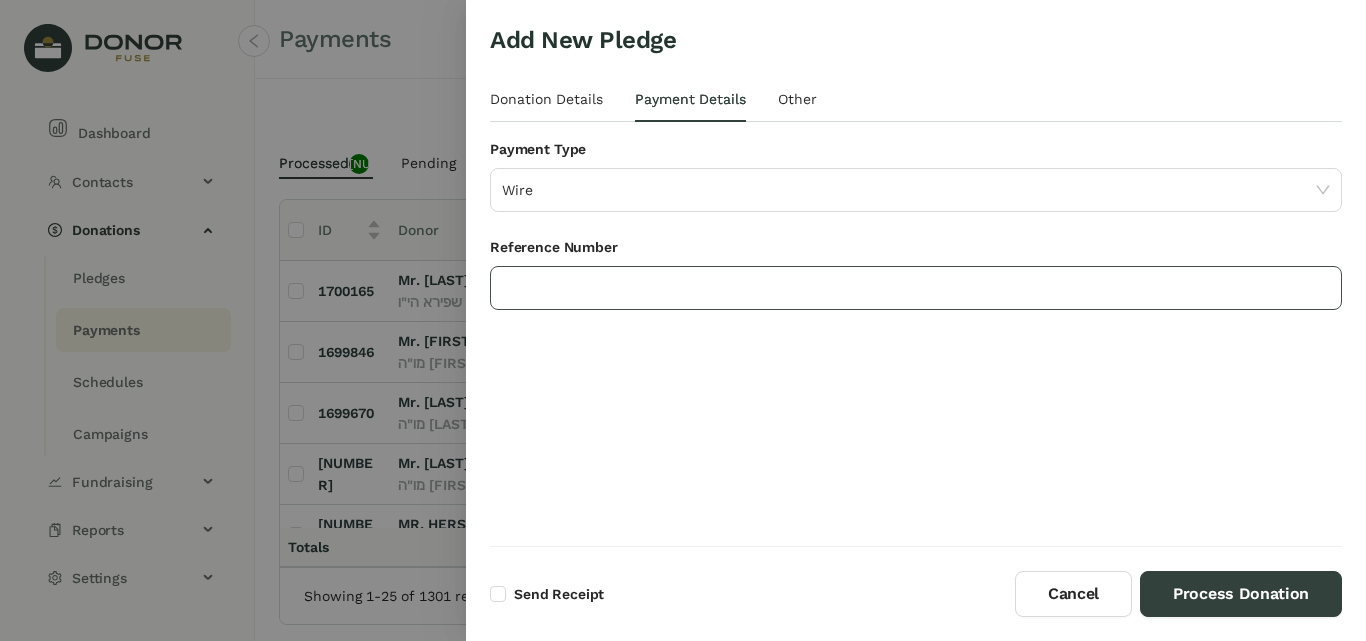 paste on "**********" 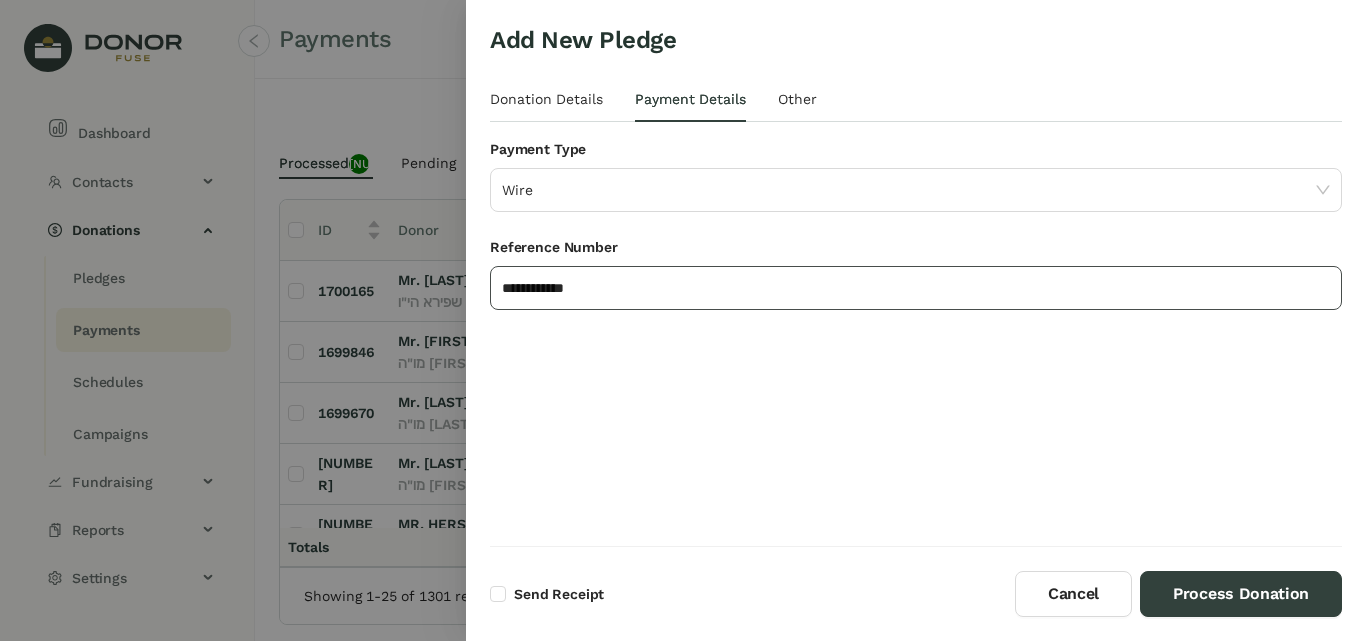 type on "**********" 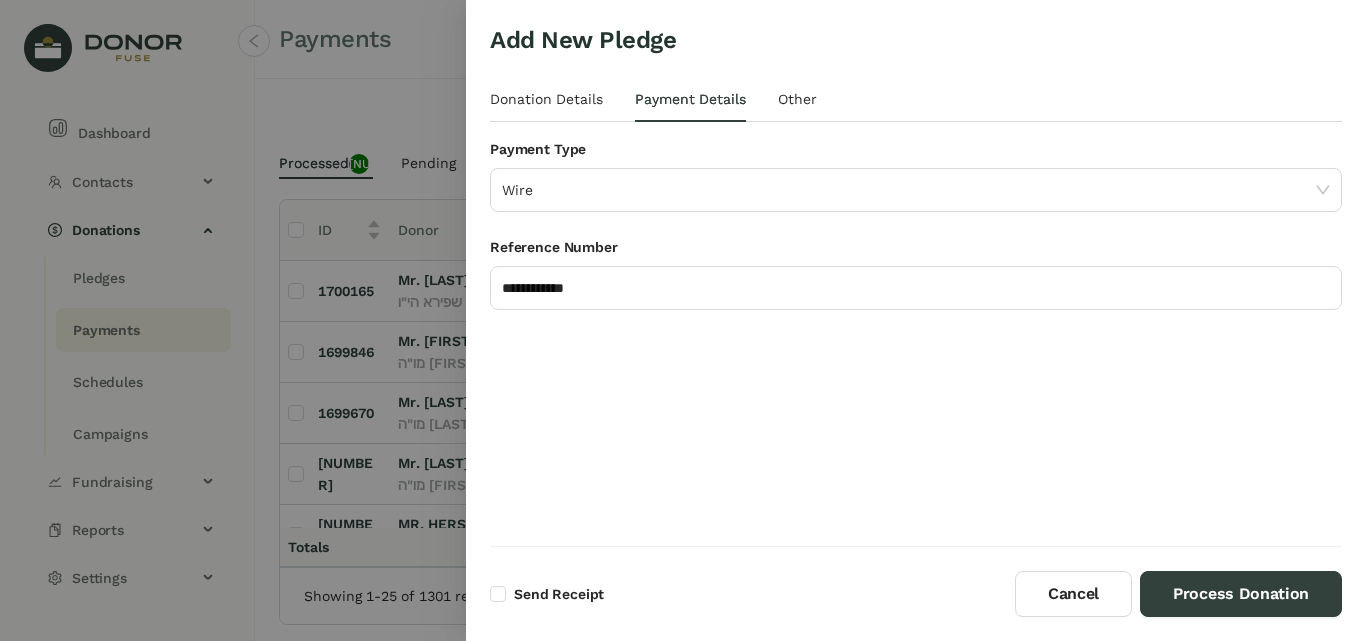 click on "**********" at bounding box center [916, 285] 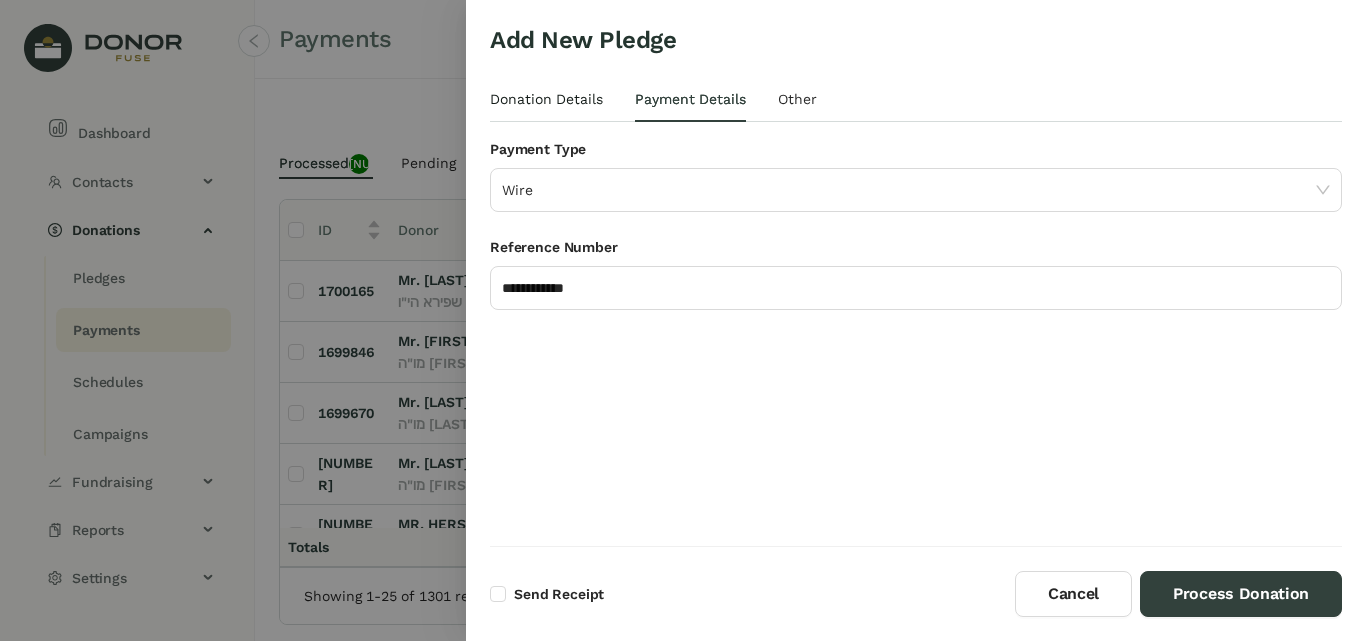 click on "Donation Details" at bounding box center [546, 99] 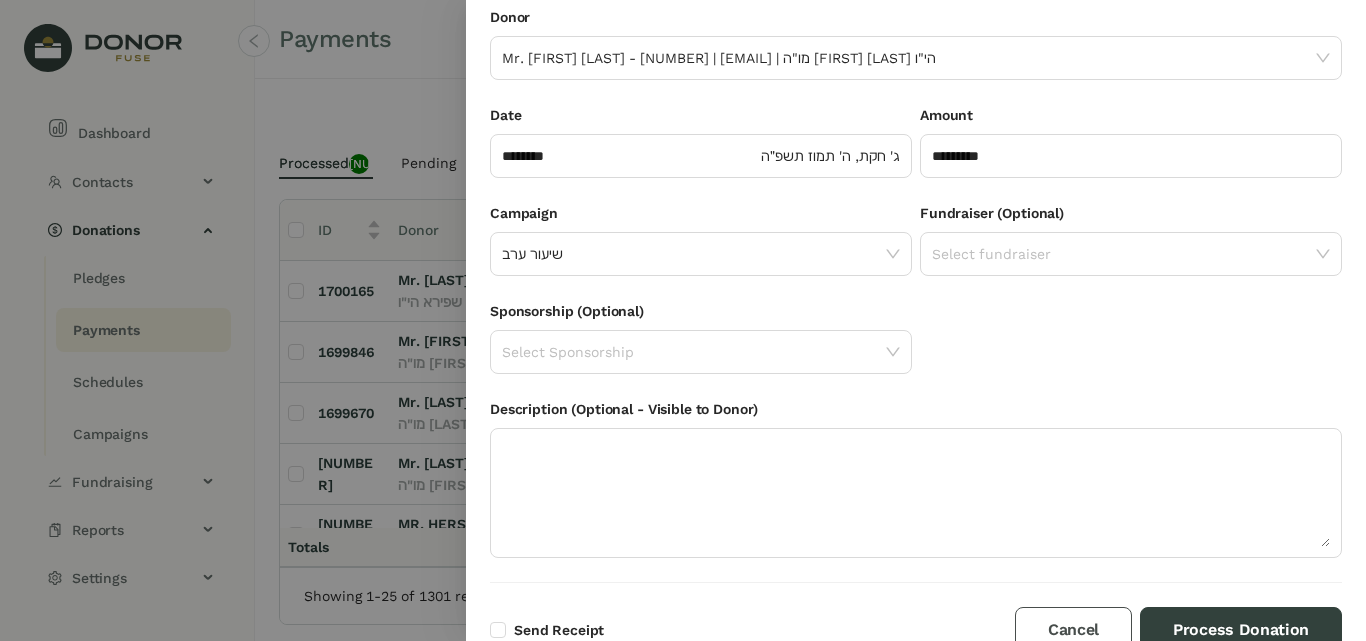 scroll, scrollTop: 144, scrollLeft: 0, axis: vertical 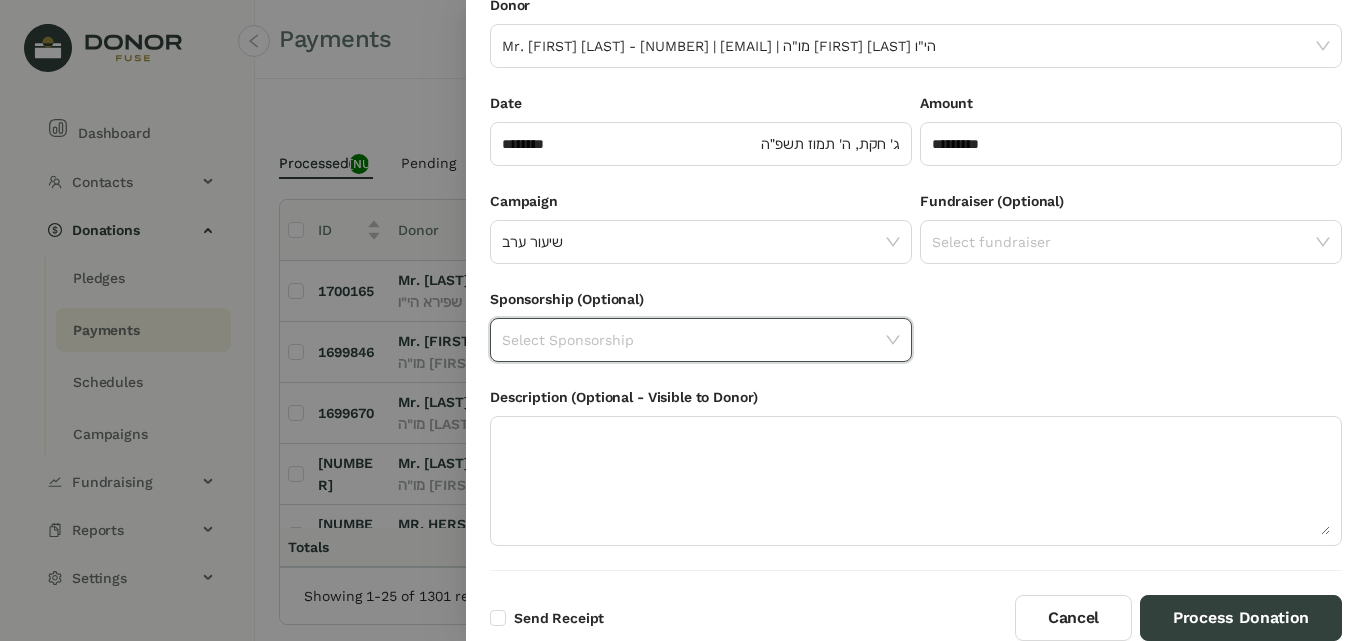 click at bounding box center (694, 340) 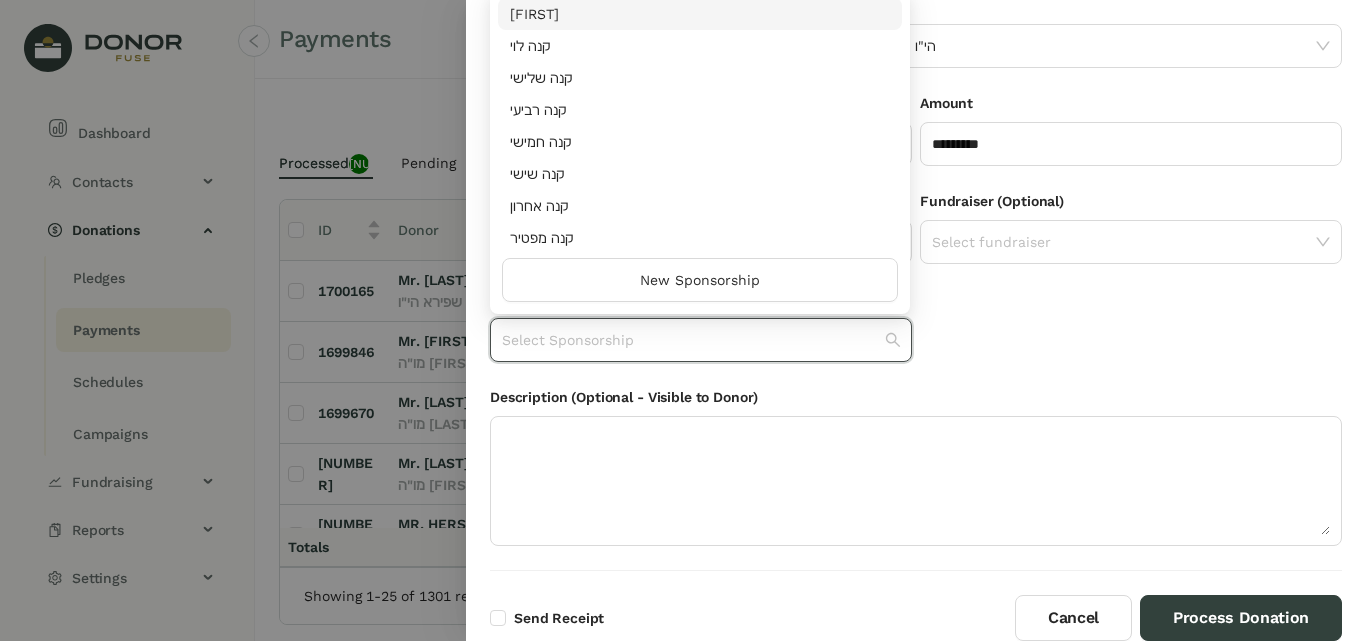 click on "Sponsorship (Optional)  Select Sponsorship" at bounding box center [916, 337] 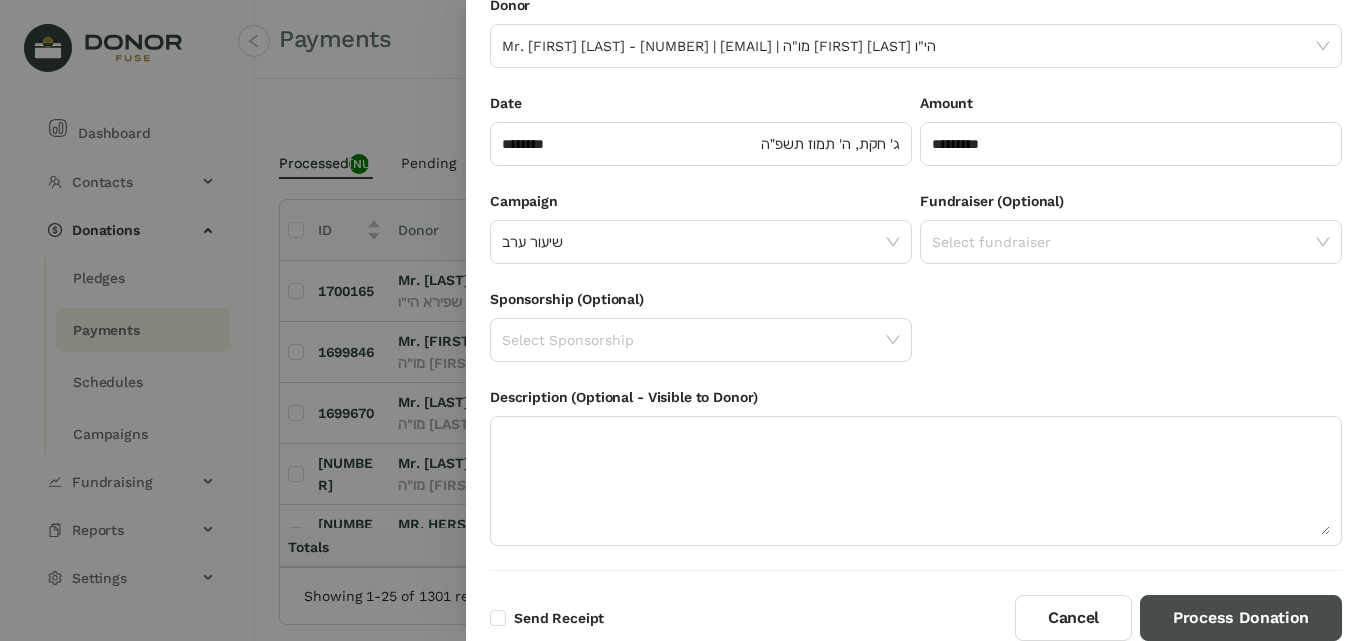 click on "Process Donation" at bounding box center (1241, 618) 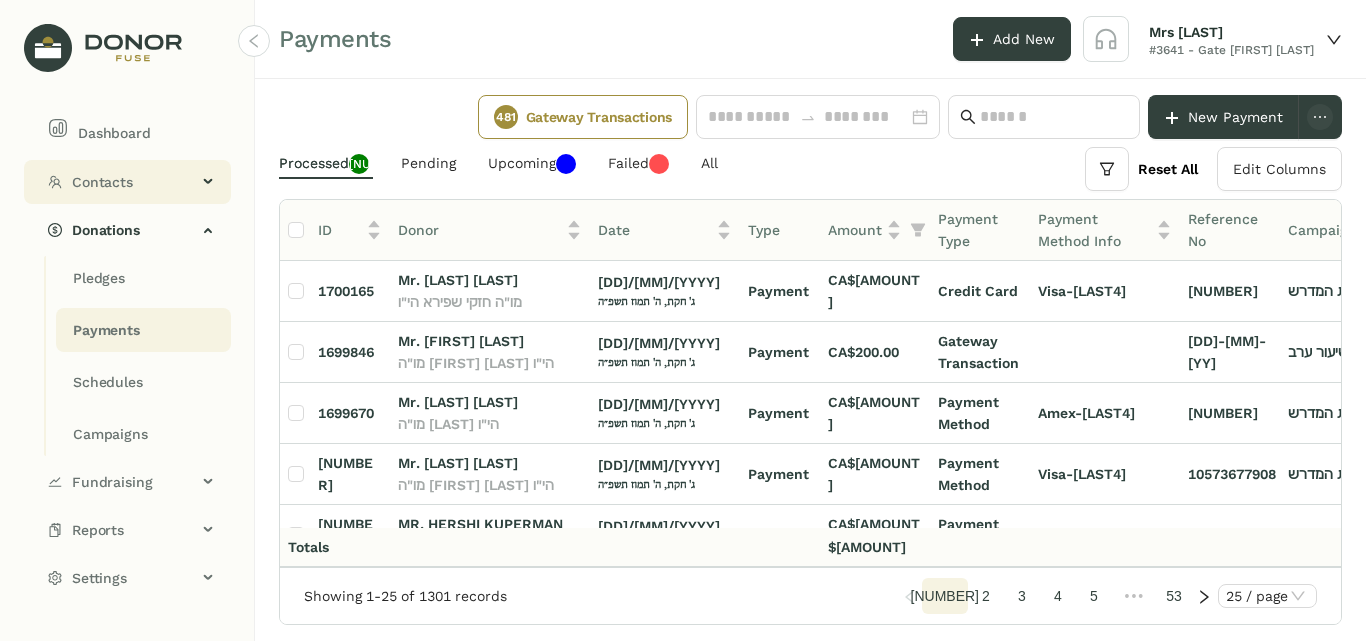 click on "Contacts" at bounding box center (134, 182) 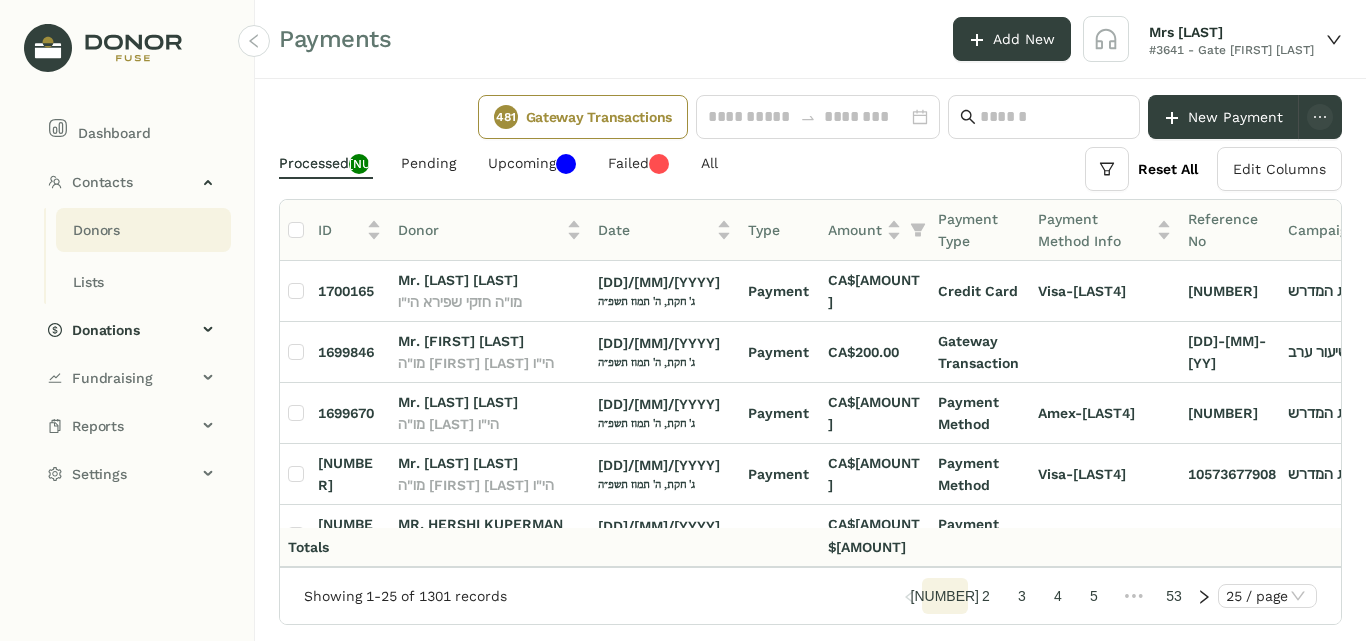 click on "Donors" at bounding box center (96, 230) 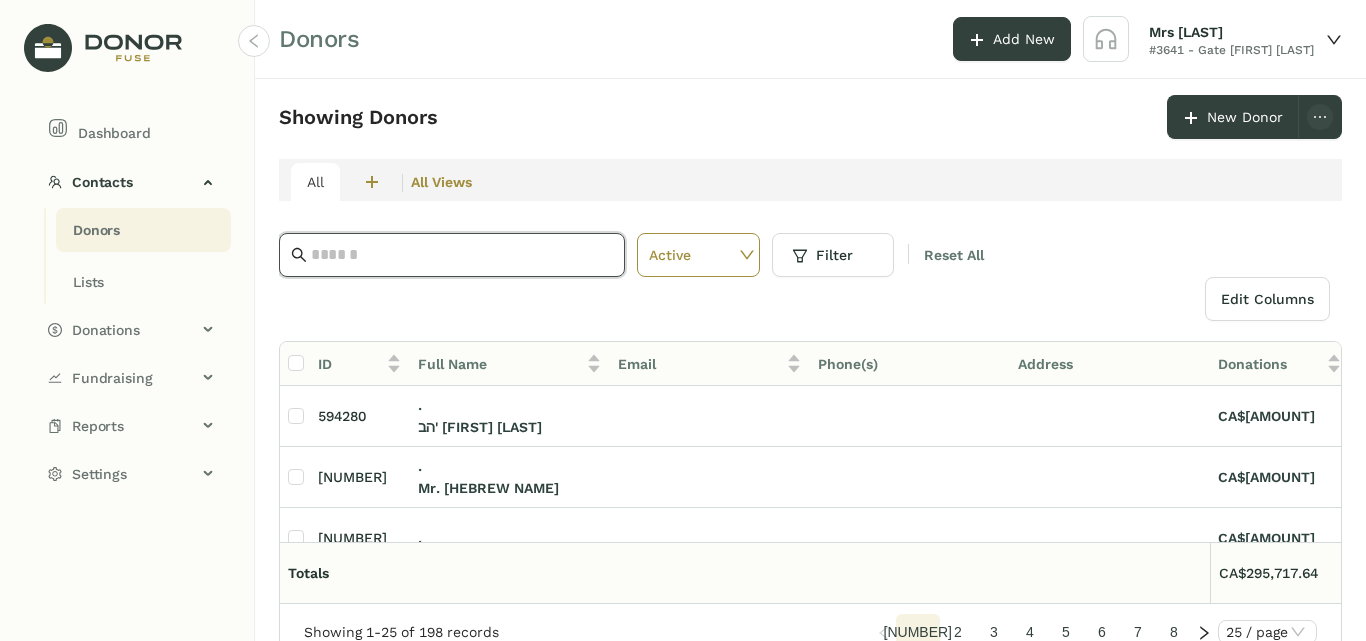 click at bounding box center [462, 255] 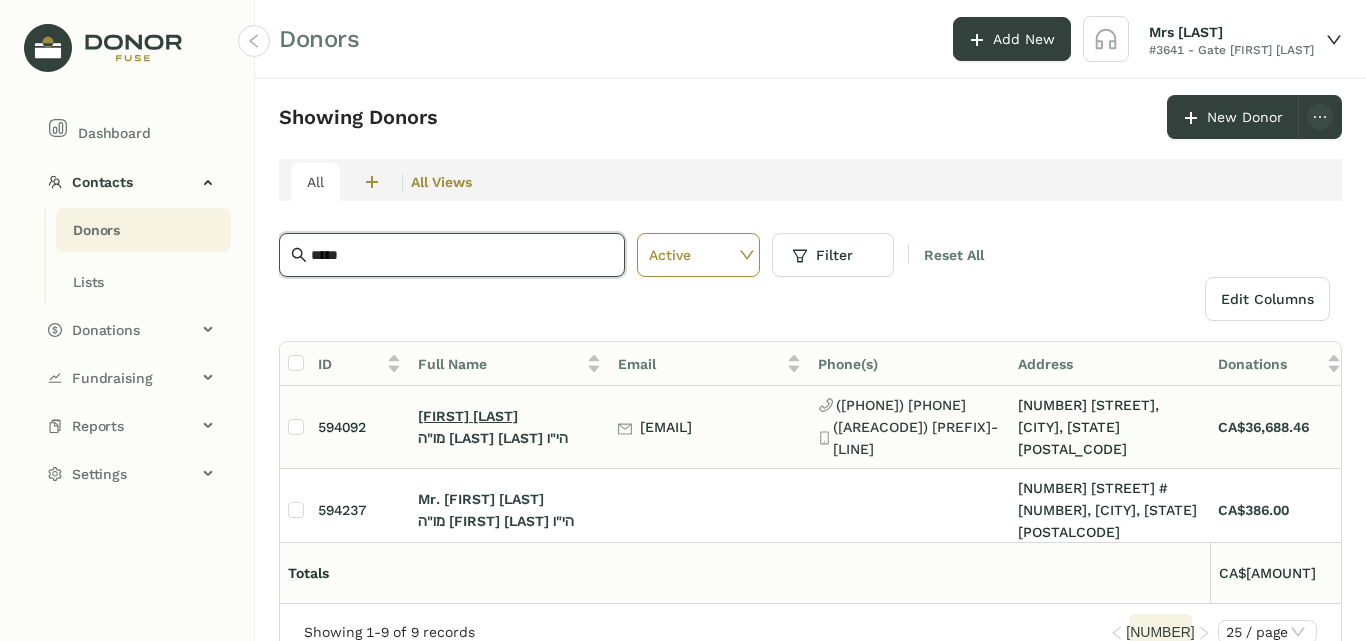 type on "*****" 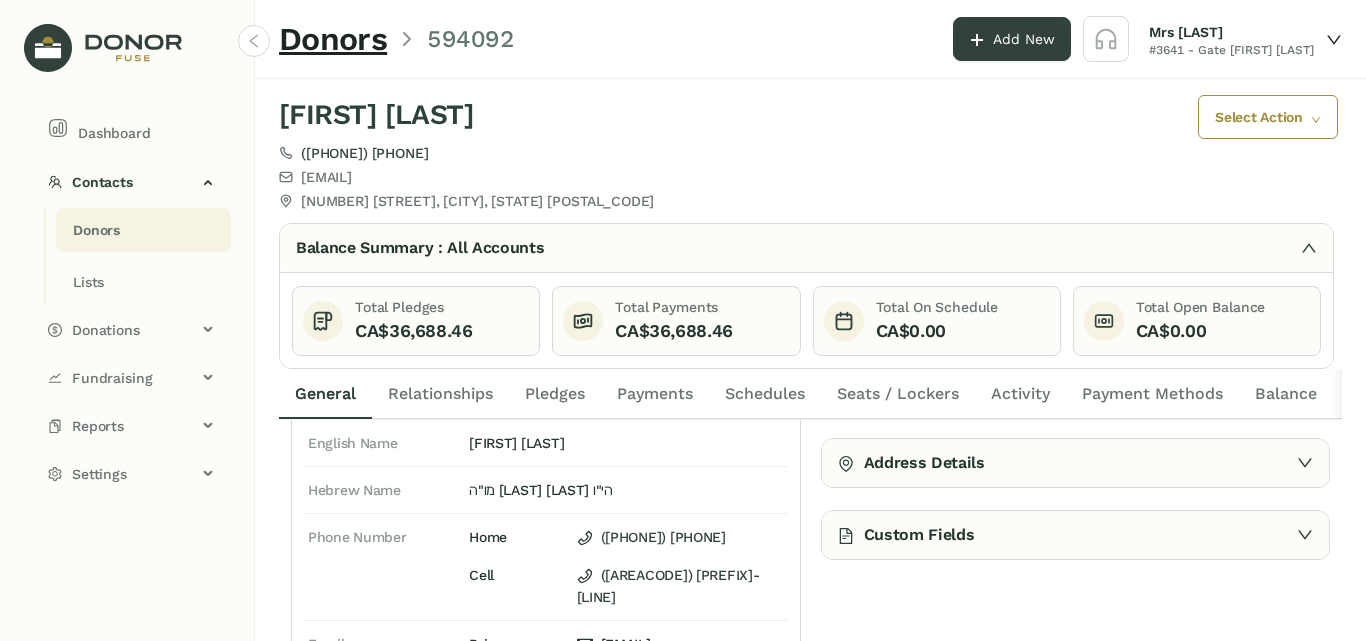 scroll, scrollTop: 0, scrollLeft: 0, axis: both 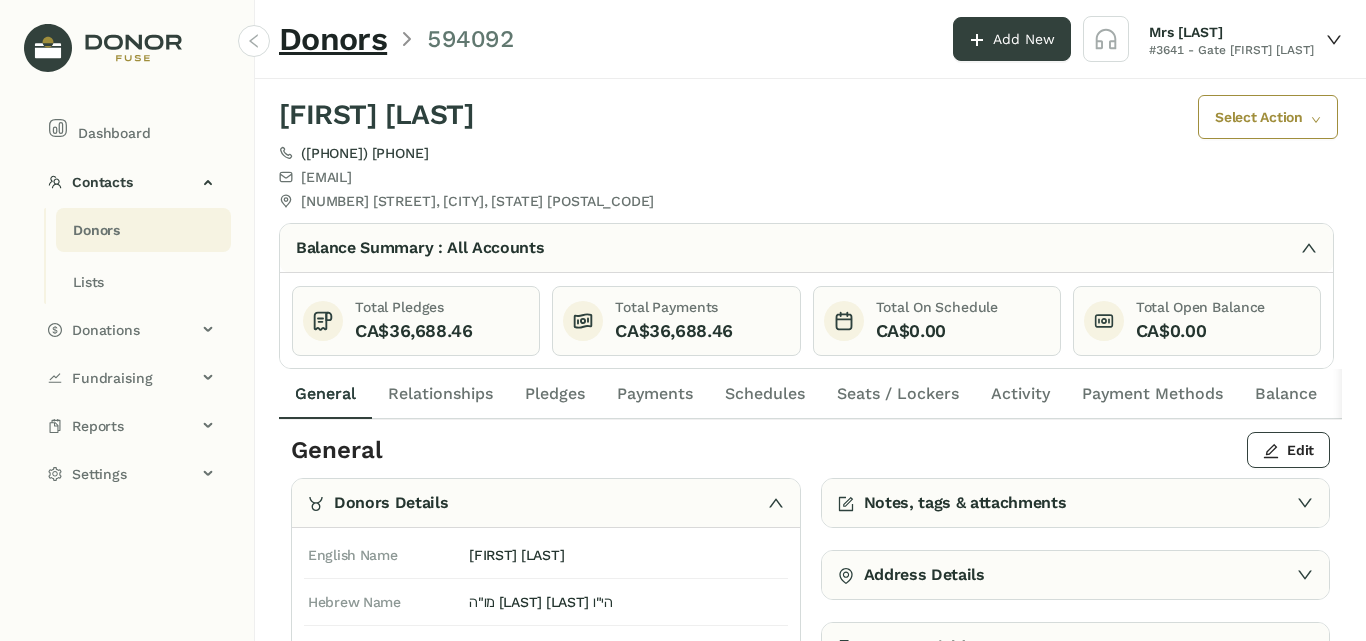 click on "Payments" at bounding box center (655, 394) 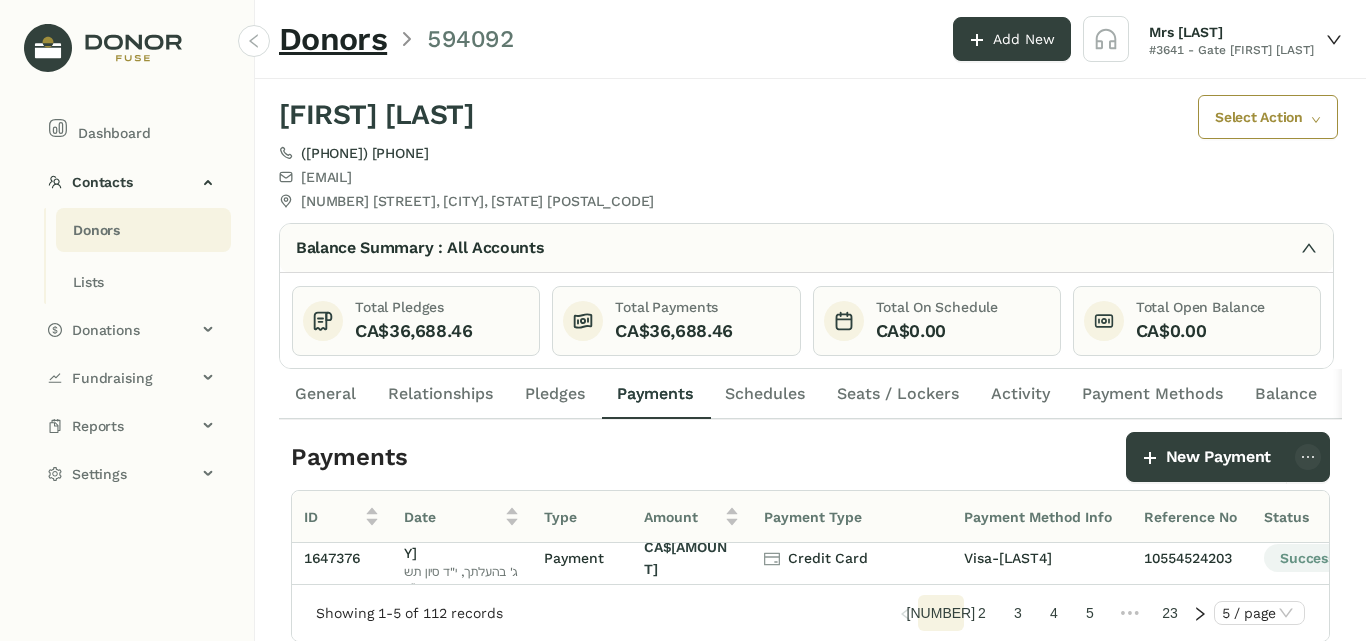 scroll, scrollTop: 302, scrollLeft: 0, axis: vertical 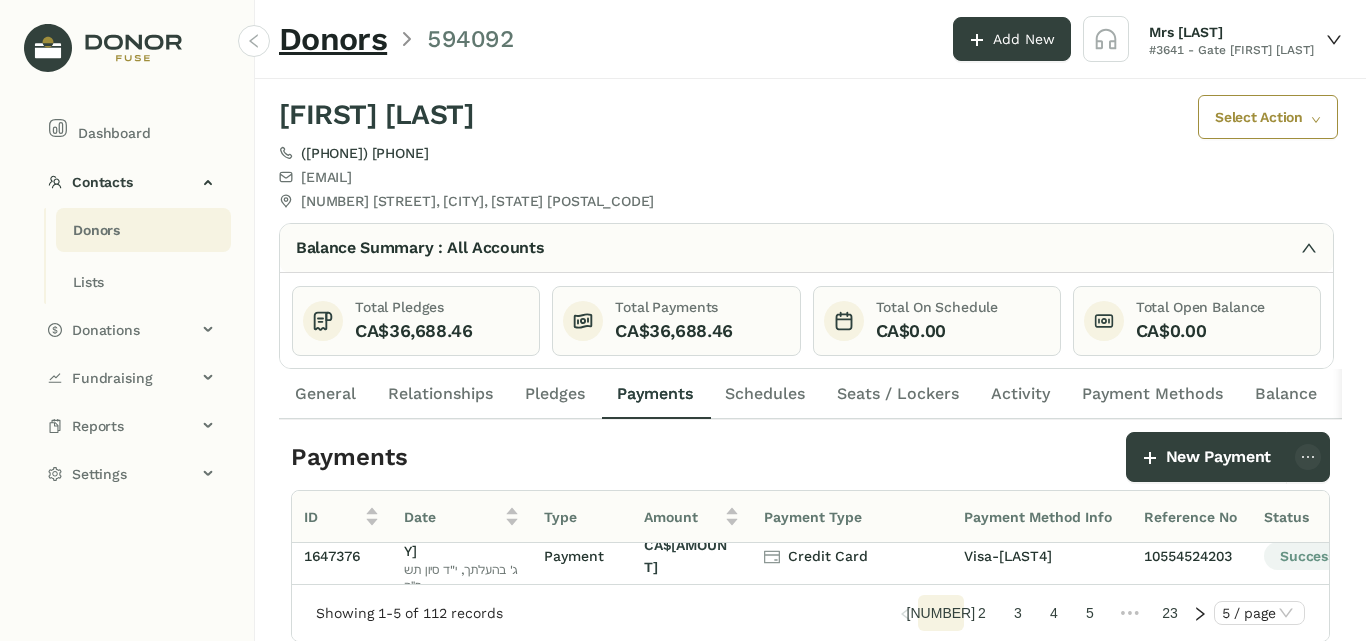 click on "2" at bounding box center [941, 613] 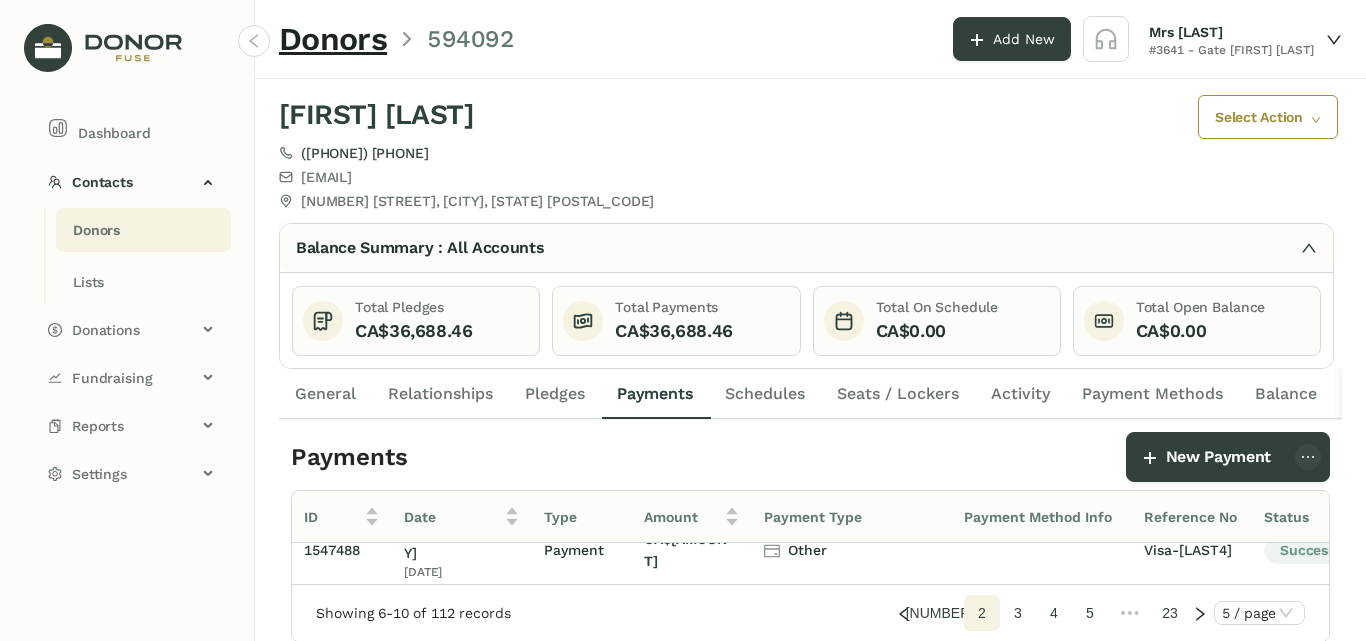 scroll, scrollTop: 312, scrollLeft: 0, axis: vertical 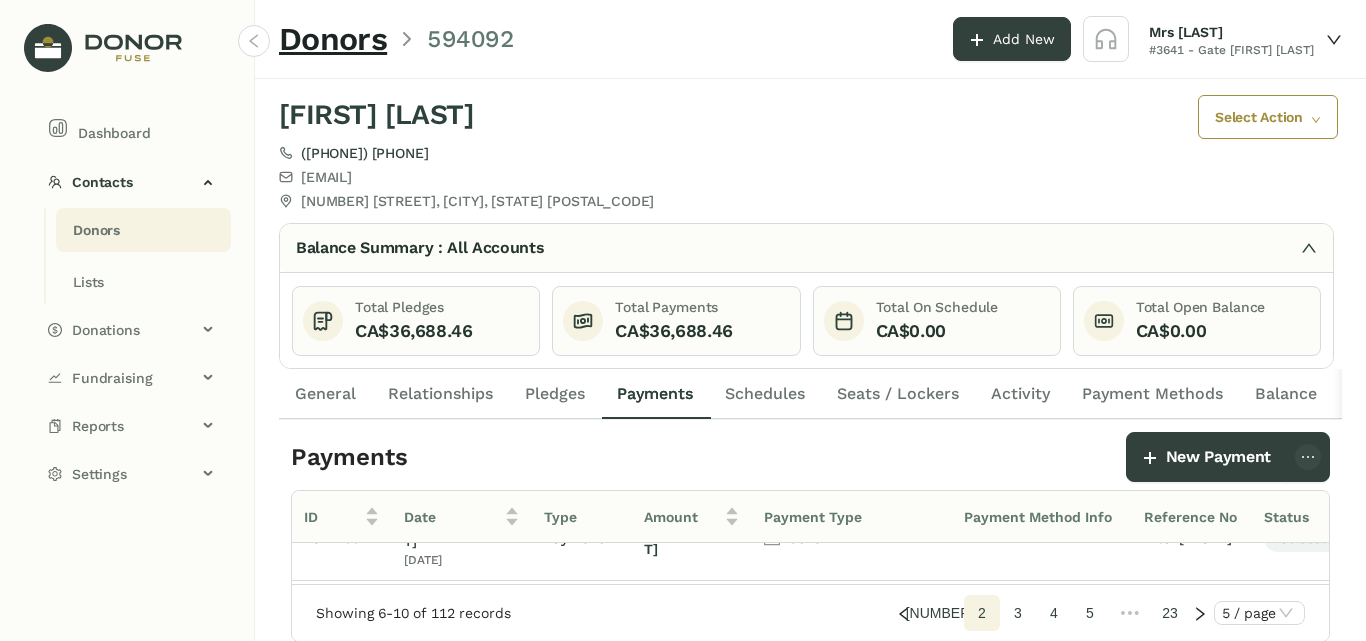 click on "3" at bounding box center (940, 613) 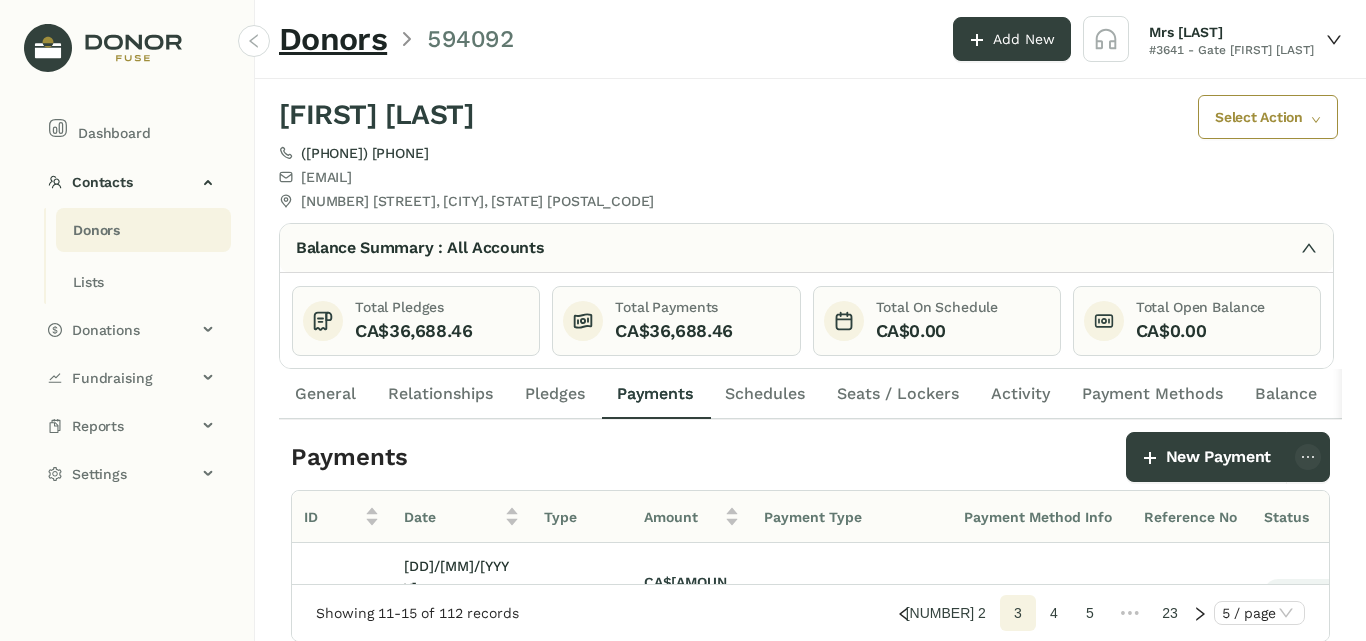scroll, scrollTop: 100, scrollLeft: 0, axis: vertical 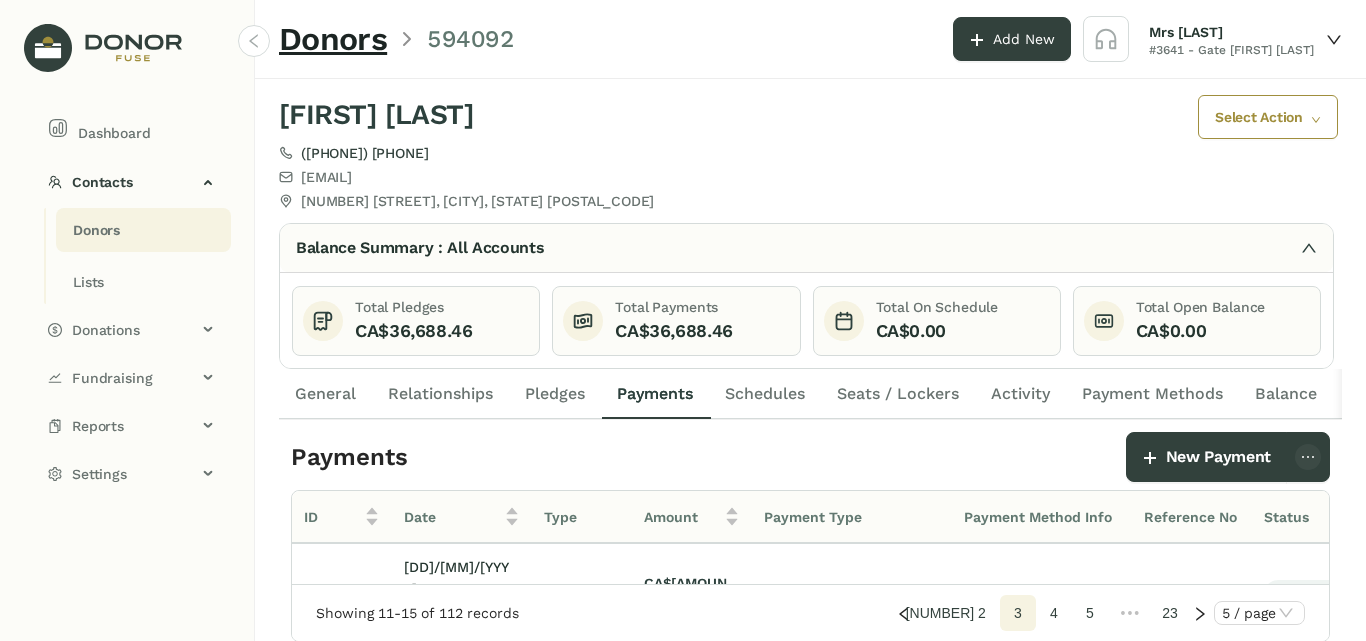 click on "4" at bounding box center [940, 613] 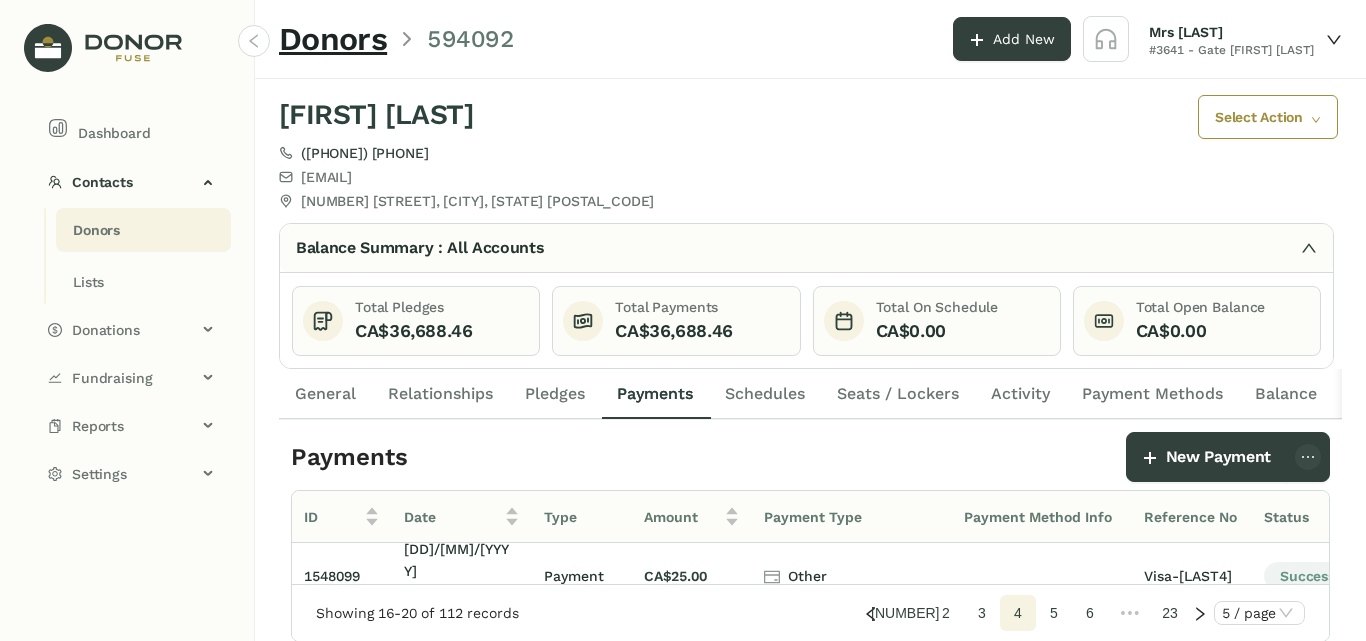 scroll, scrollTop: 300, scrollLeft: 0, axis: vertical 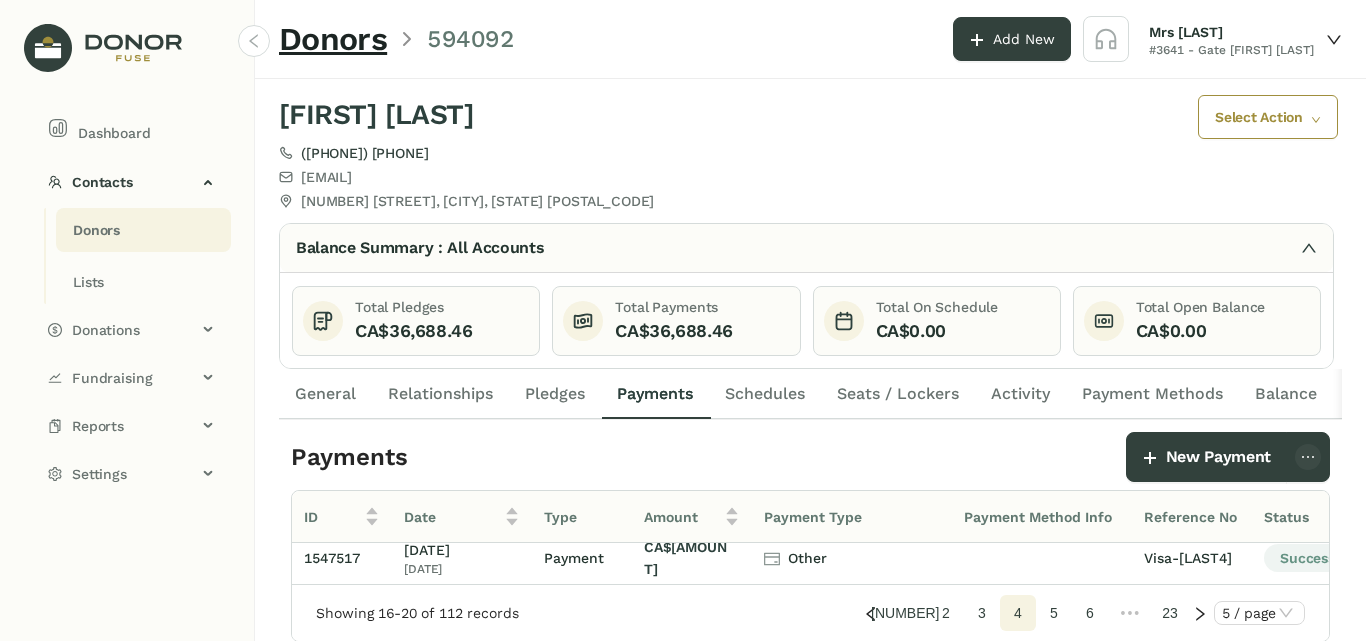 click on "5" at bounding box center [905, 613] 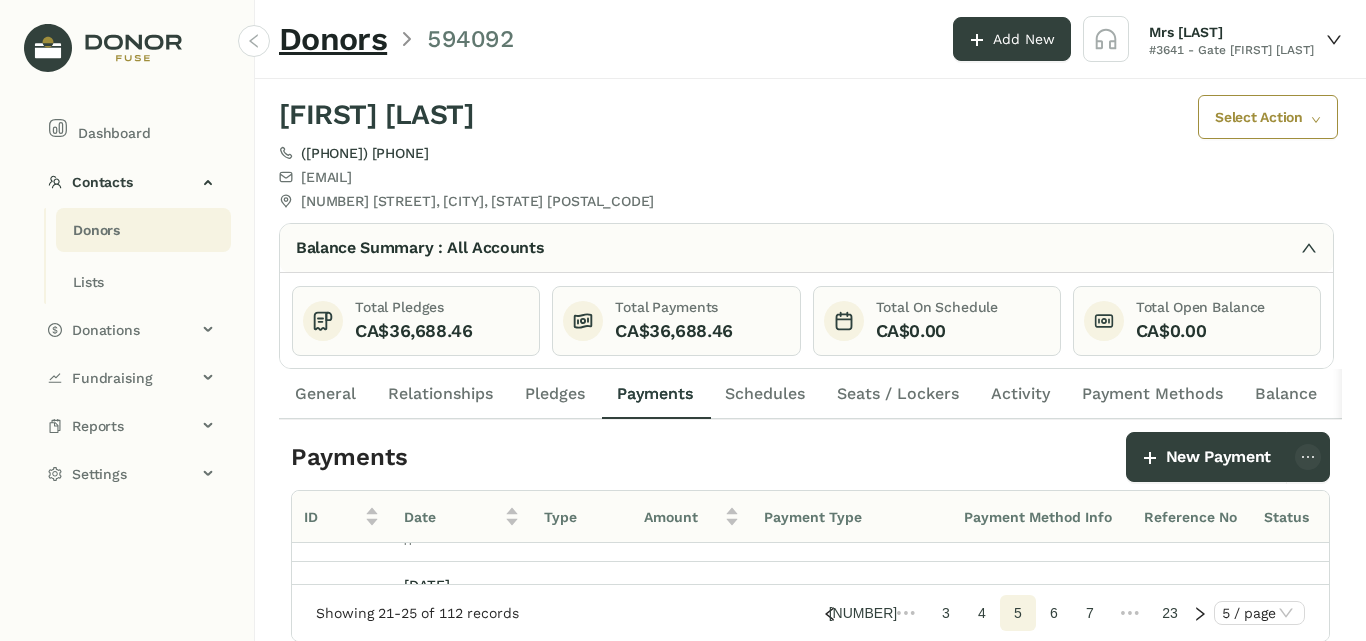 scroll, scrollTop: 0, scrollLeft: 0, axis: both 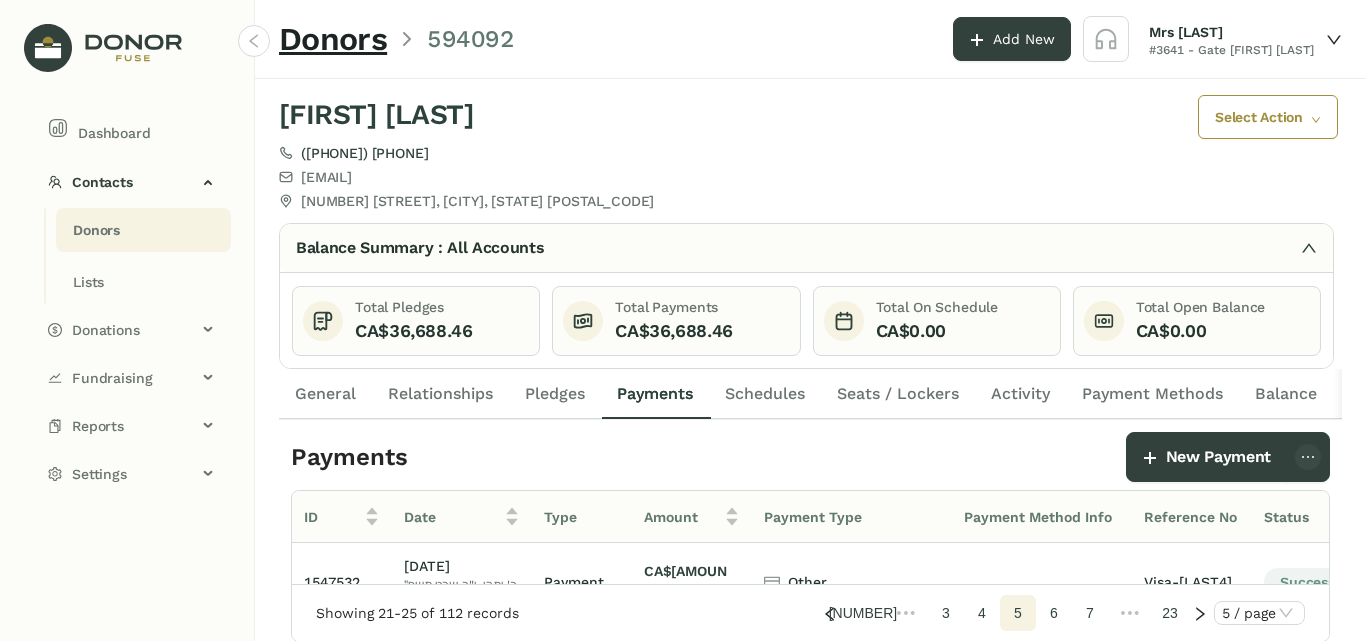 click on "6" at bounding box center (863, 613) 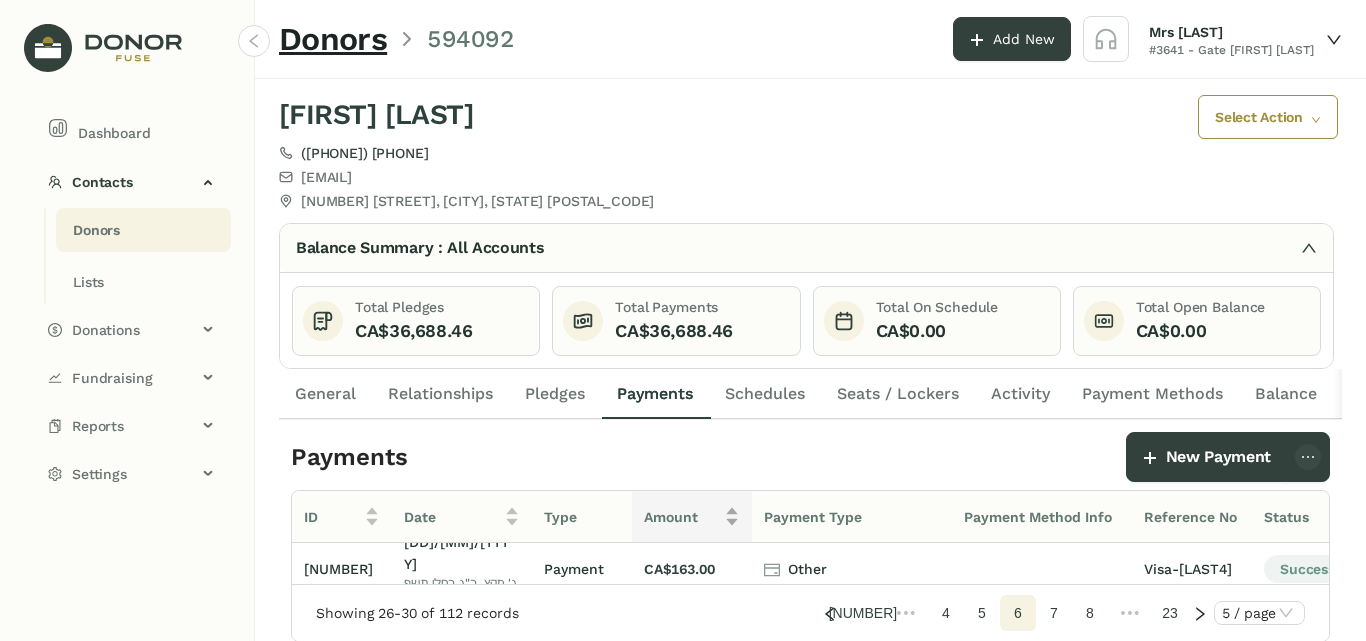 scroll 